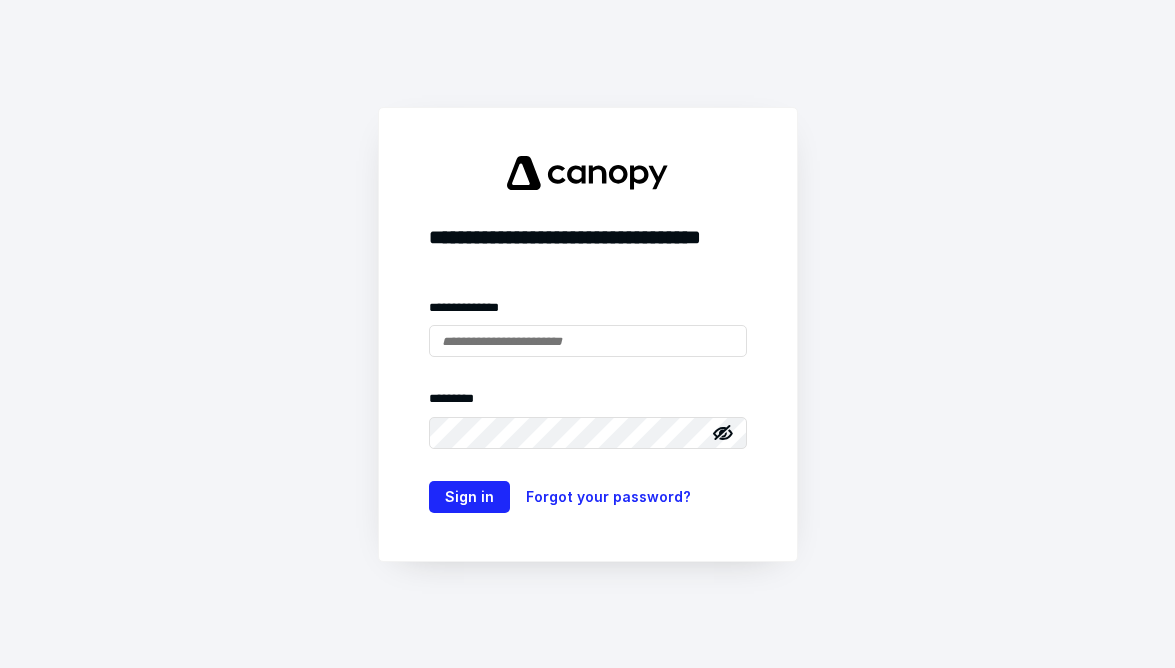 scroll, scrollTop: 0, scrollLeft: 0, axis: both 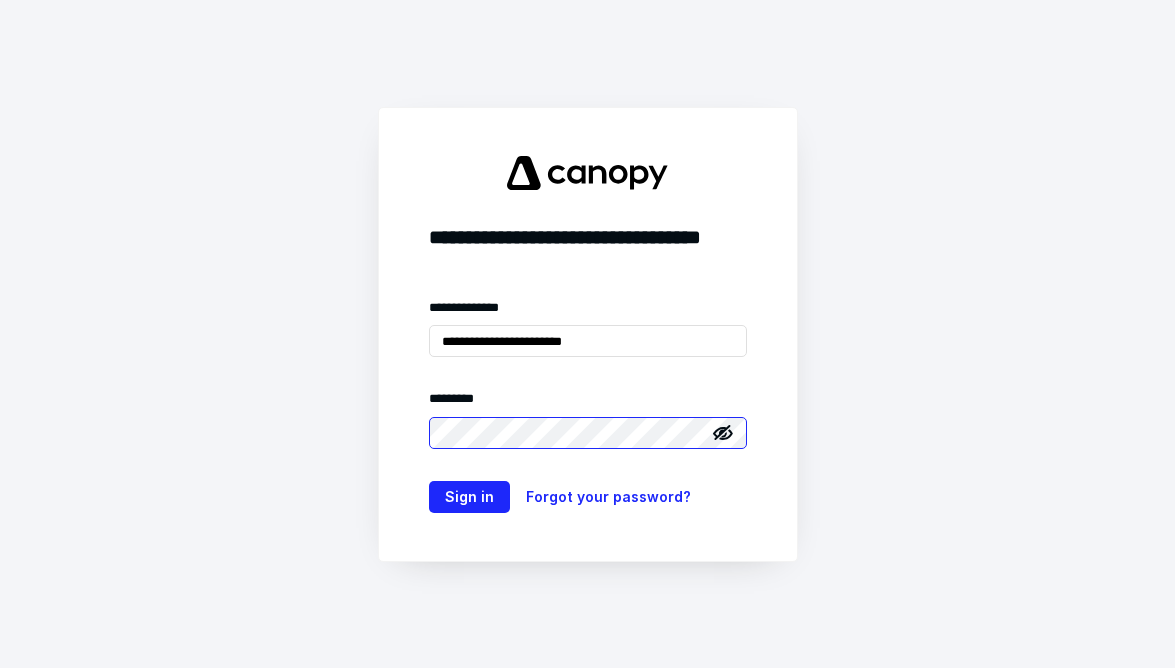 click on "Sign in" at bounding box center (469, 497) 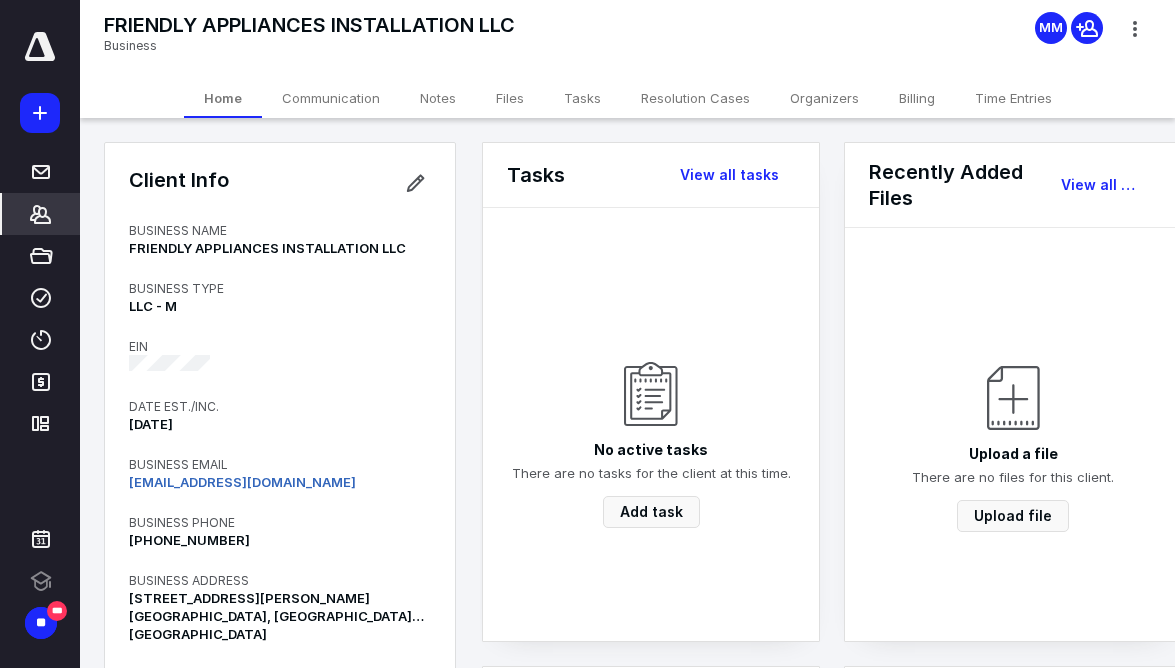 scroll, scrollTop: 0, scrollLeft: 0, axis: both 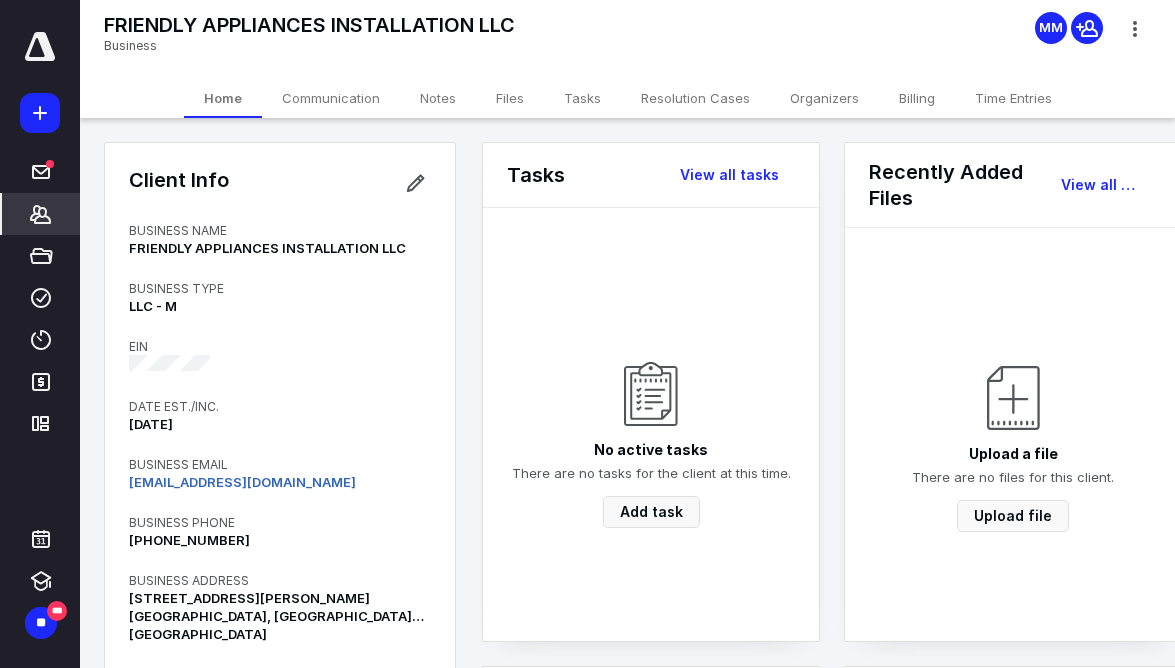 click 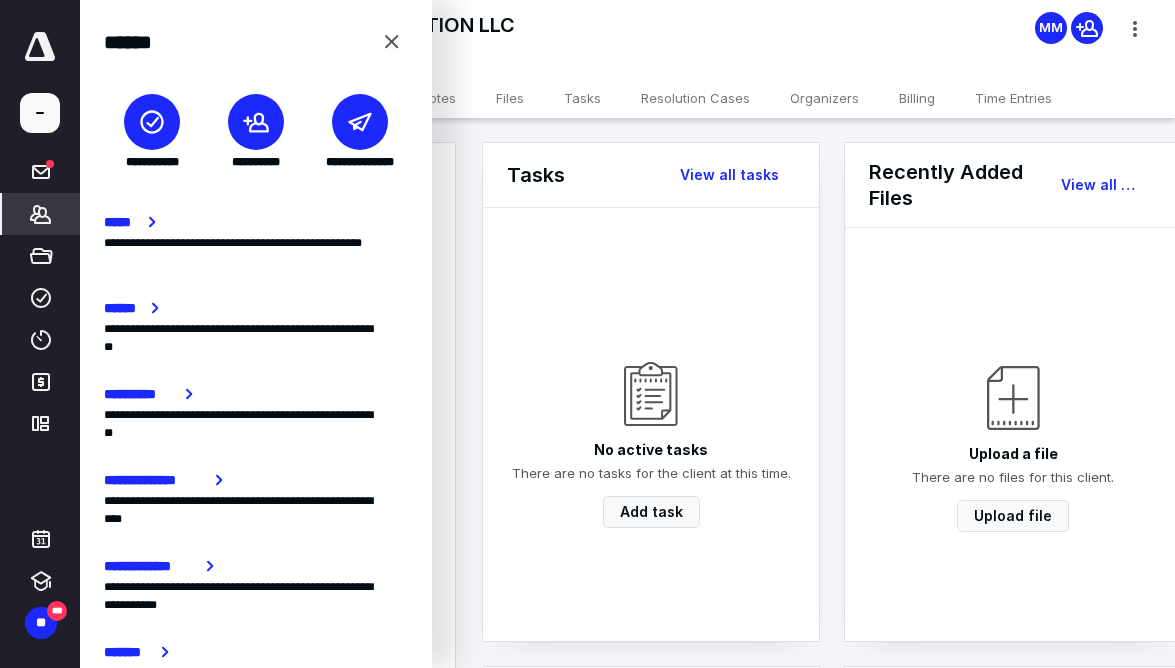 click at bounding box center (256, 122) 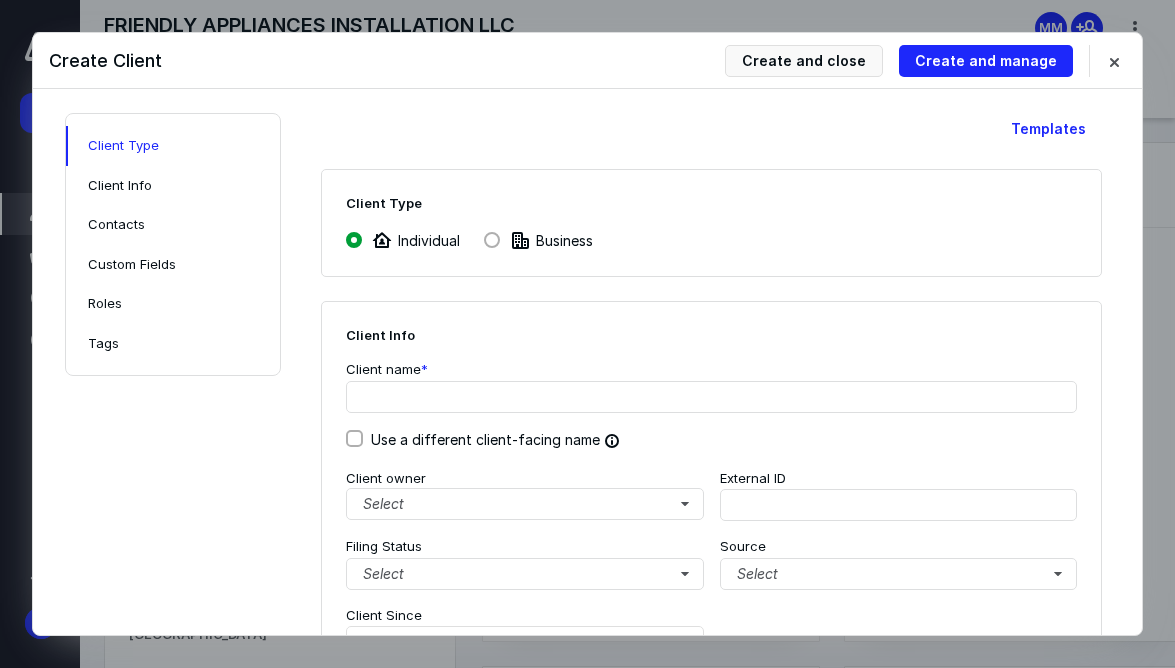 click at bounding box center [492, 240] 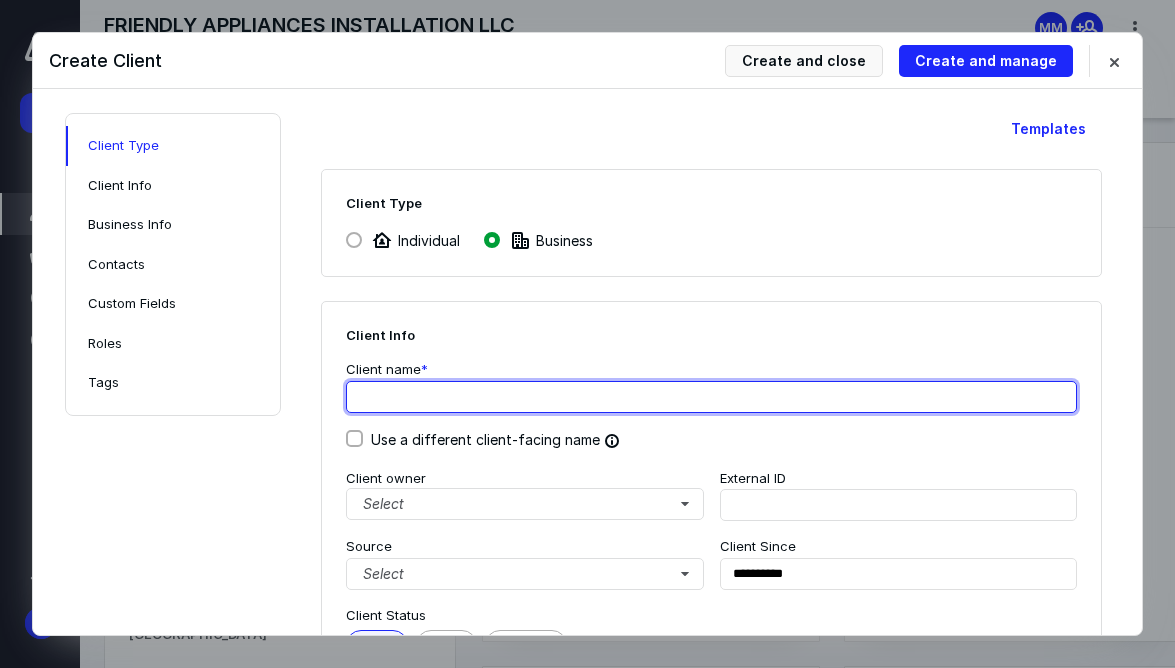 click at bounding box center (711, 397) 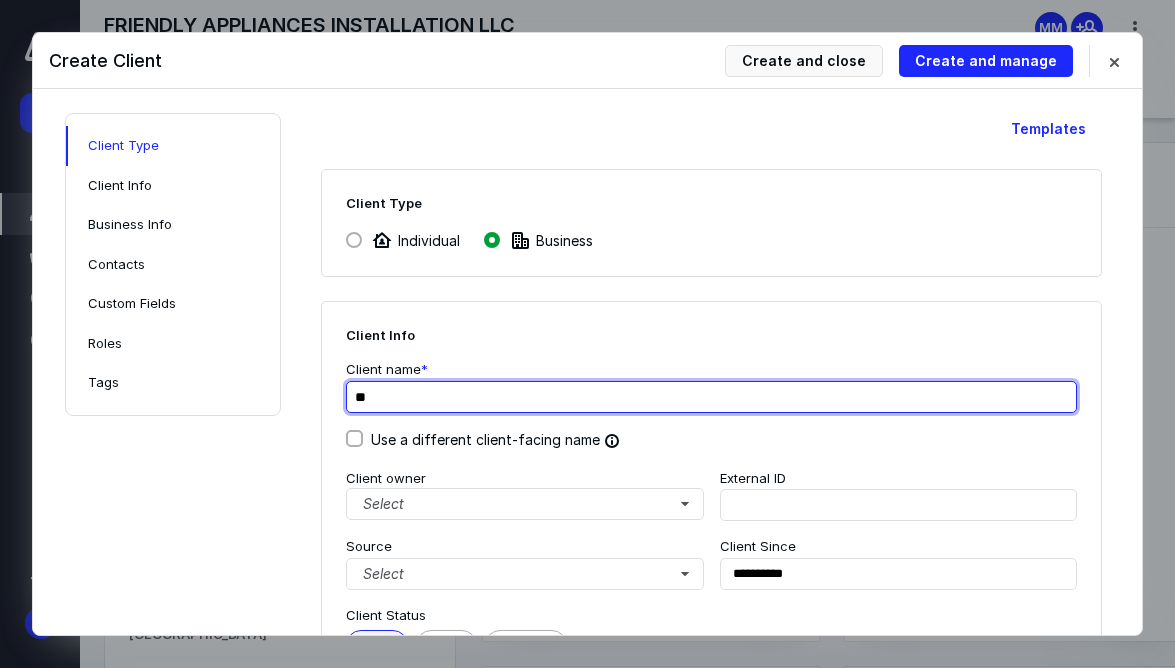 type on "*" 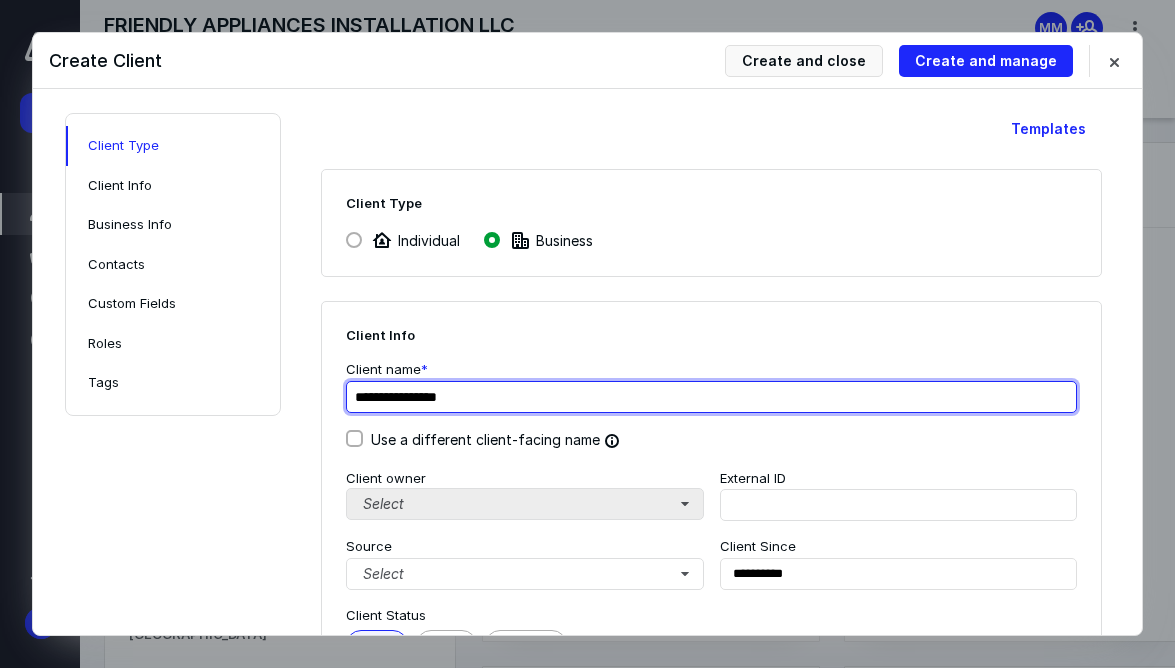 type on "**********" 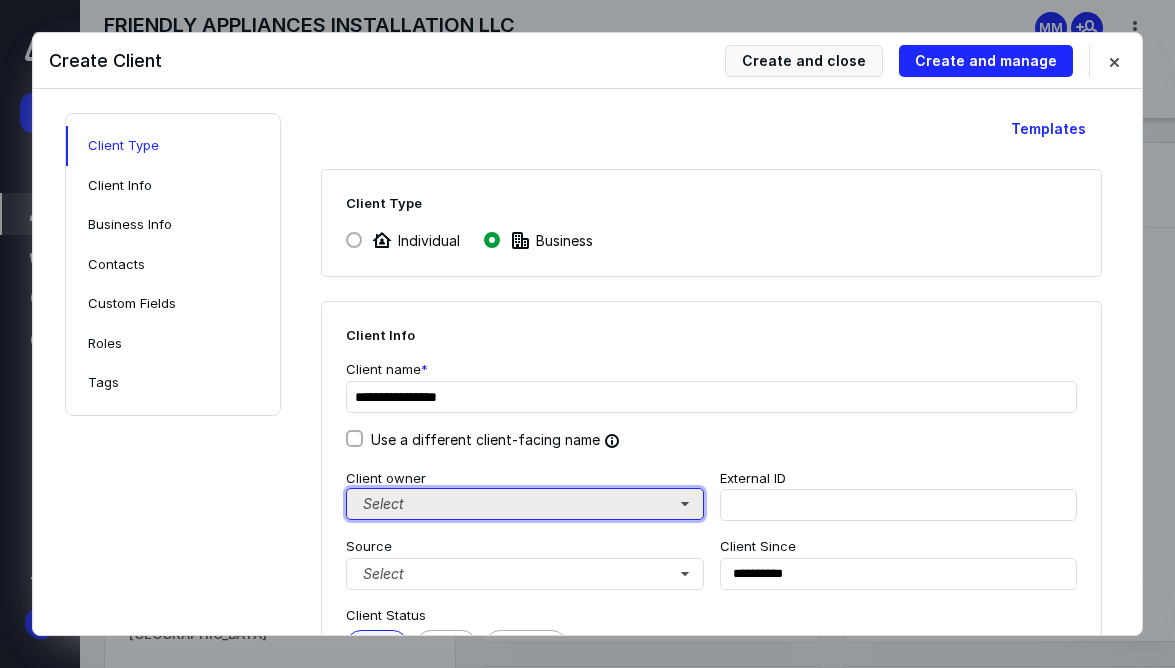 type on "**********" 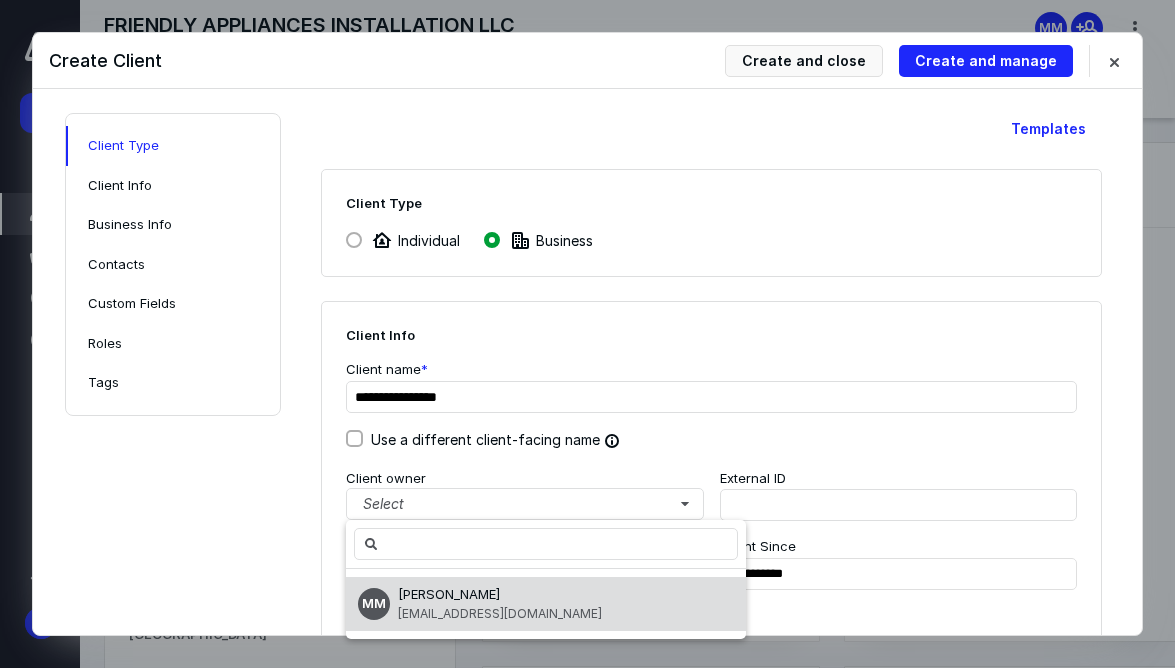 click on "[PERSON_NAME]" at bounding box center (500, 595) 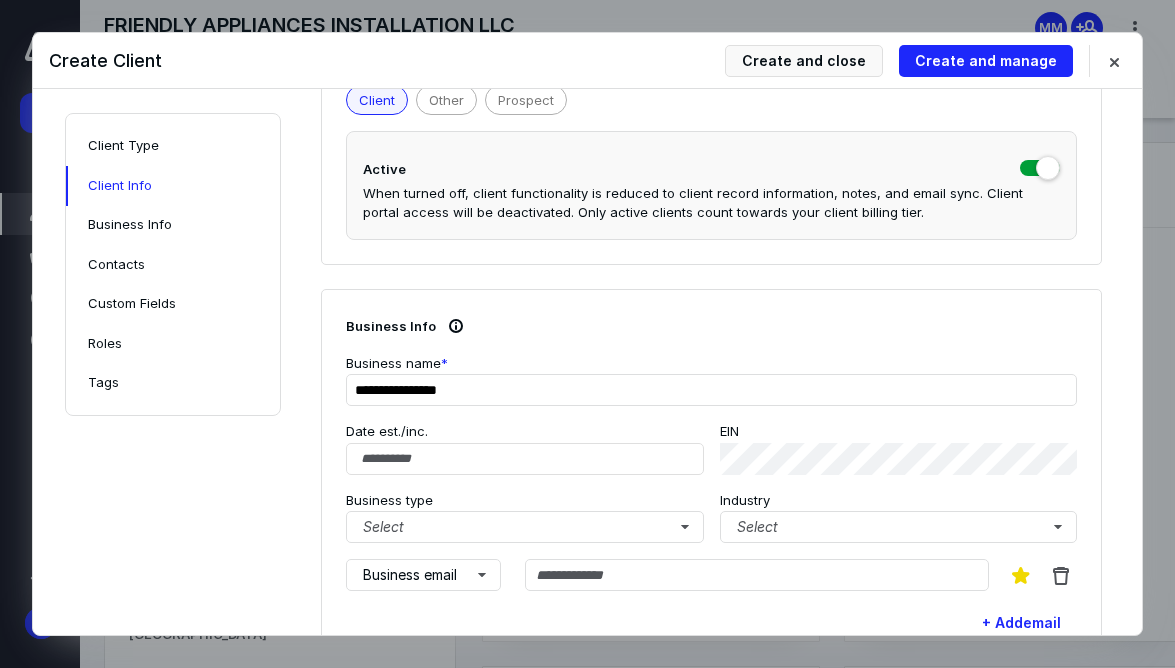 scroll, scrollTop: 561, scrollLeft: 0, axis: vertical 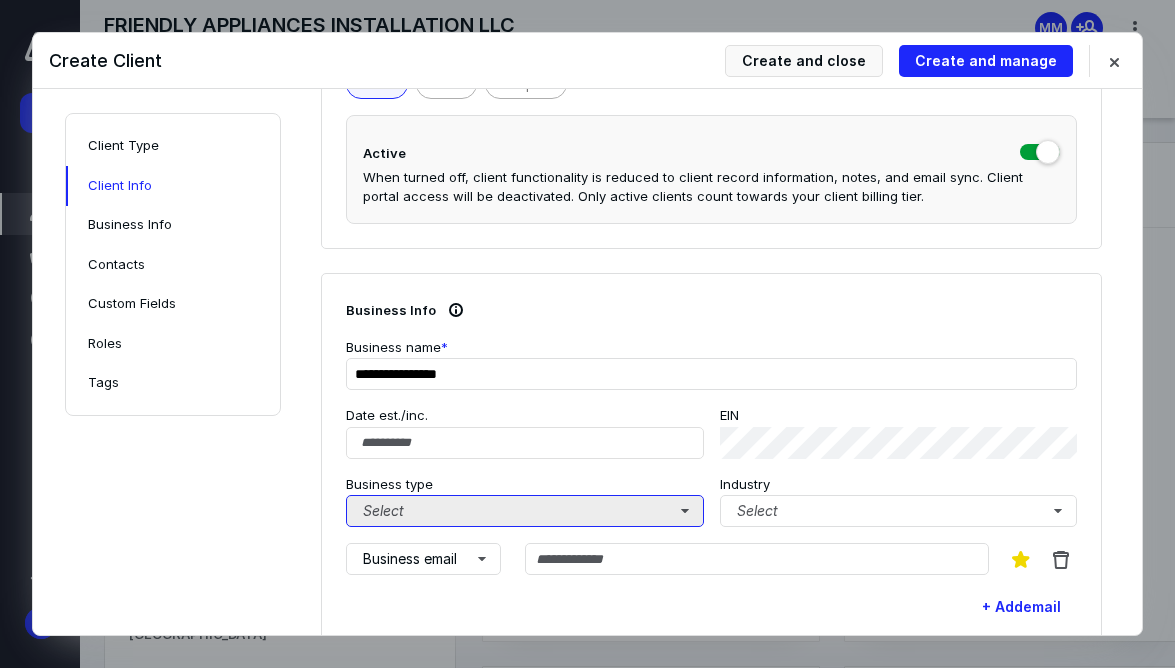 click on "Select" at bounding box center (525, 511) 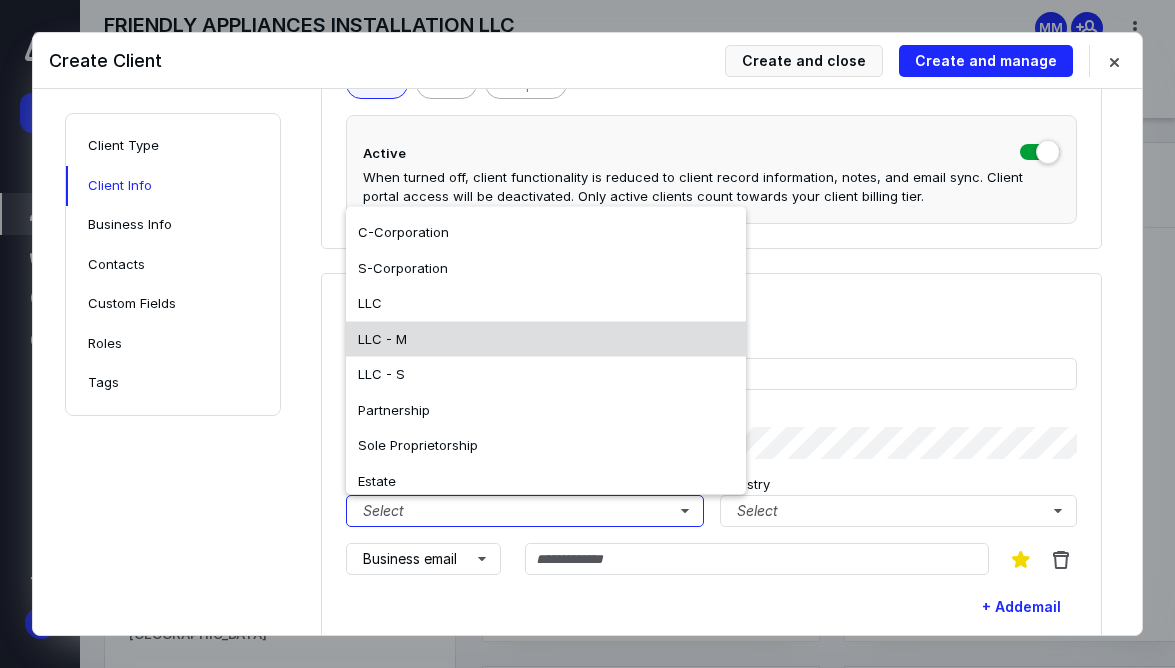 click on "LLC - M" at bounding box center [546, 339] 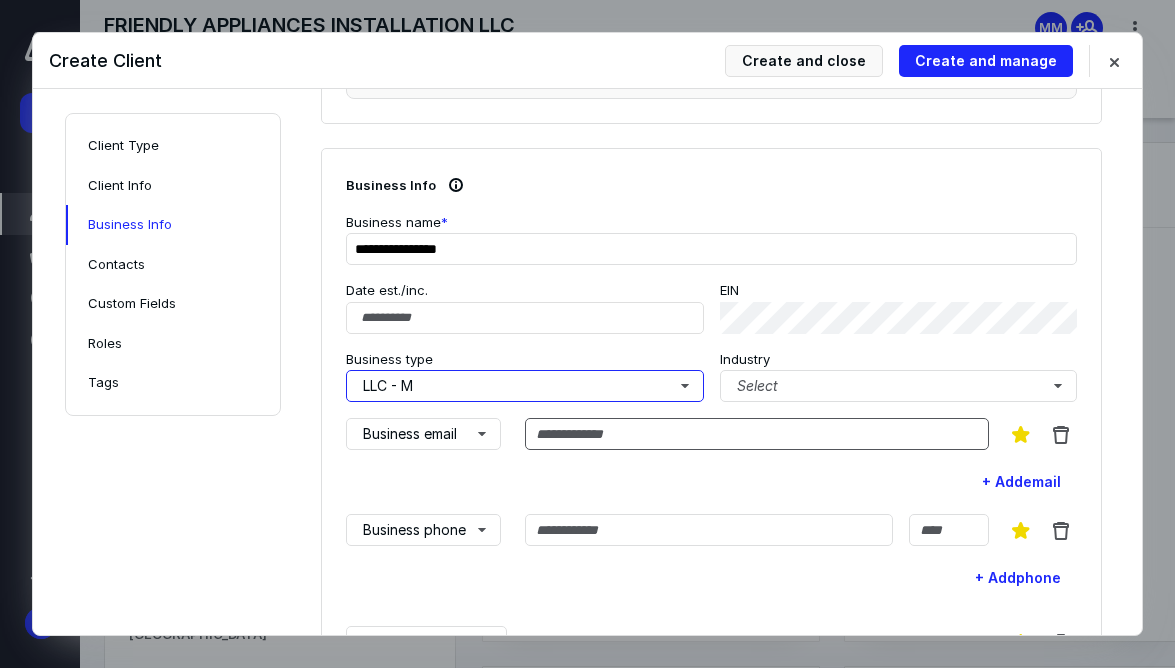 scroll, scrollTop: 697, scrollLeft: 0, axis: vertical 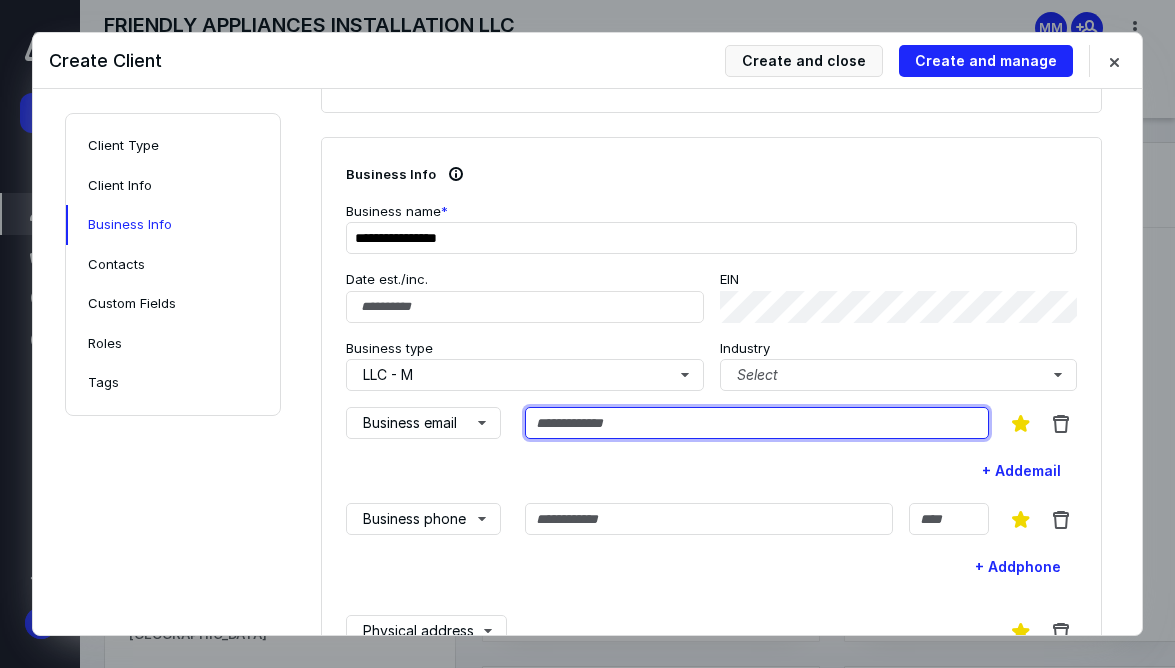 click at bounding box center (757, 423) 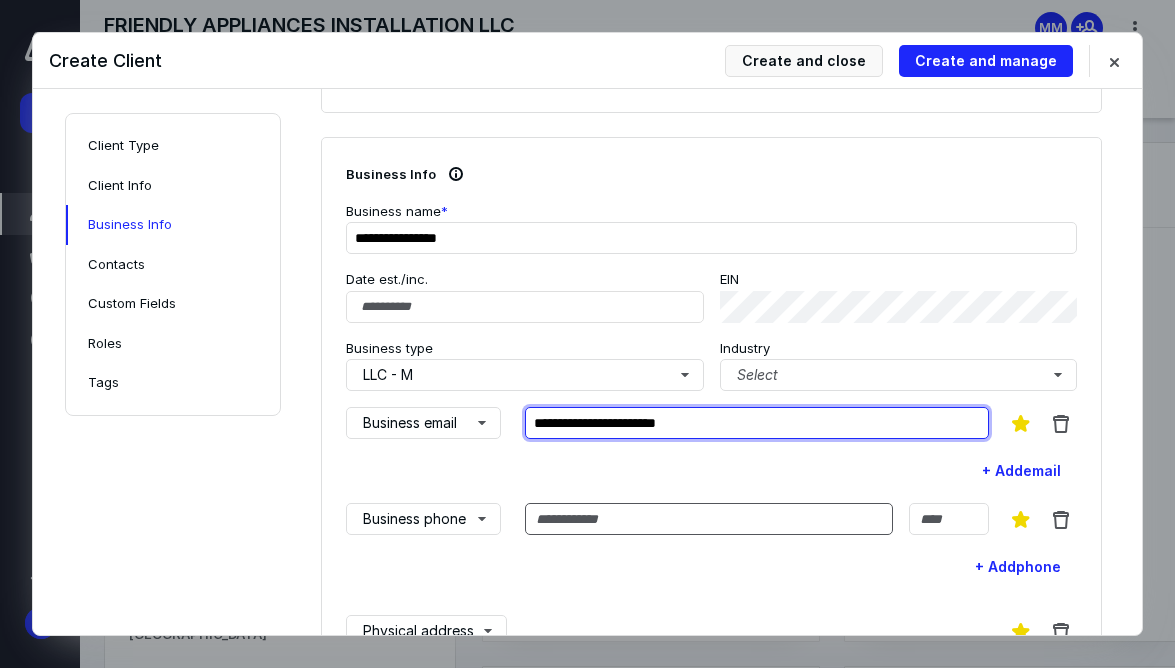 type on "**********" 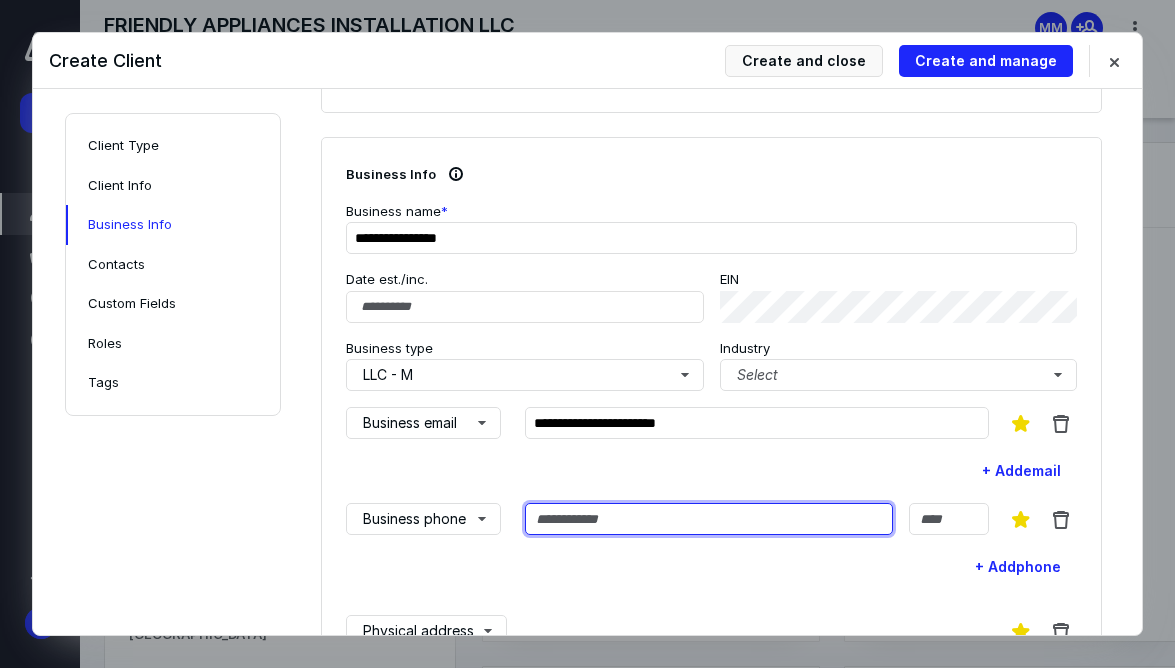 click at bounding box center [709, 519] 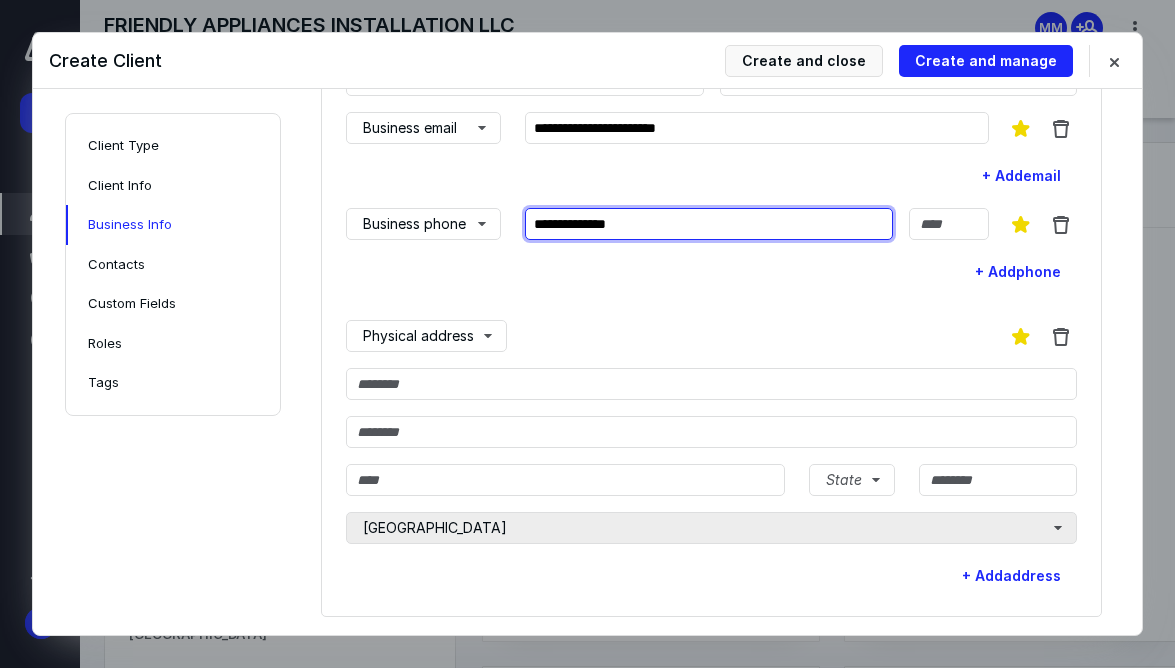 scroll, scrollTop: 1033, scrollLeft: 0, axis: vertical 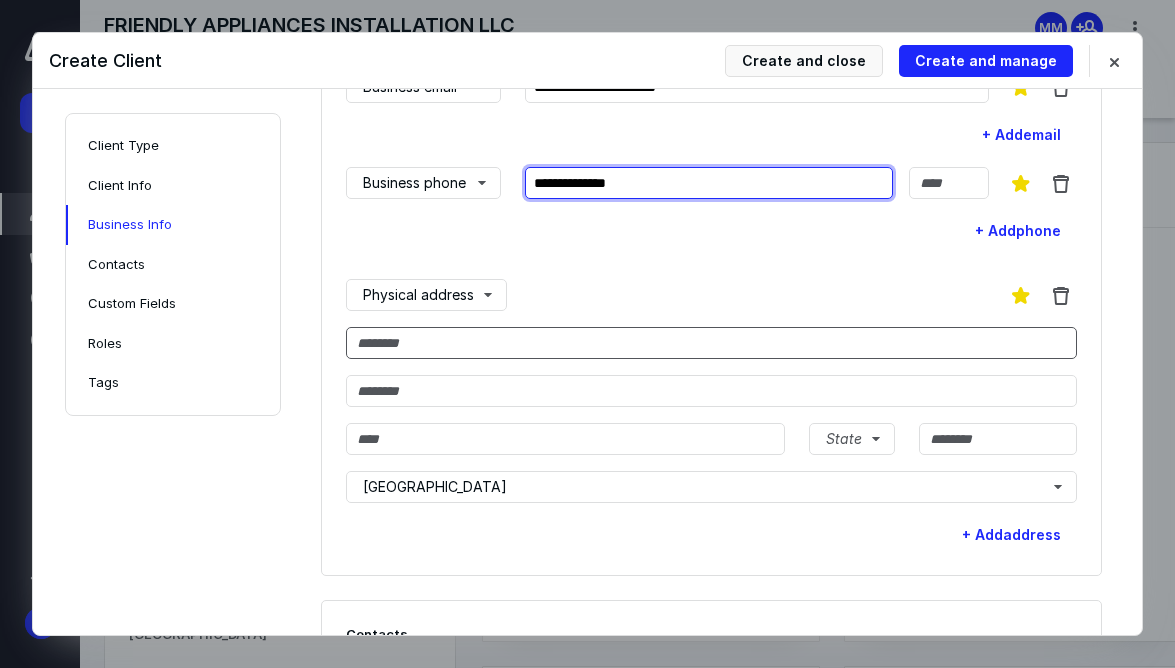 type on "**********" 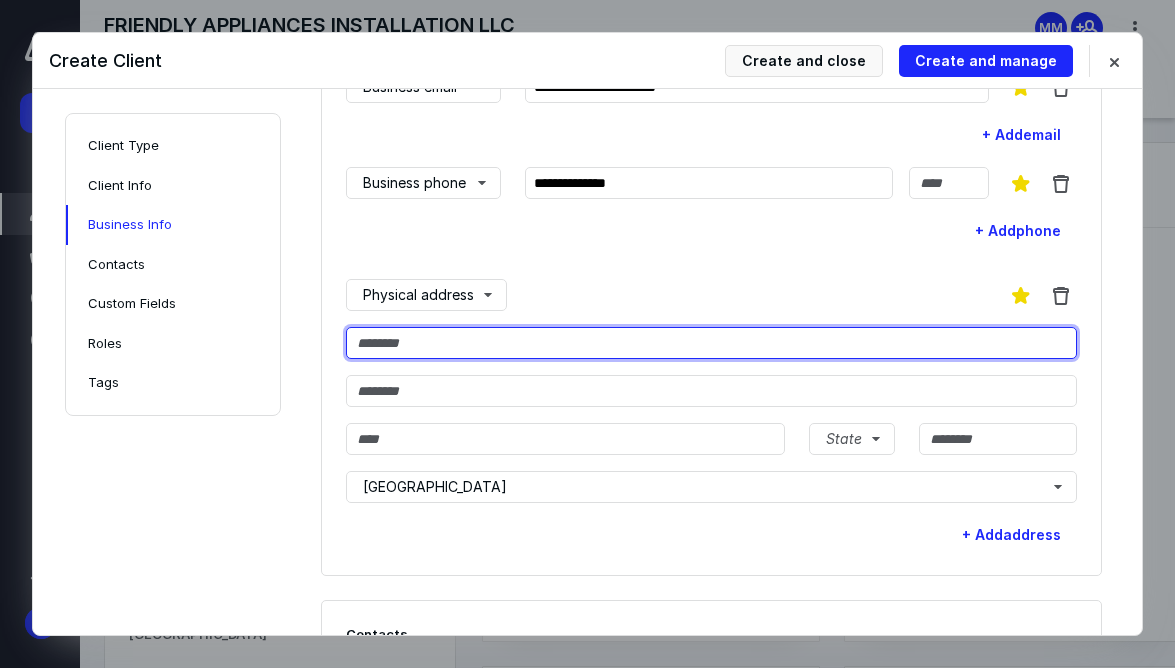click at bounding box center [711, 343] 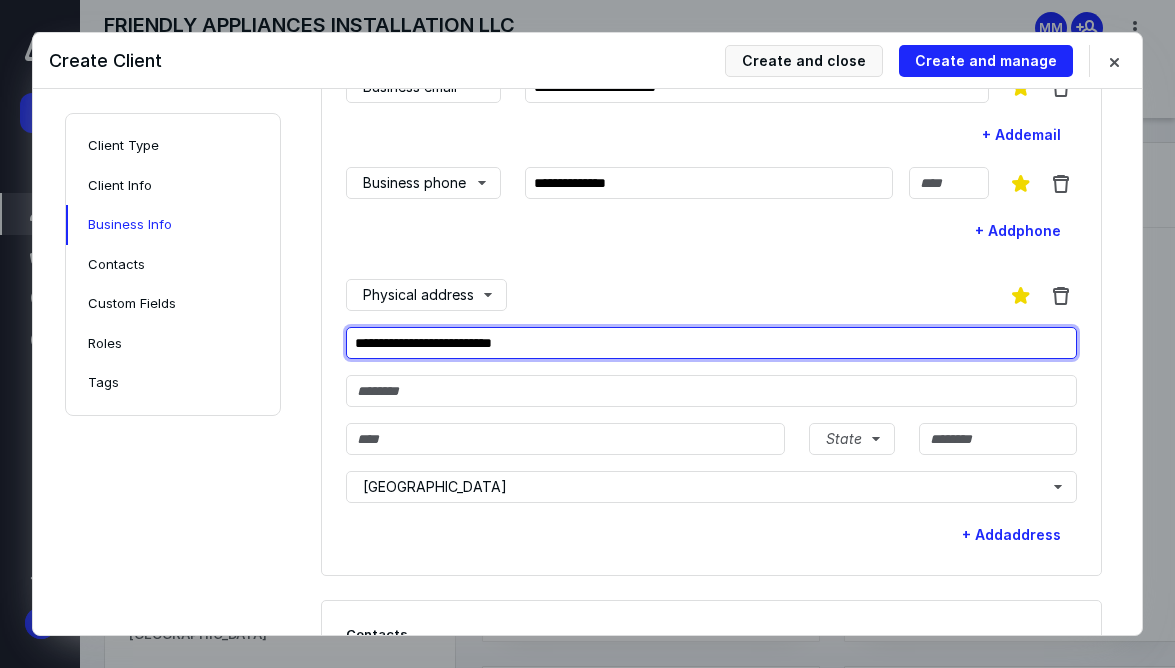 type on "**********" 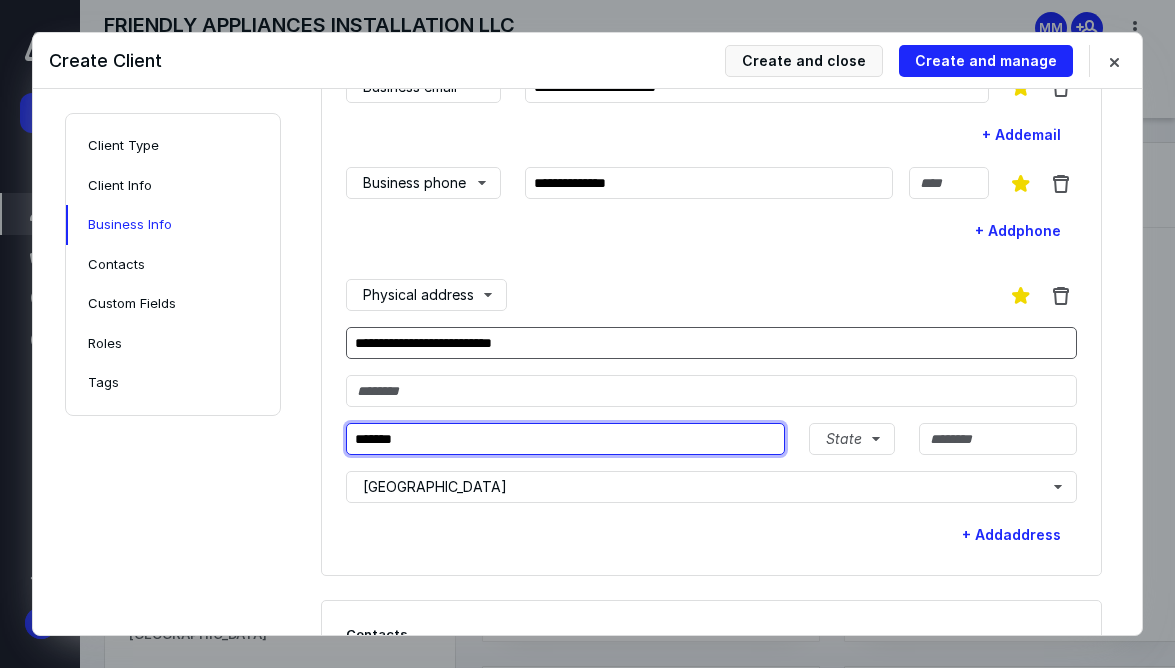 type on "*******" 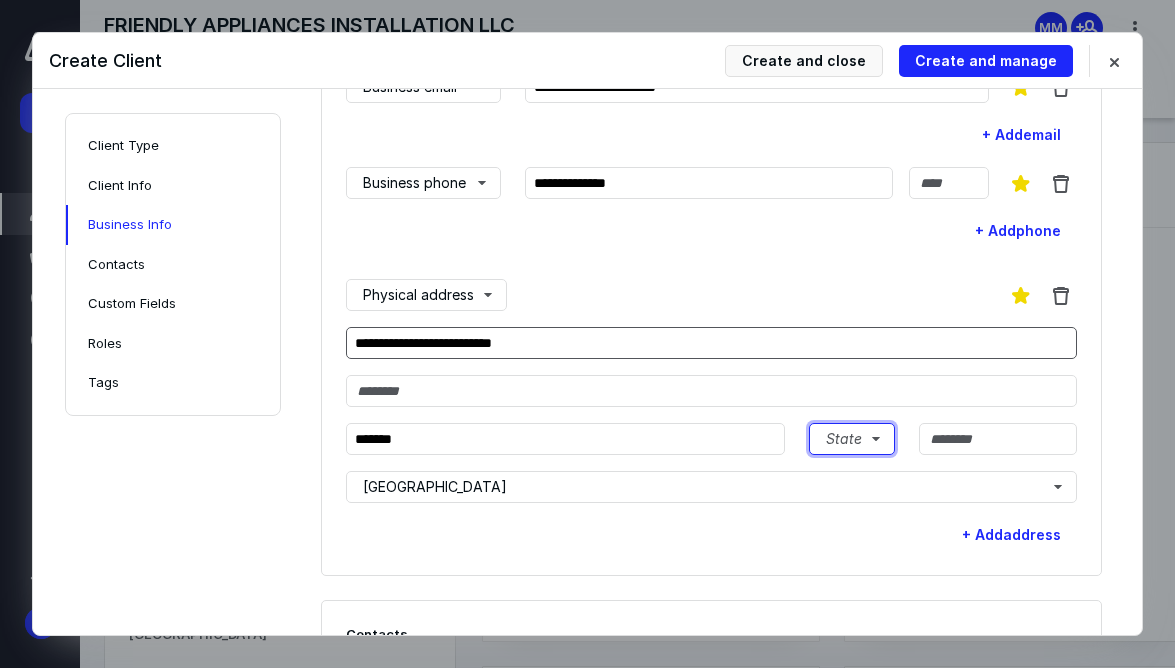 type 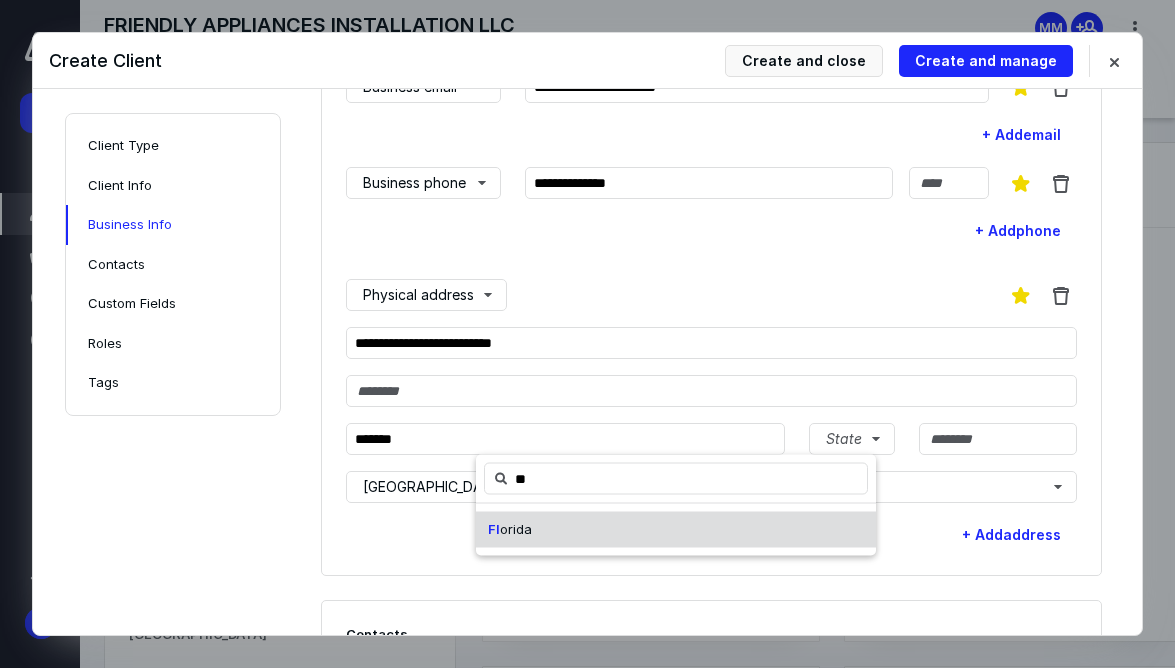 click on "Fl orida" at bounding box center [676, 530] 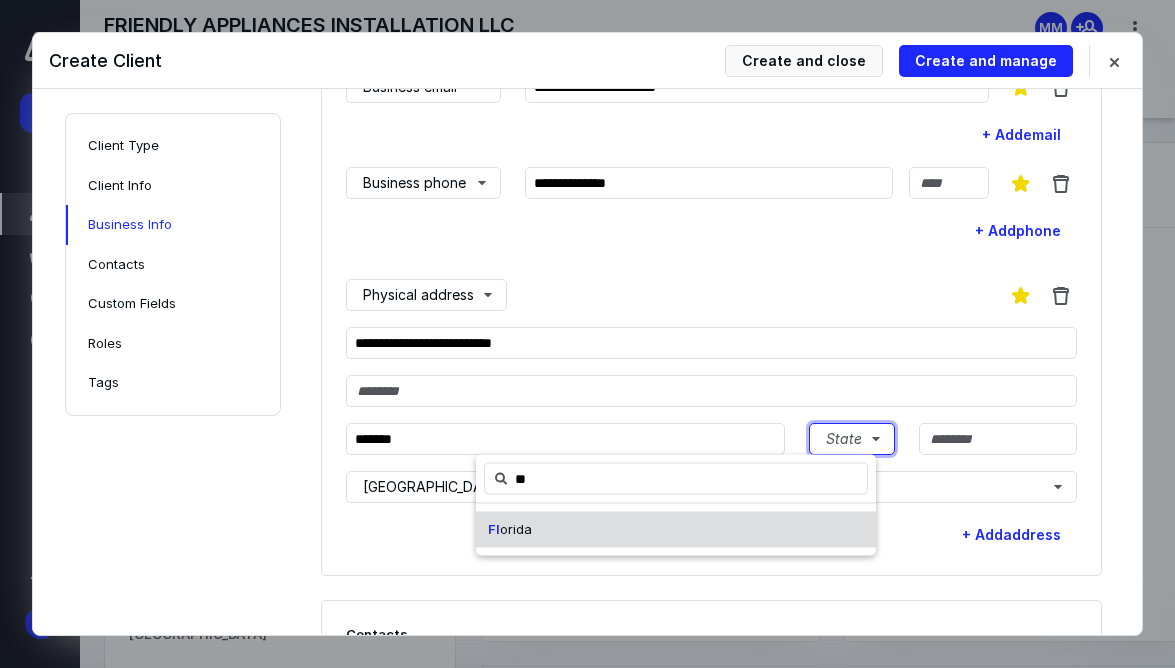 type 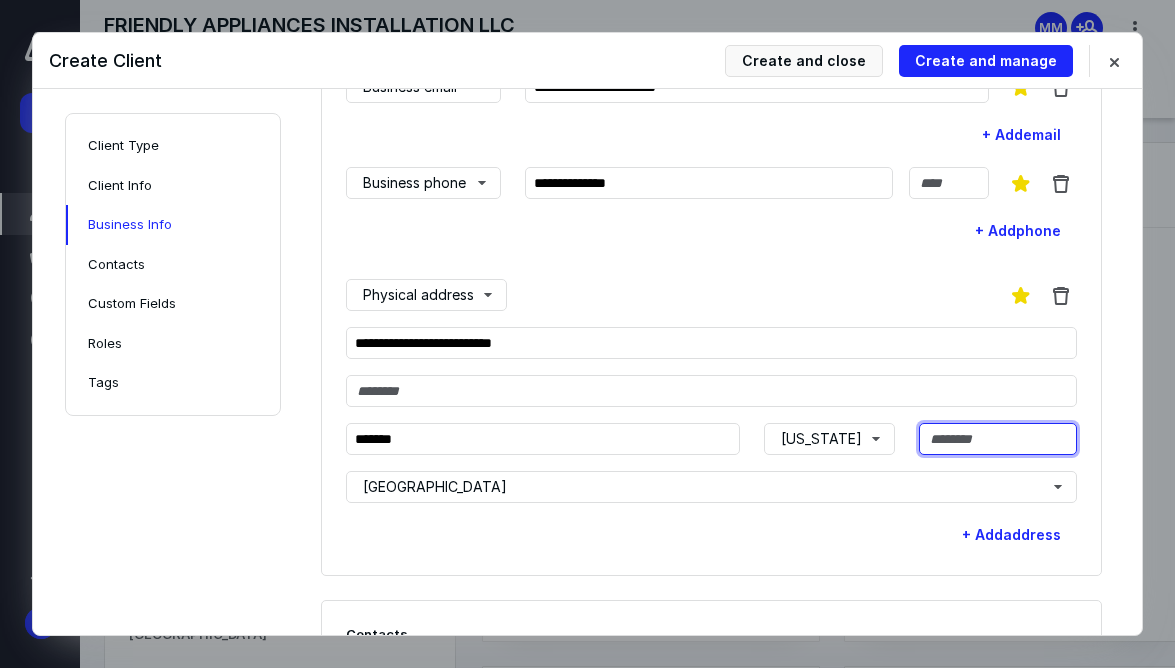 click at bounding box center (998, 439) 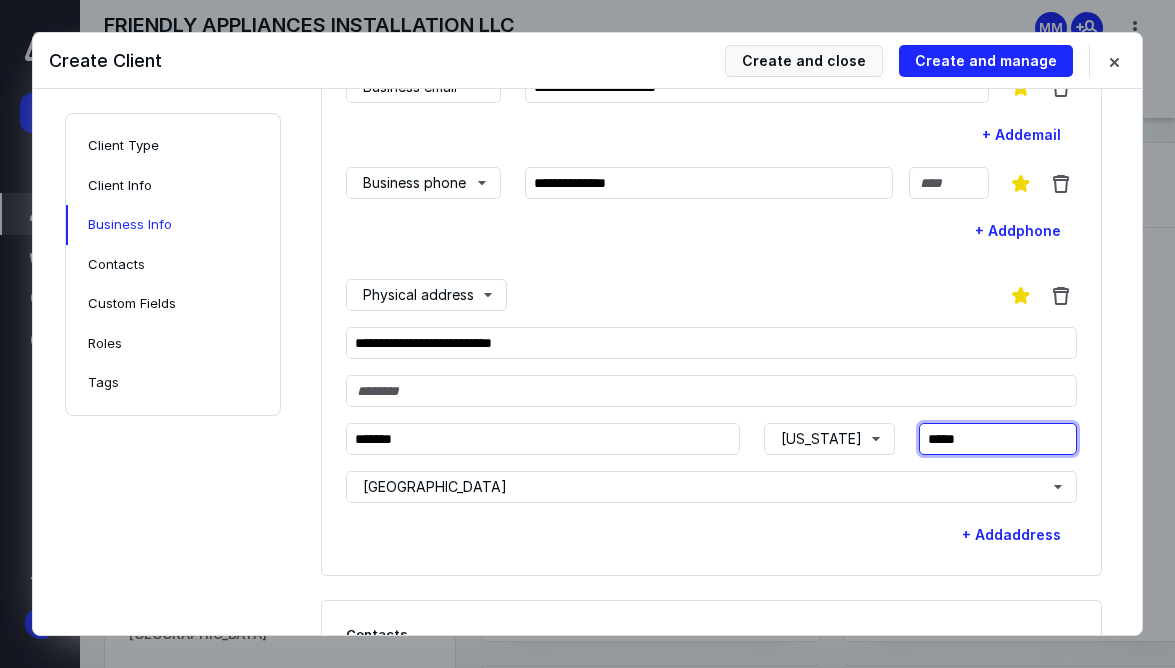 type on "*****" 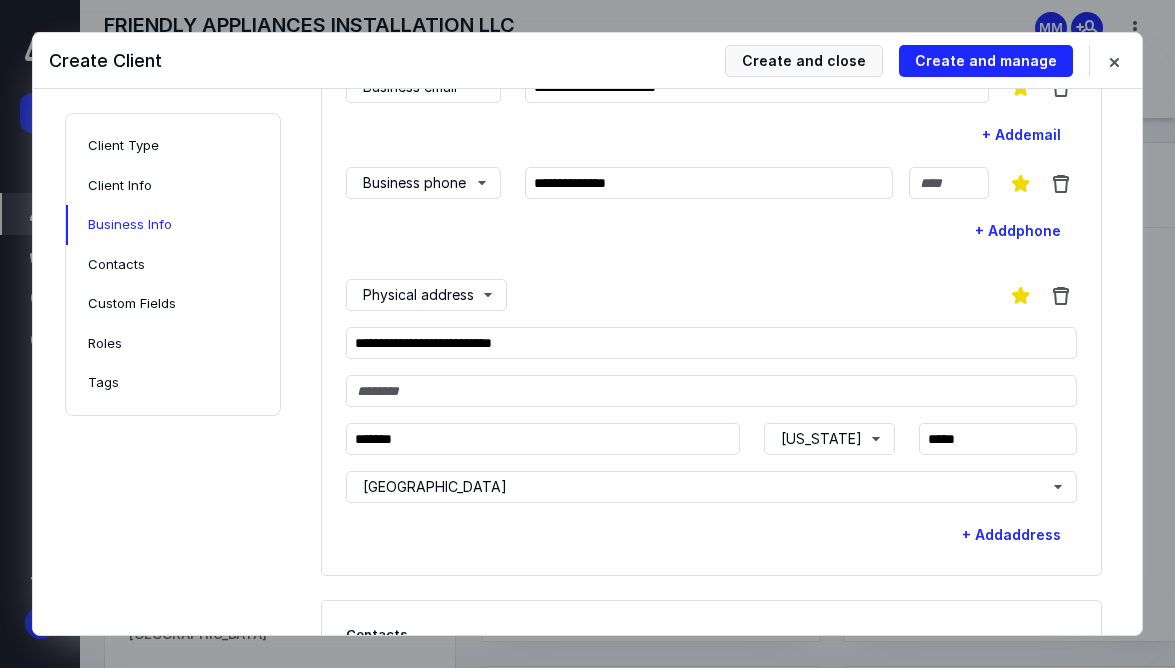 click on "Physical address" at bounding box center (711, 295) 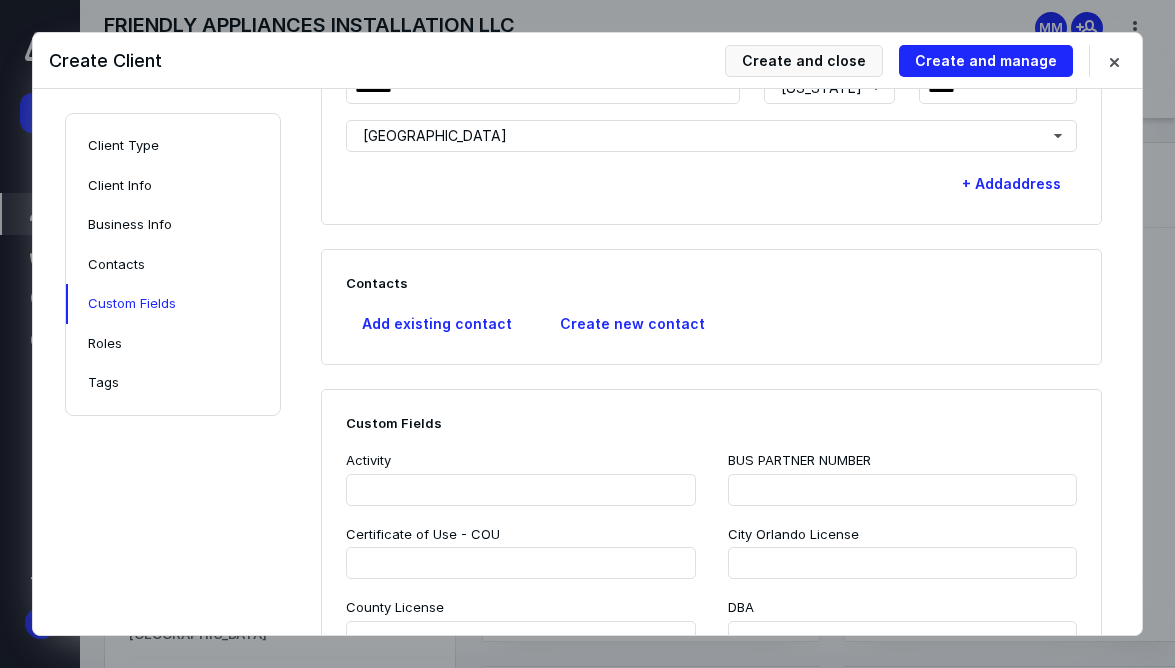 scroll, scrollTop: 1387, scrollLeft: 0, axis: vertical 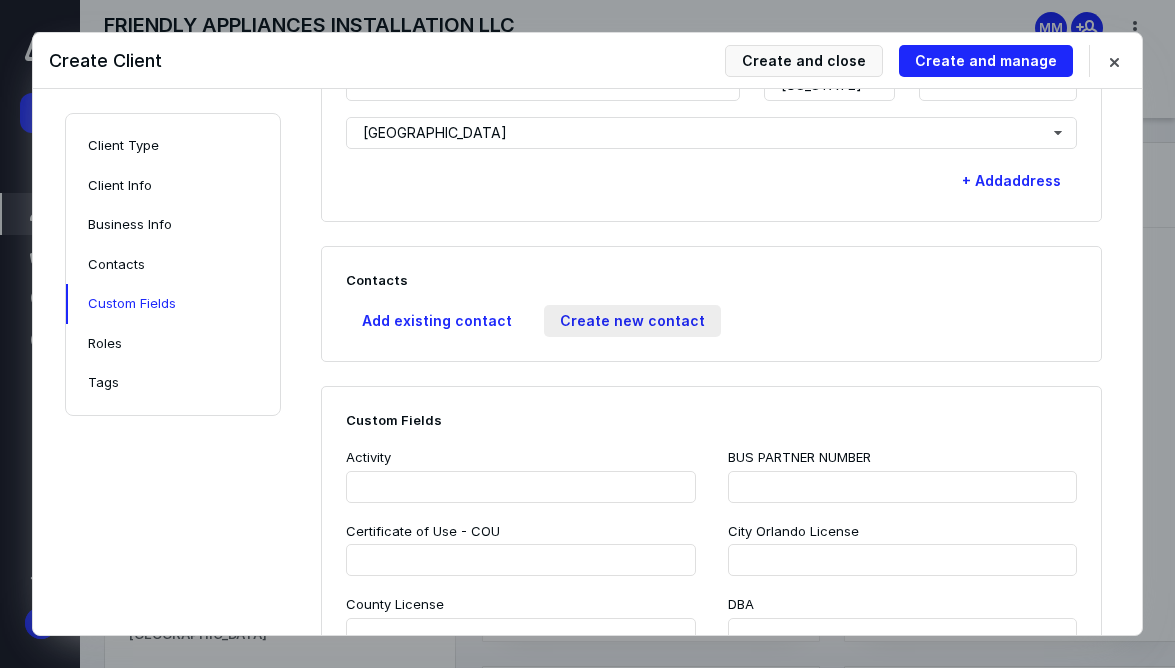 click on "Create new contact" at bounding box center [632, 321] 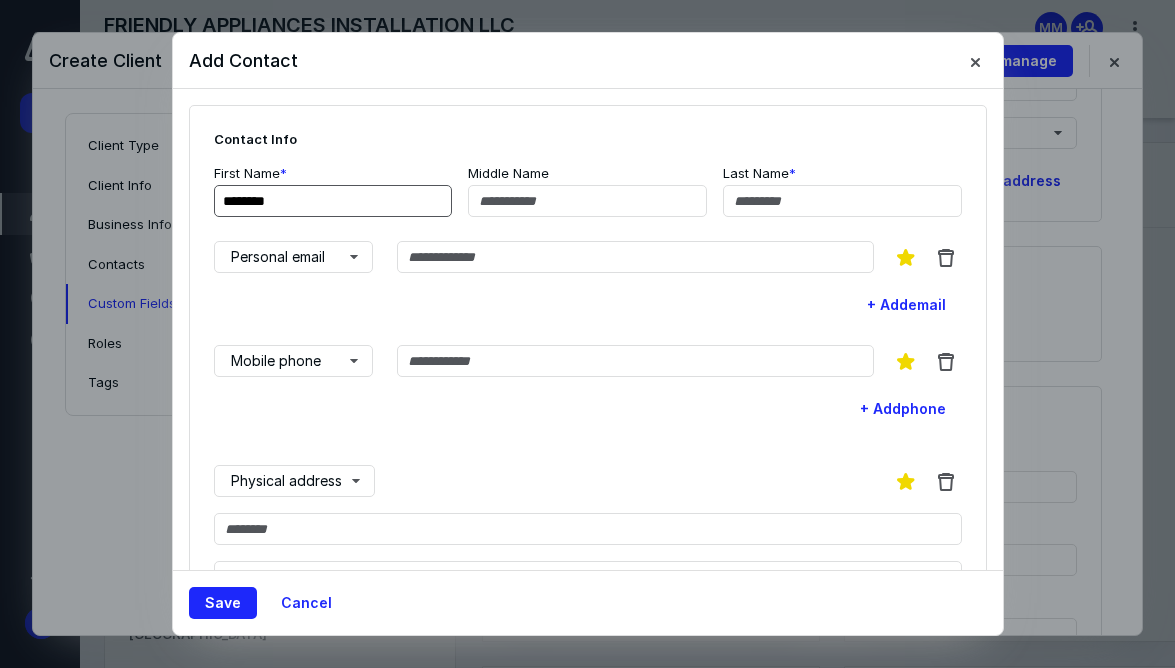 type on "********" 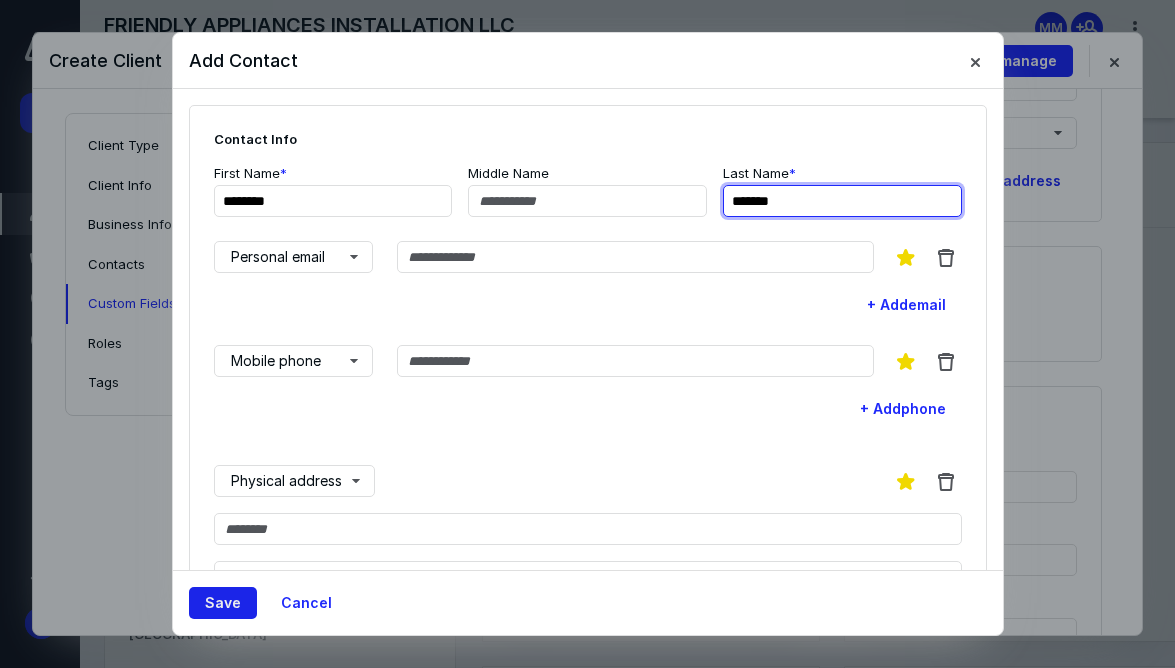 type on "*******" 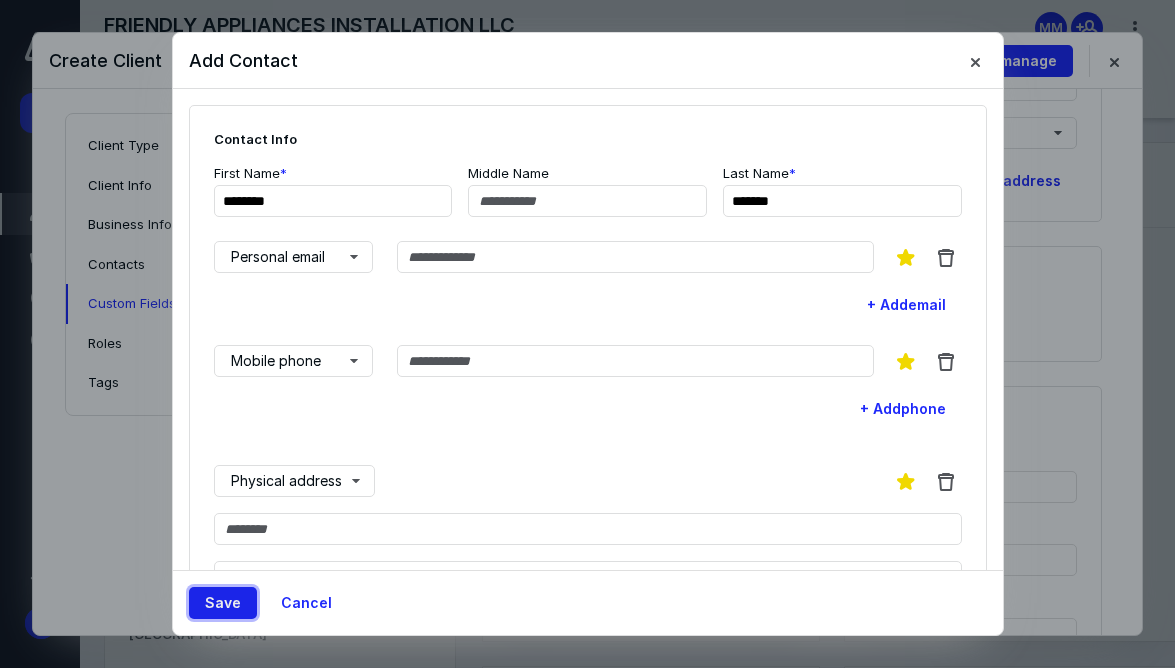 click on "Save" at bounding box center [223, 603] 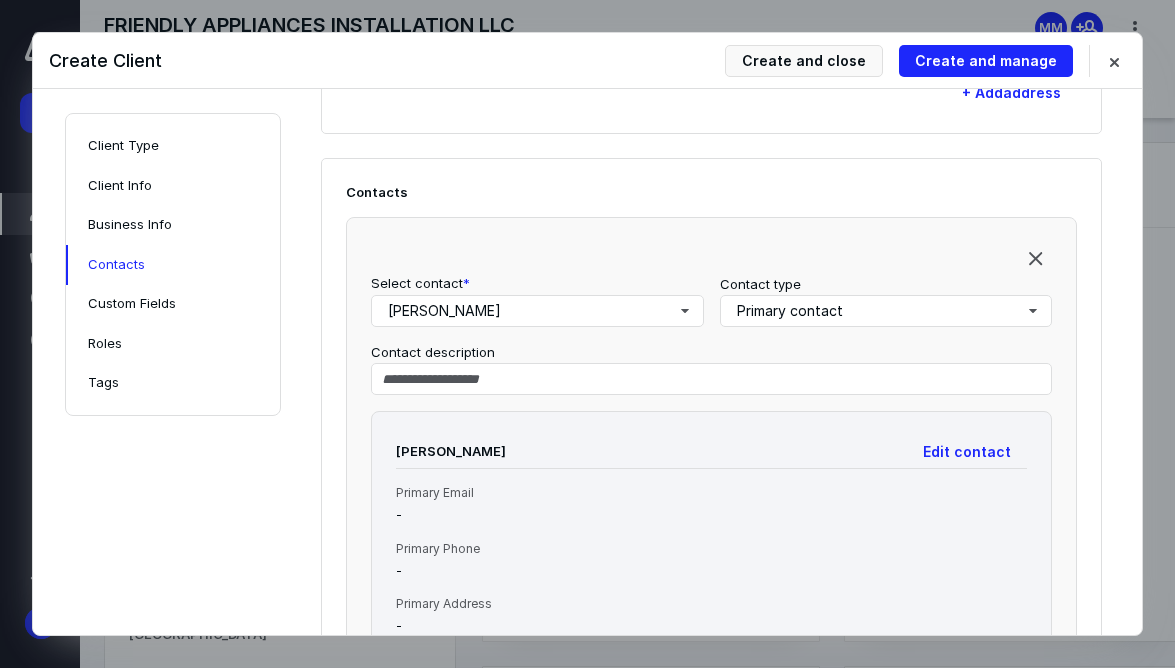 scroll, scrollTop: 1477, scrollLeft: 0, axis: vertical 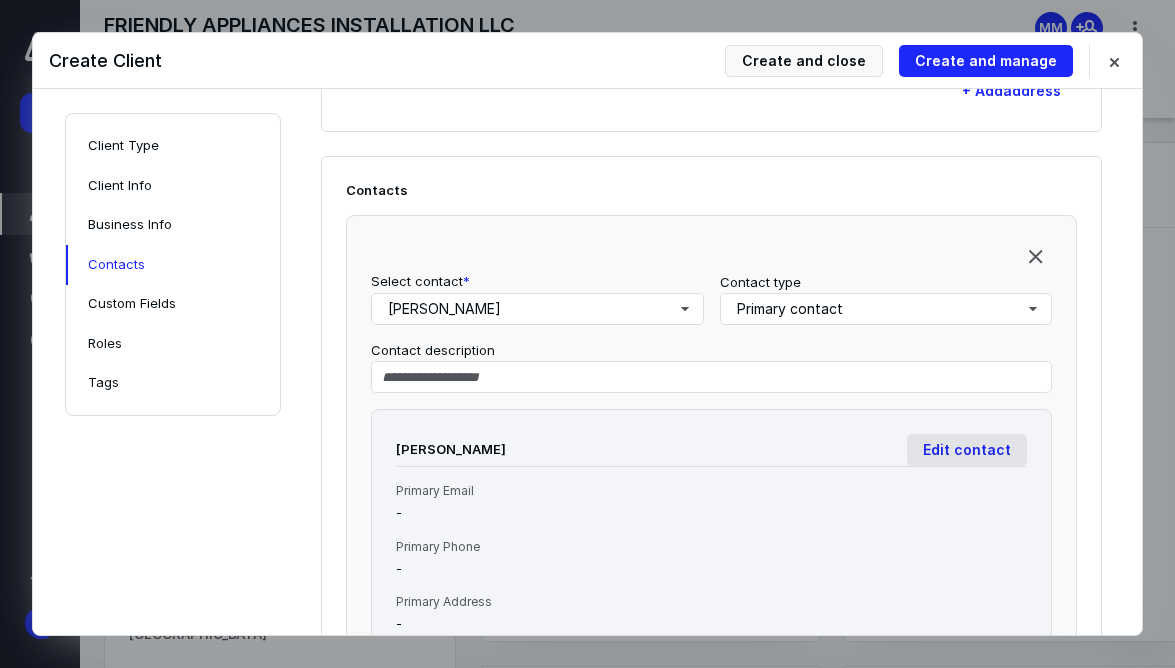 click on "Edit contact" at bounding box center [967, 450] 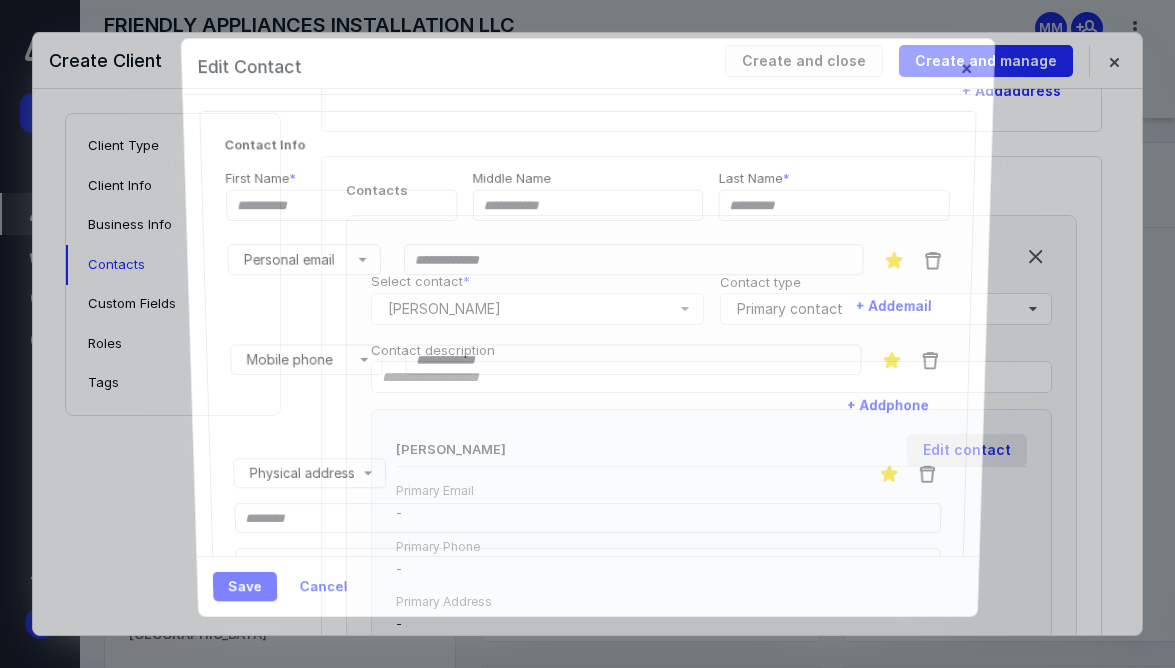 type on "********" 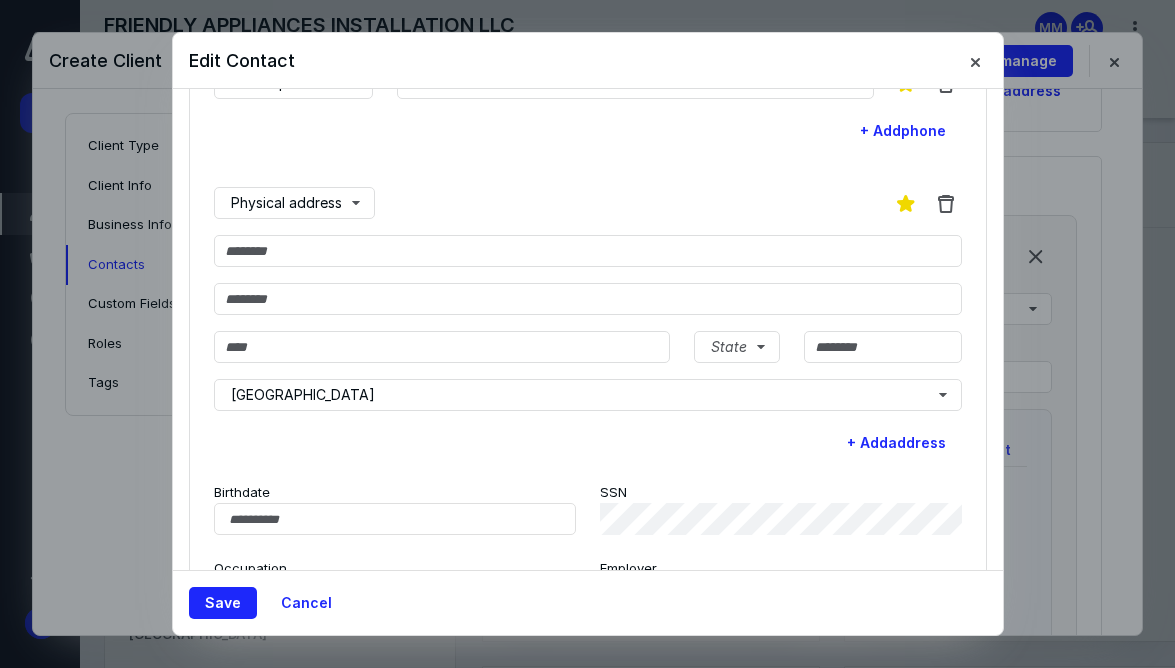 scroll, scrollTop: 360, scrollLeft: 0, axis: vertical 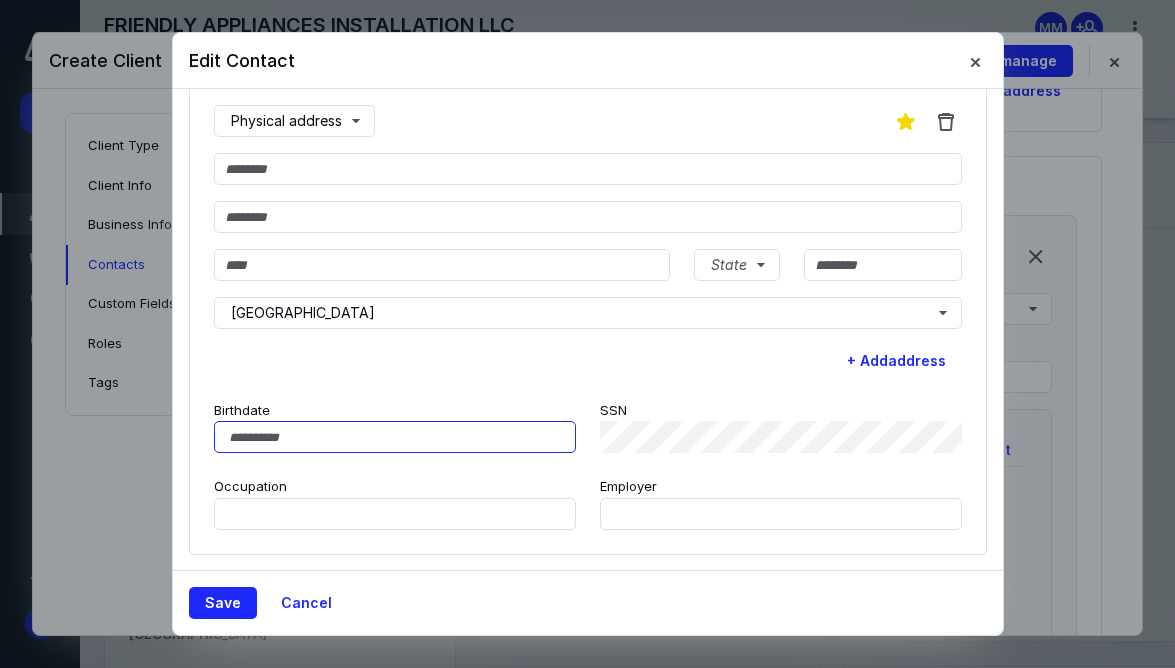 click on "Birthdate" at bounding box center [395, 437] 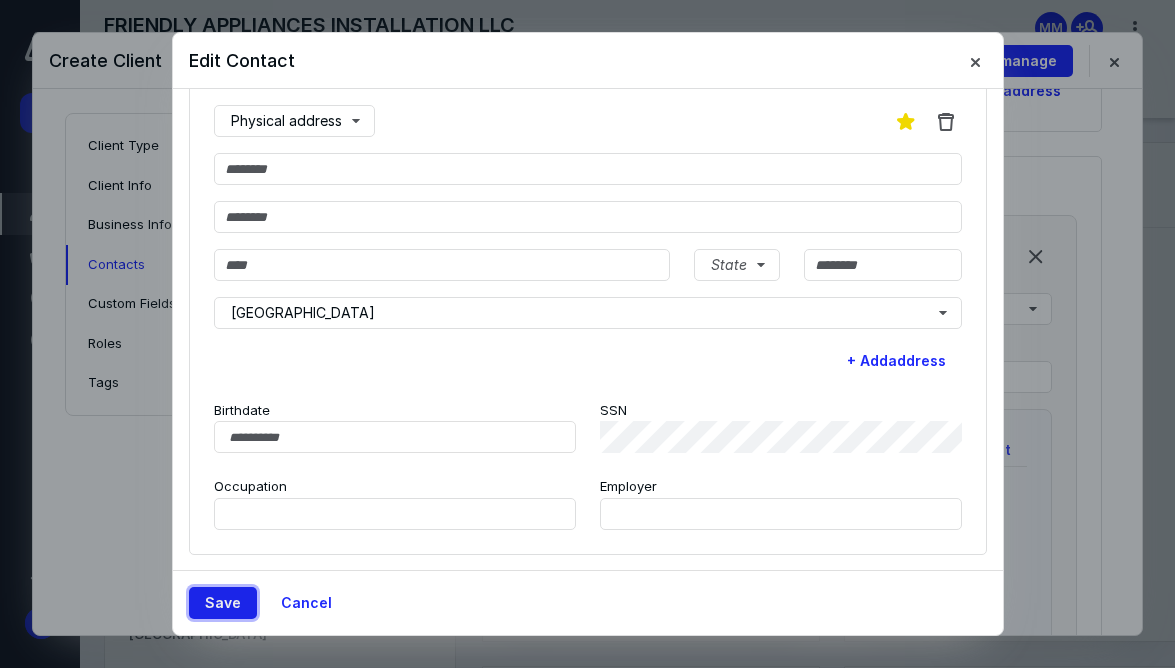 click on "Save" at bounding box center [223, 603] 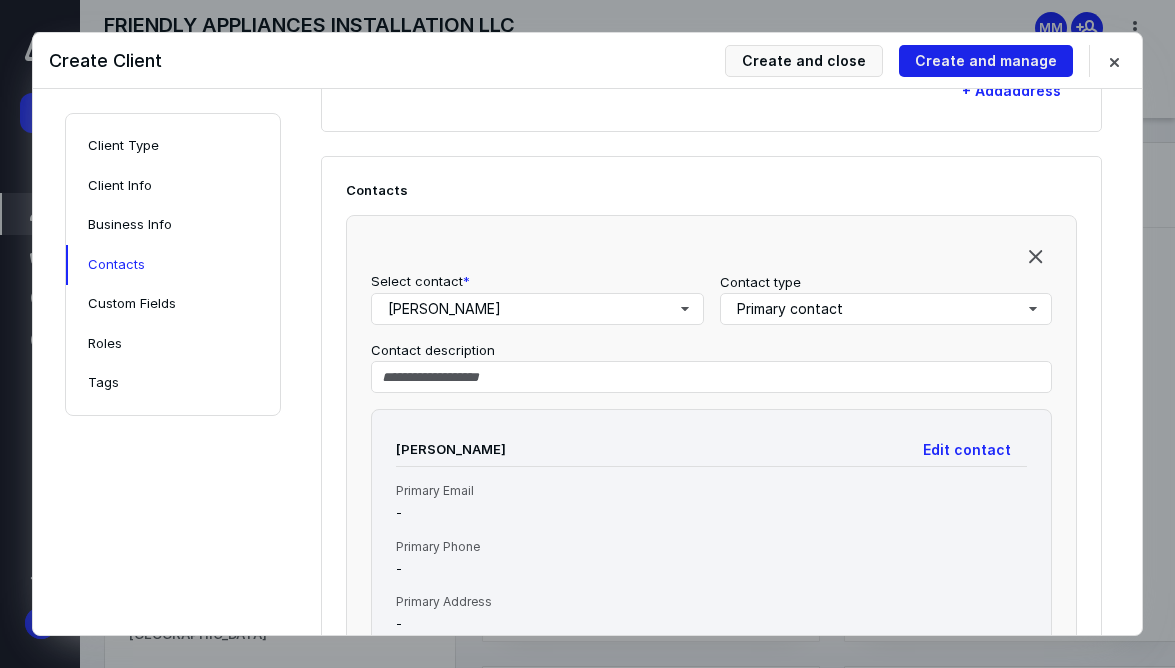 click on "Create and manage" at bounding box center (986, 61) 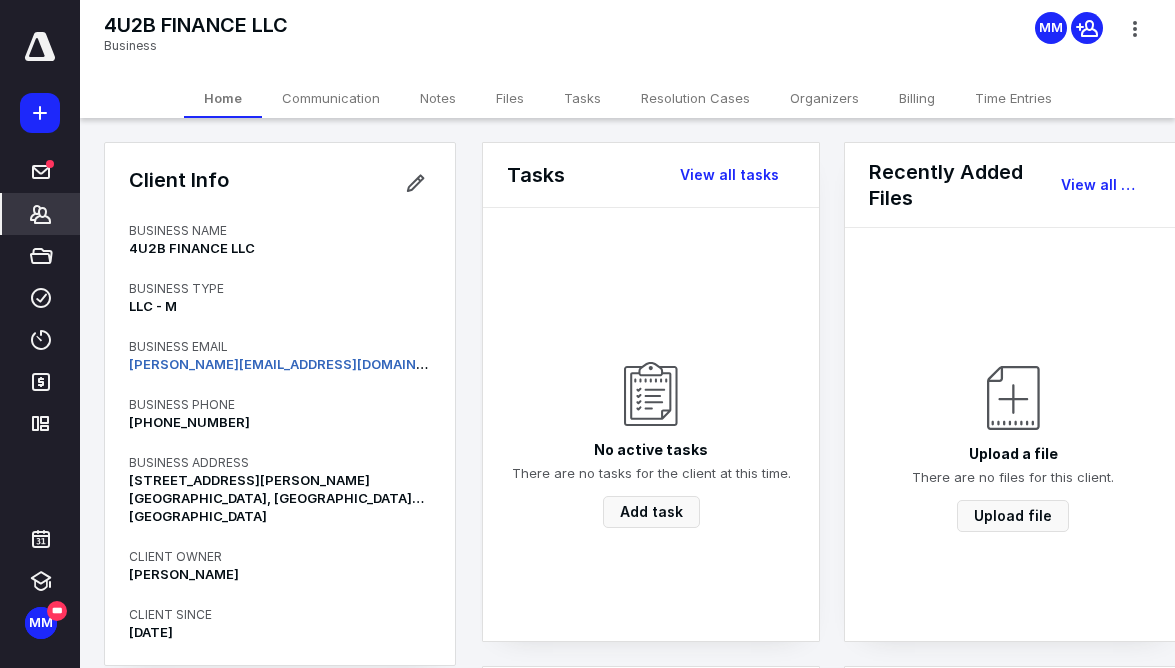 scroll, scrollTop: 348, scrollLeft: 0, axis: vertical 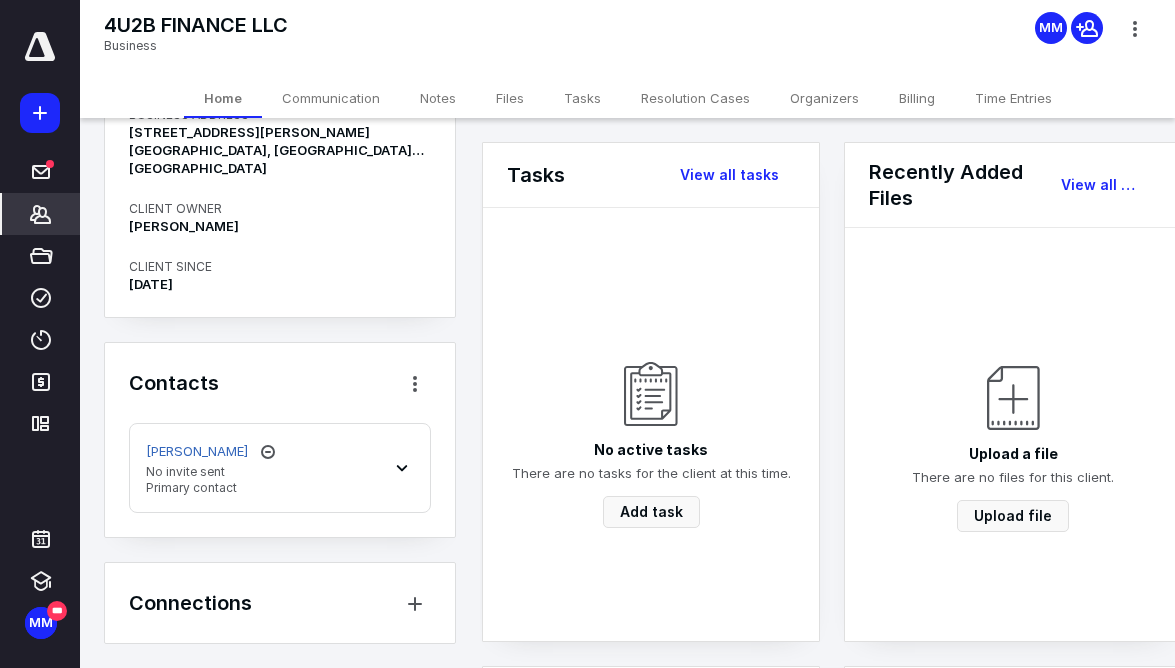 click 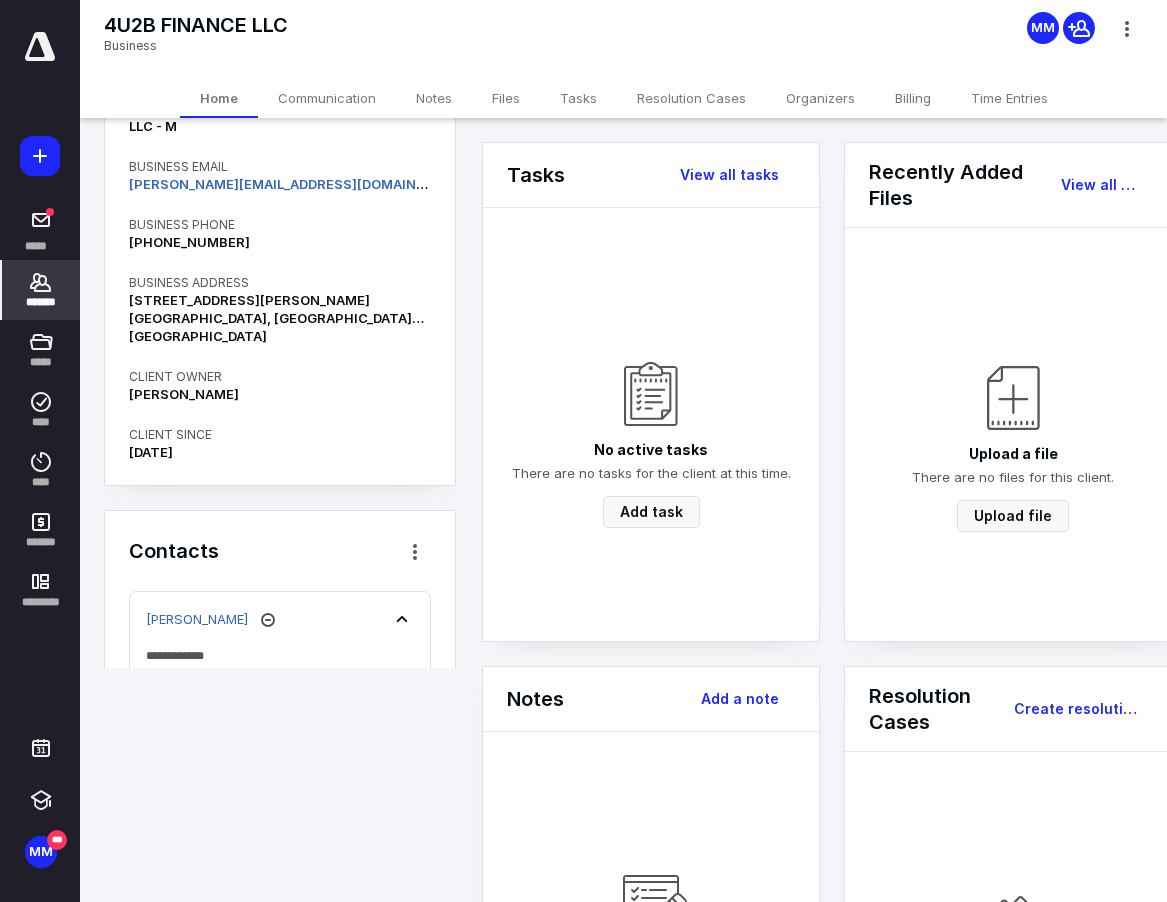 scroll, scrollTop: 0, scrollLeft: 0, axis: both 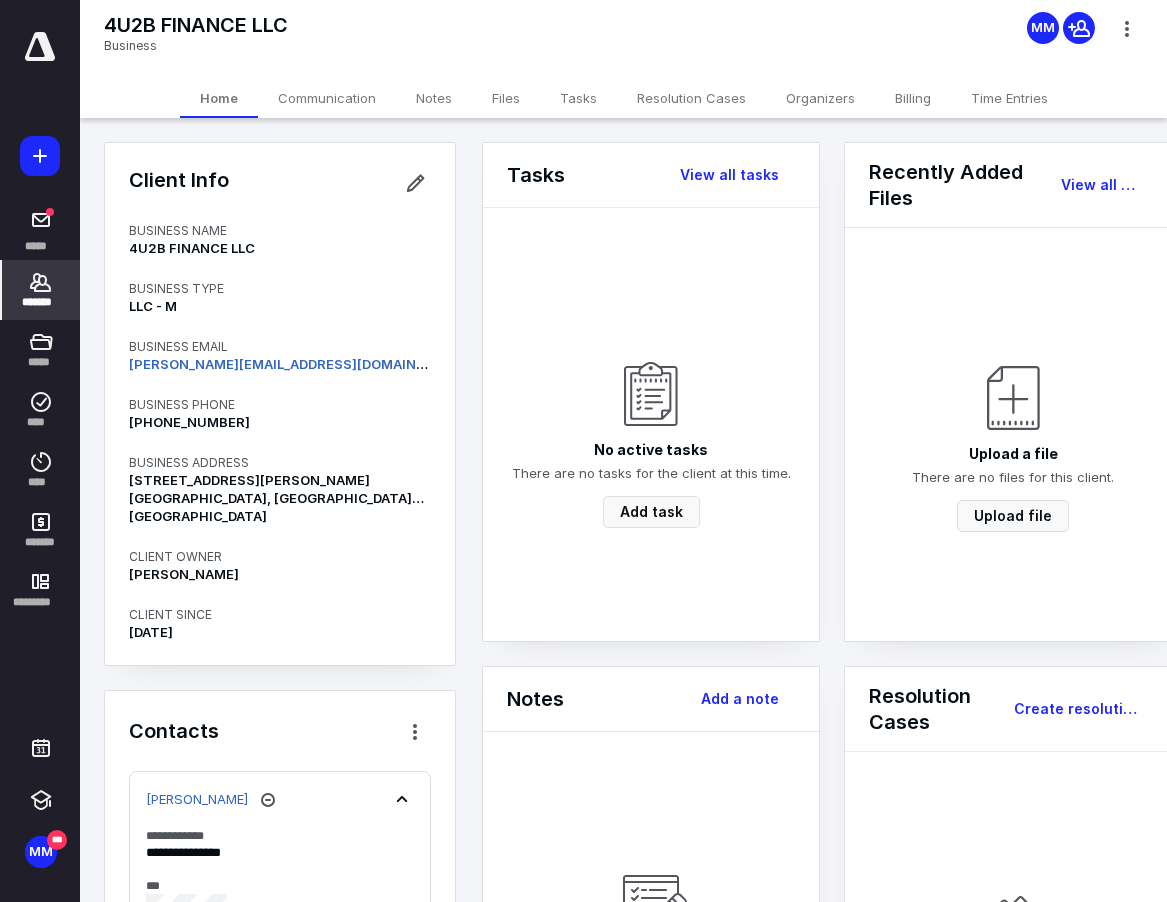 click on "*******" at bounding box center (41, 302) 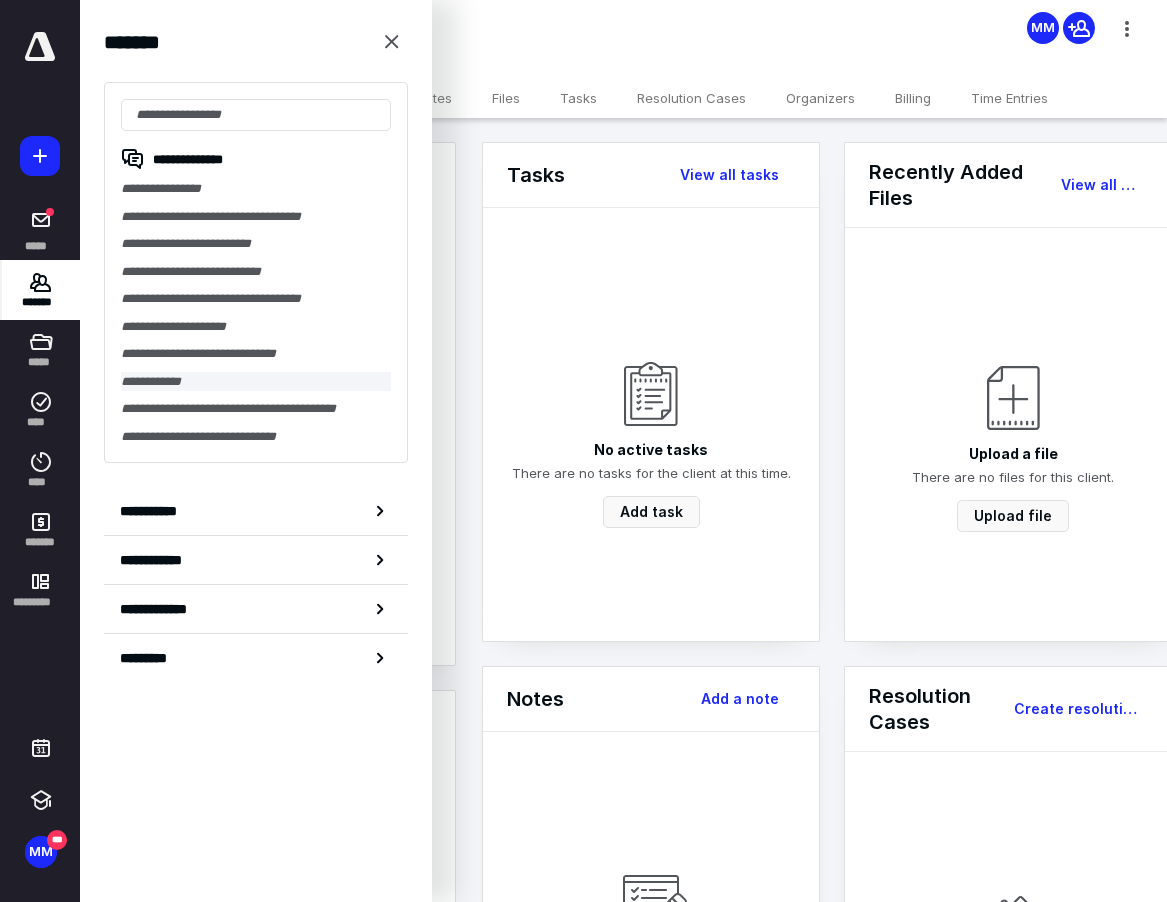 click on "**********" at bounding box center [256, 382] 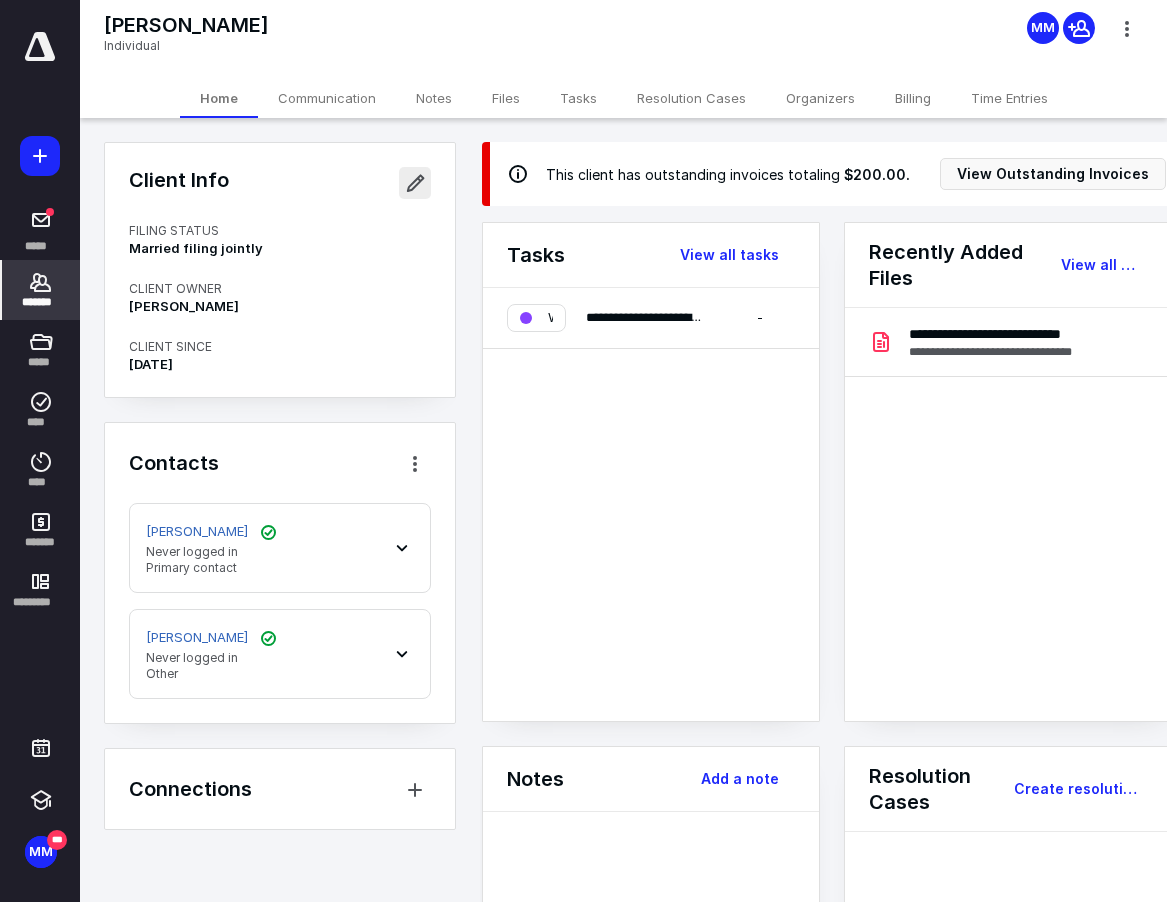 click at bounding box center (415, 183) 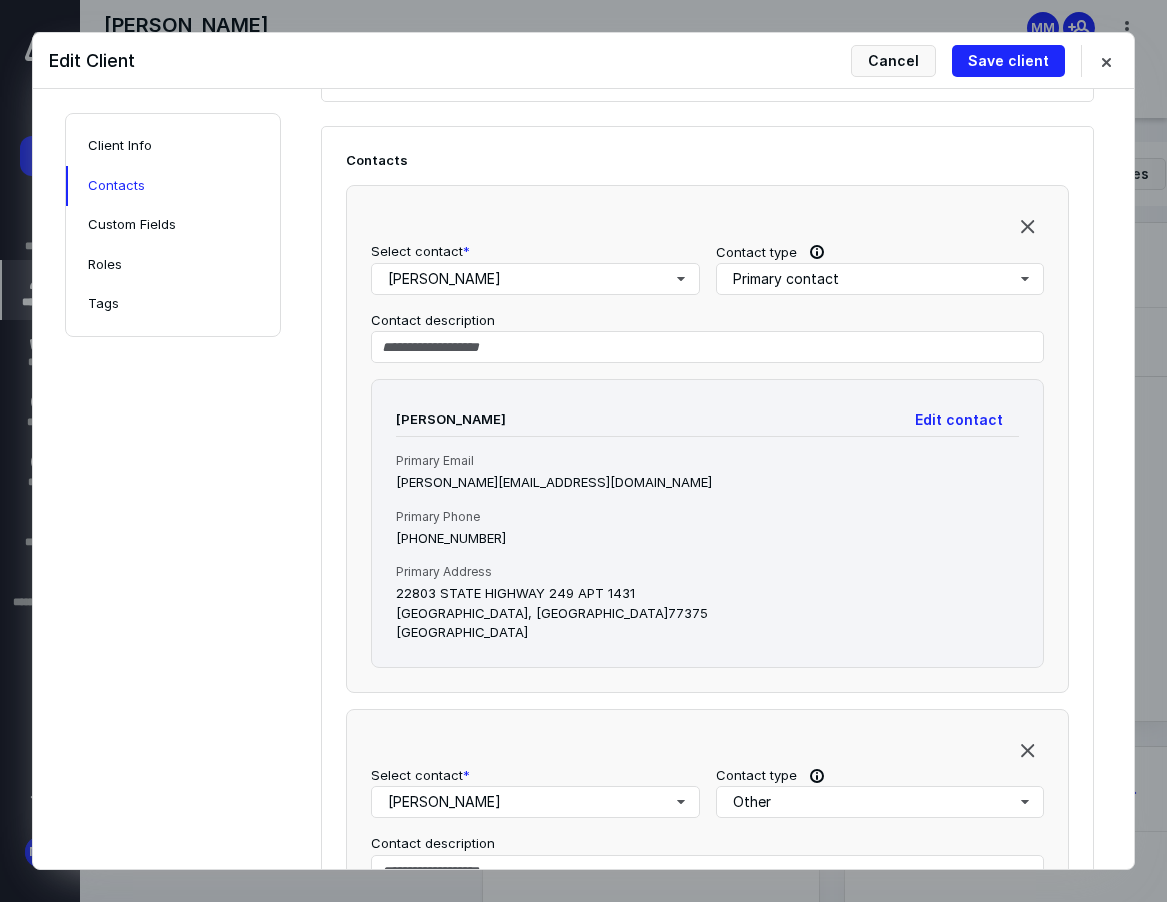 scroll, scrollTop: 661, scrollLeft: 0, axis: vertical 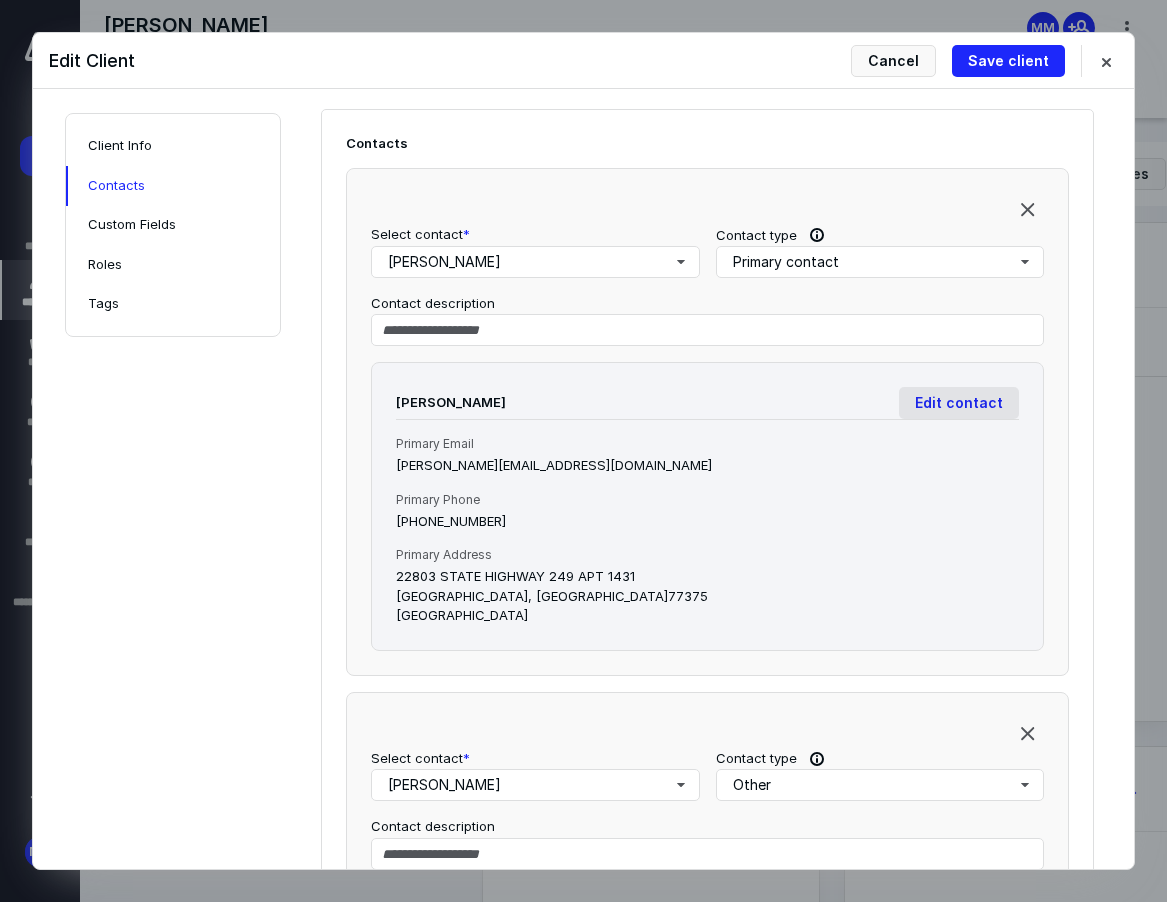 click on "Edit contact" at bounding box center [959, 403] 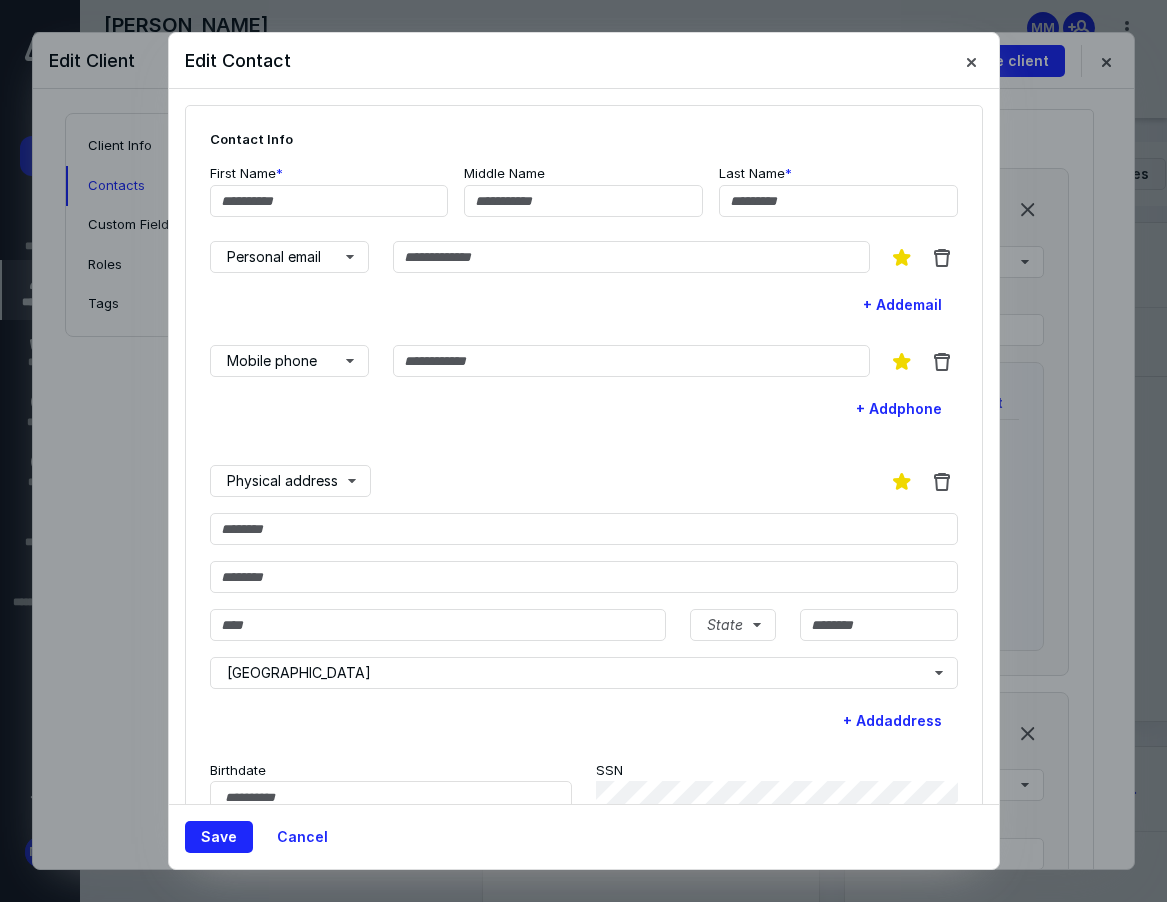 type on "****" 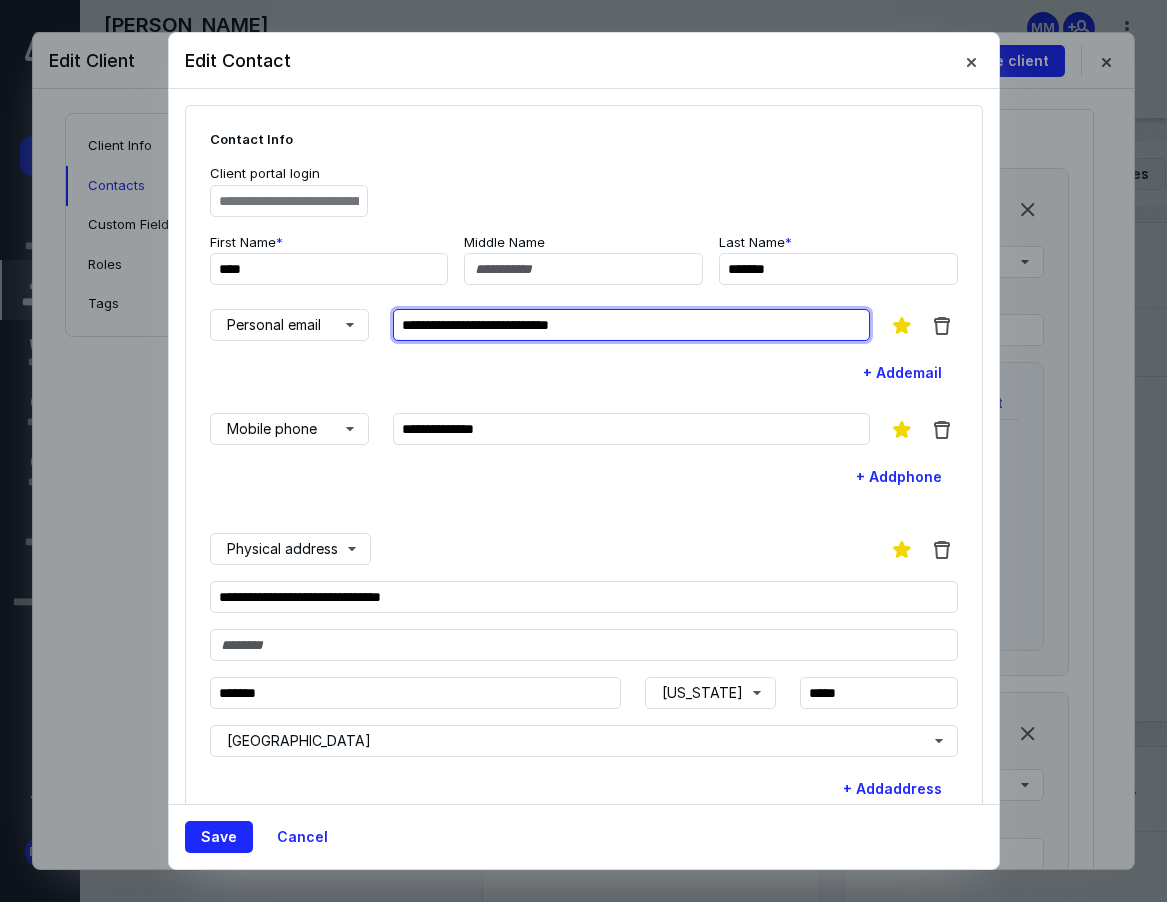 drag, startPoint x: 611, startPoint y: 320, endPoint x: 376, endPoint y: 322, distance: 235.00851 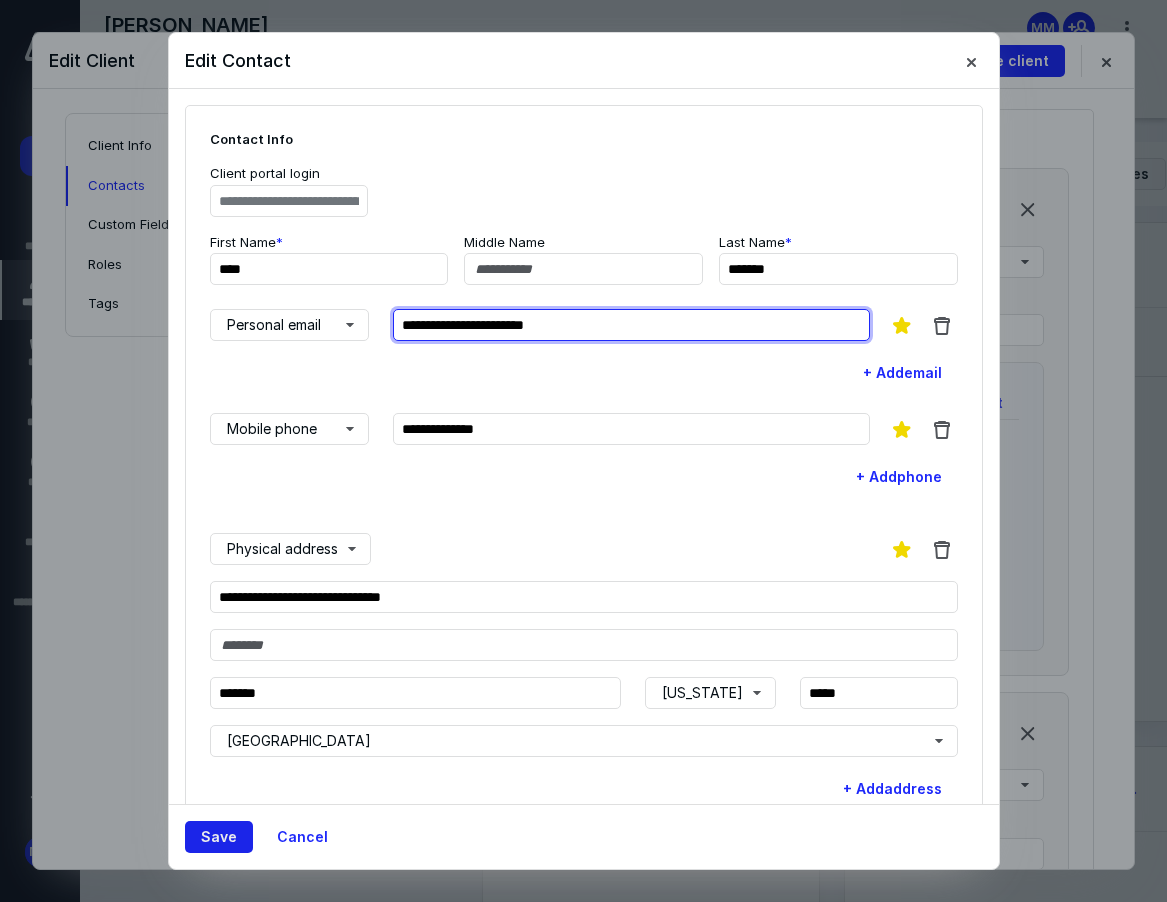 type on "**********" 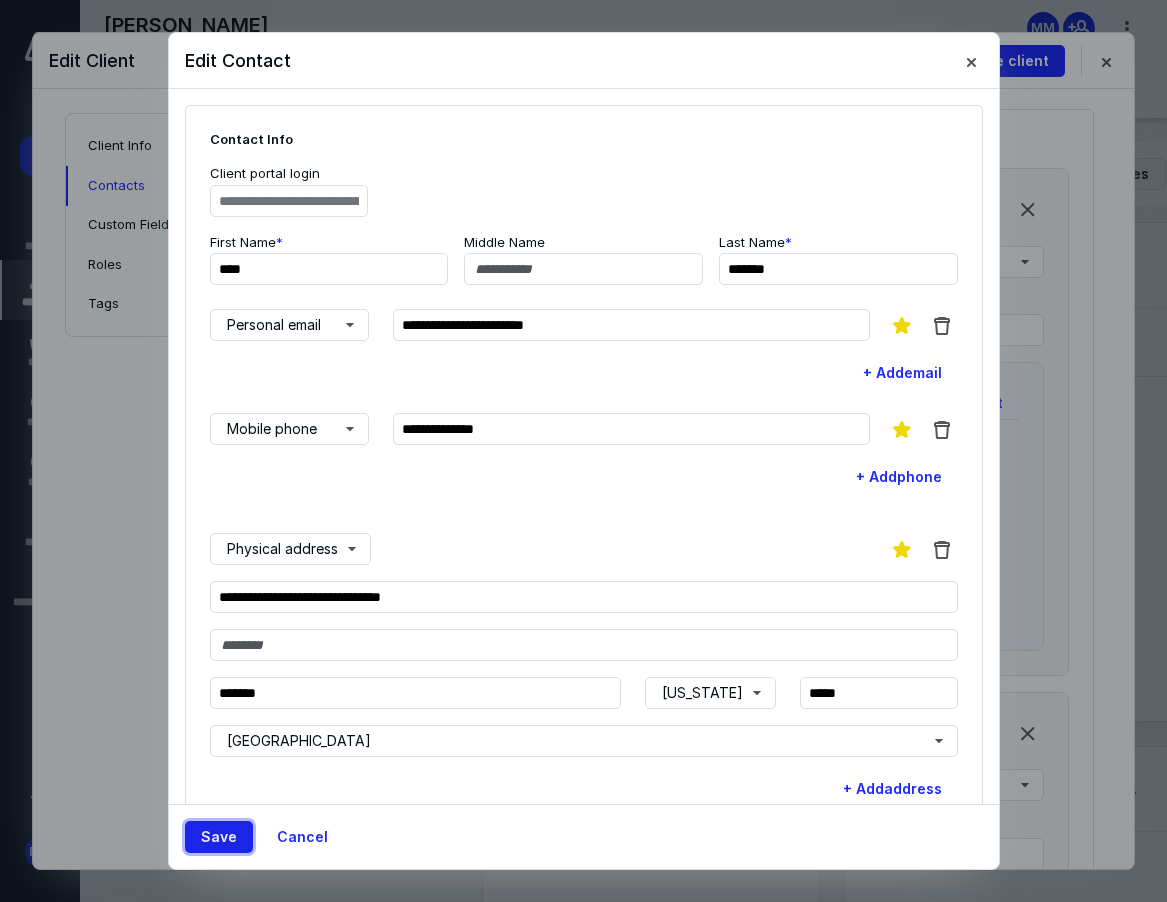 click on "Save" at bounding box center (219, 837) 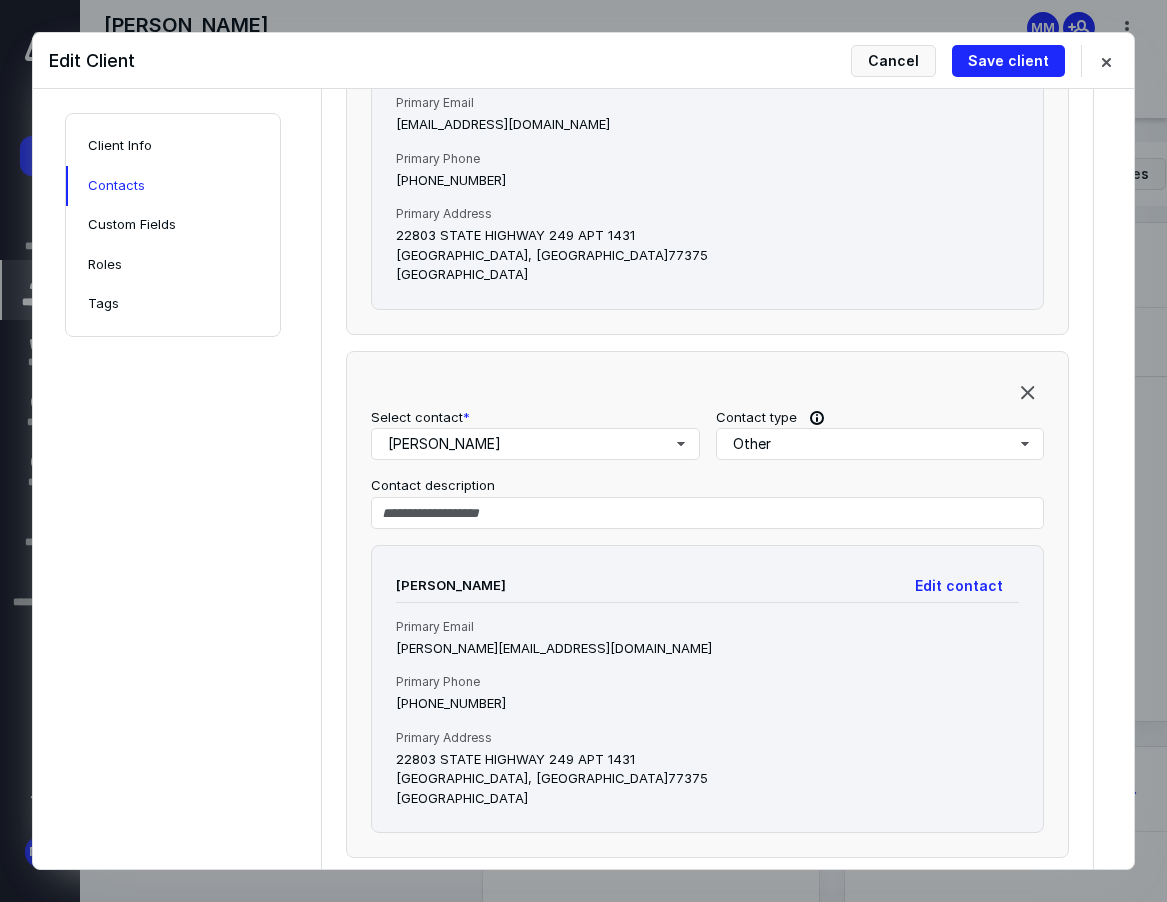 scroll, scrollTop: 1007, scrollLeft: 0, axis: vertical 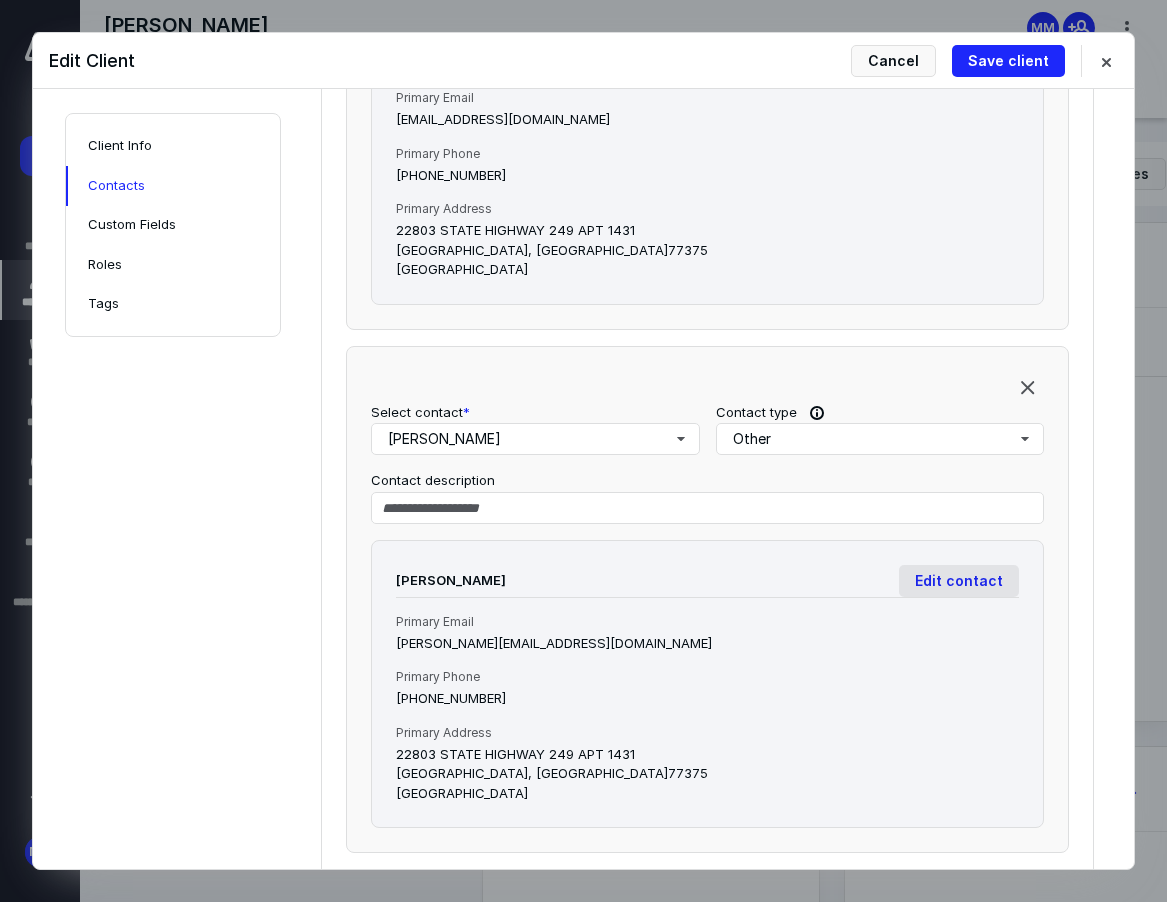 click on "Edit contact" at bounding box center (959, 581) 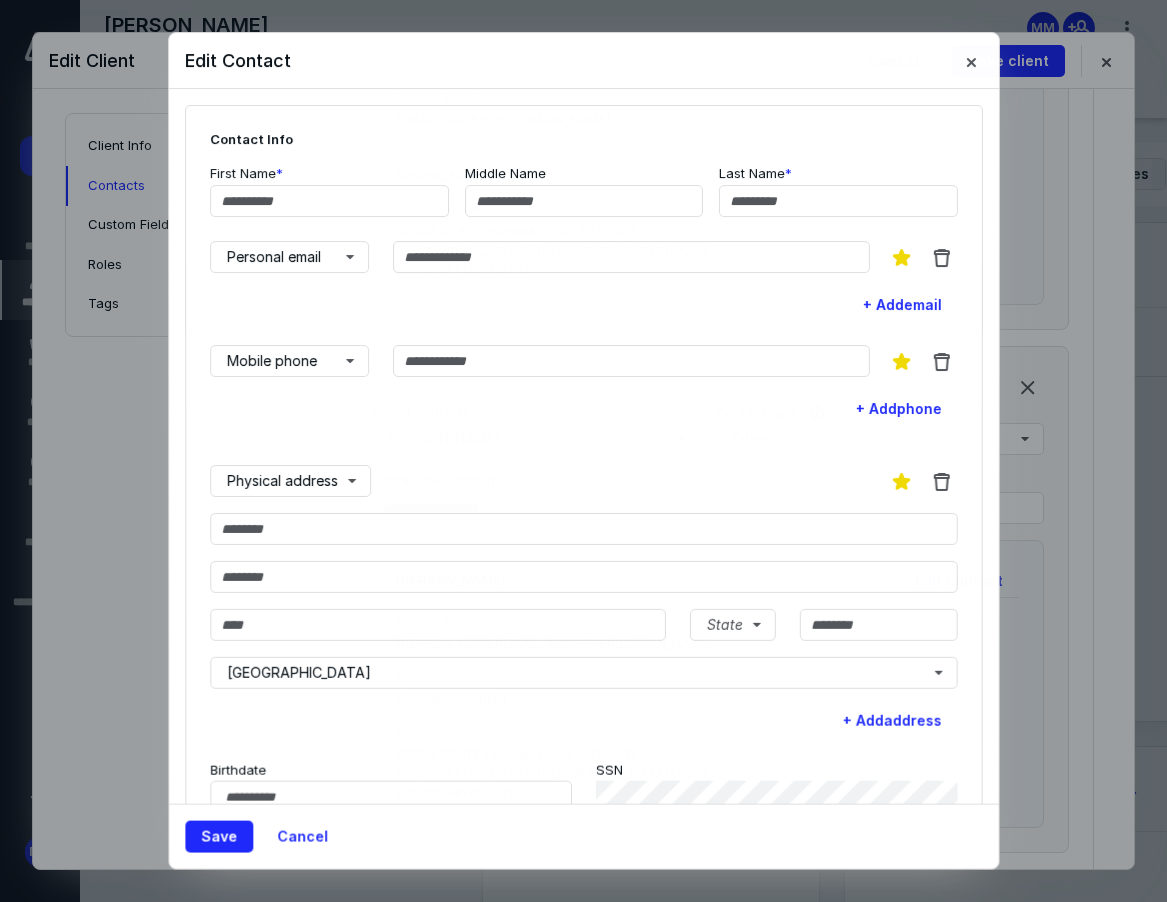 type on "******" 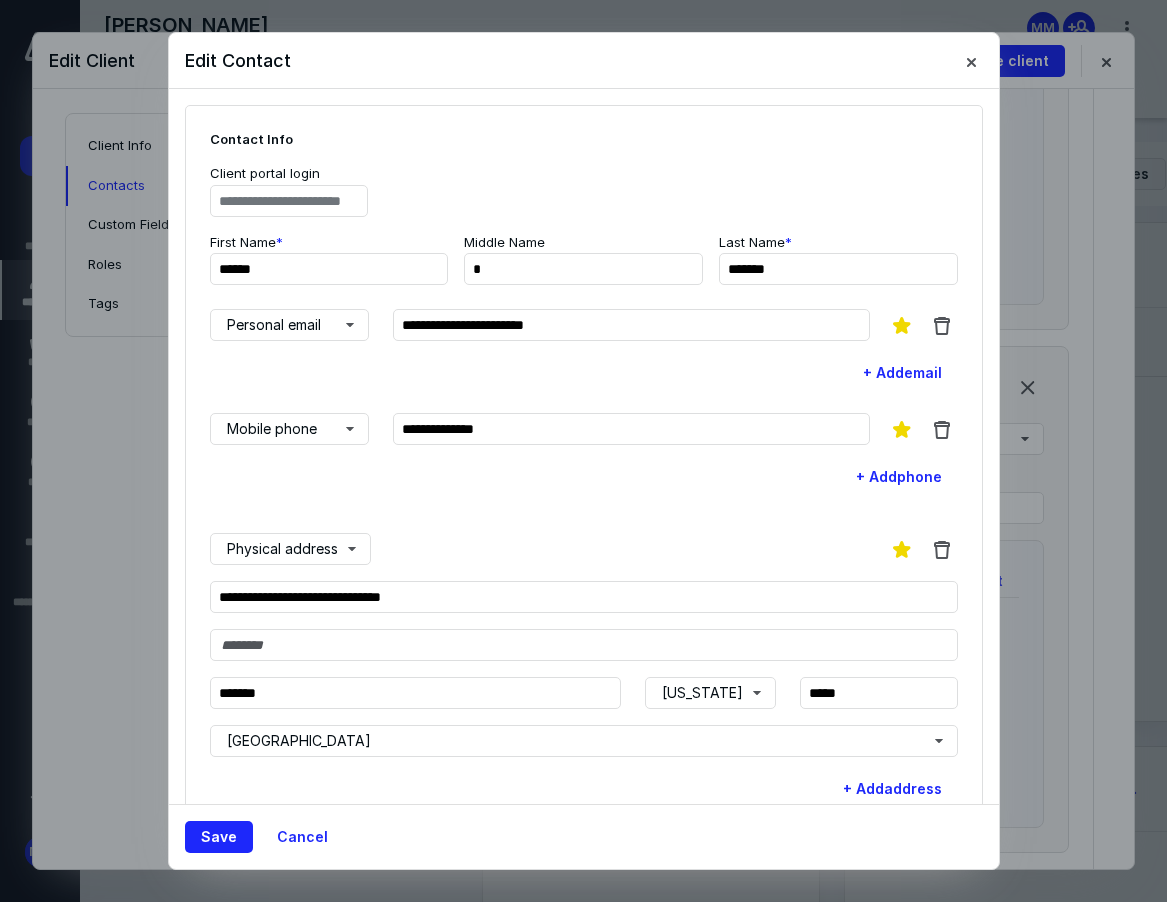 scroll, scrollTop: 20, scrollLeft: 0, axis: vertical 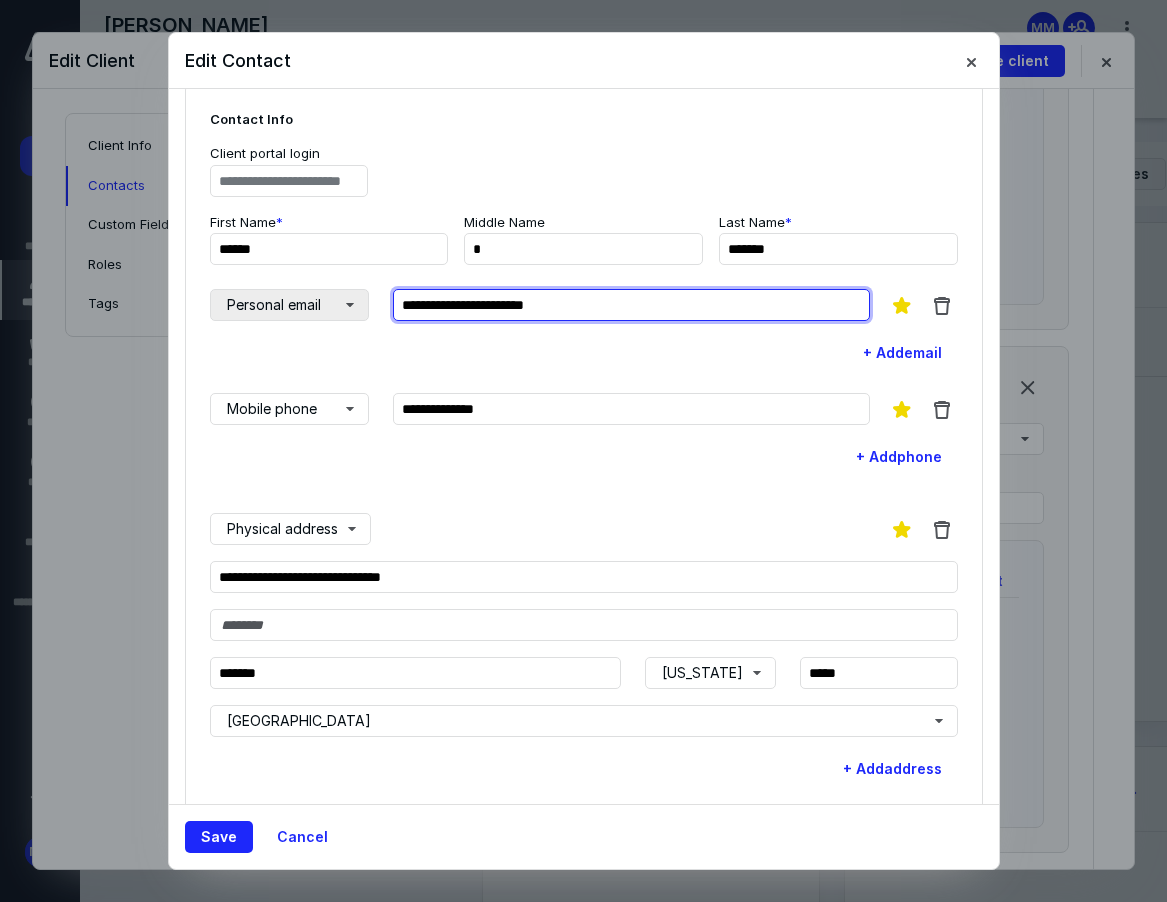 drag, startPoint x: 451, startPoint y: 306, endPoint x: 340, endPoint y: 314, distance: 111.28792 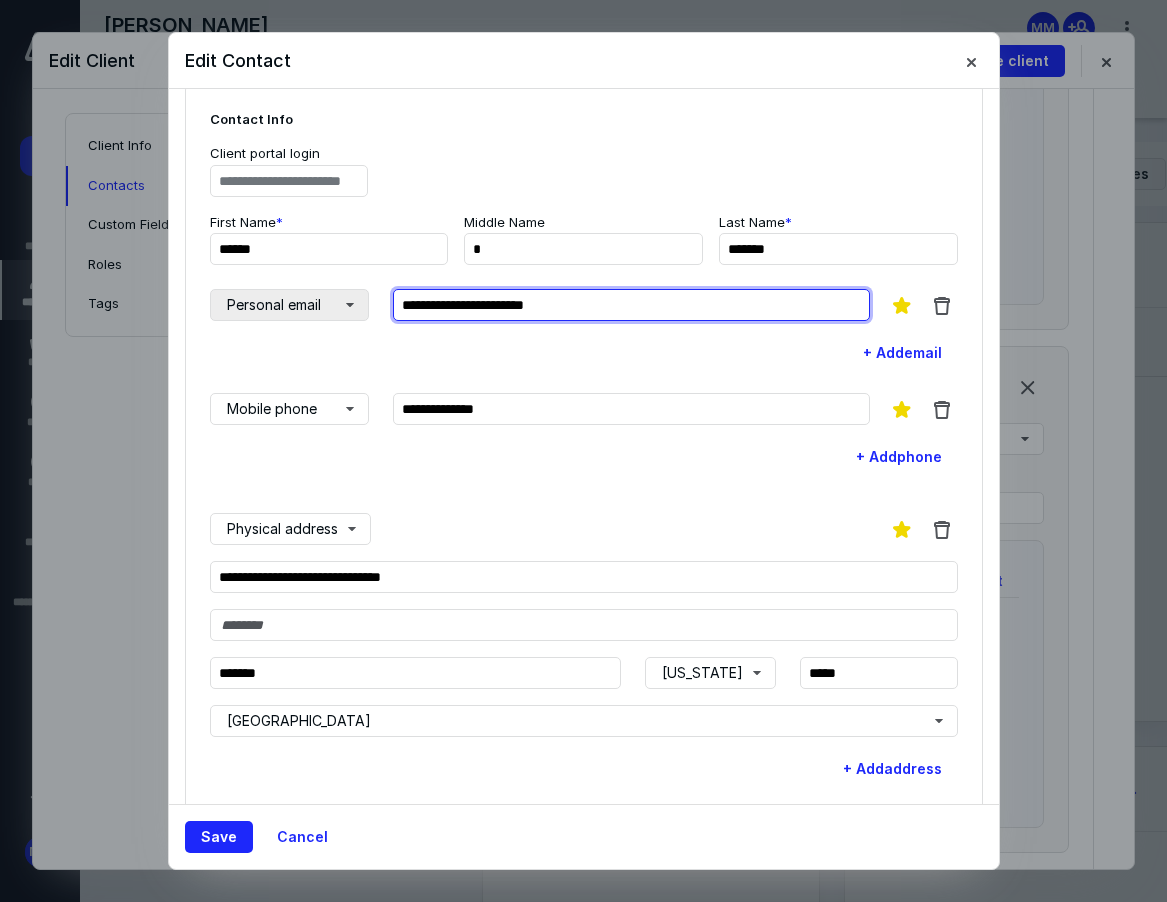 click on "**********" at bounding box center (540, 305) 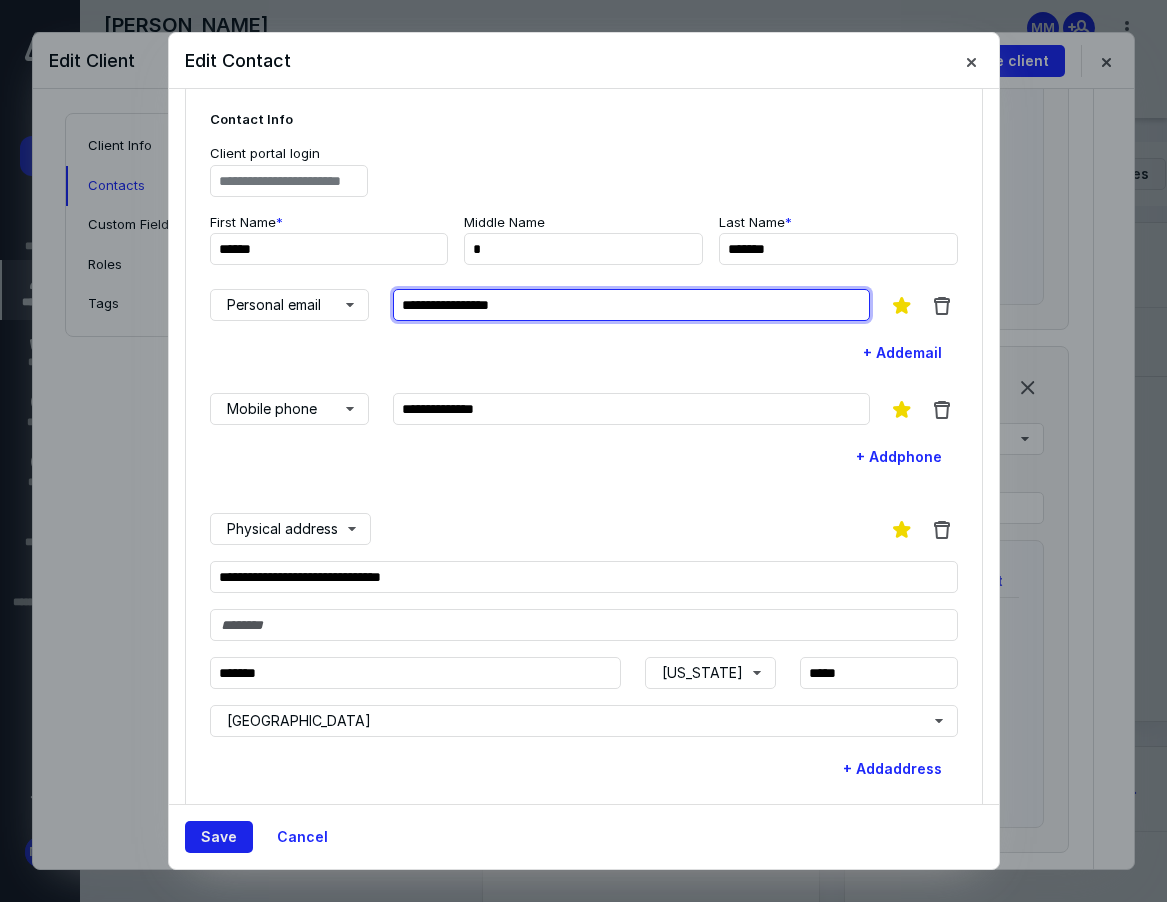 type on "**********" 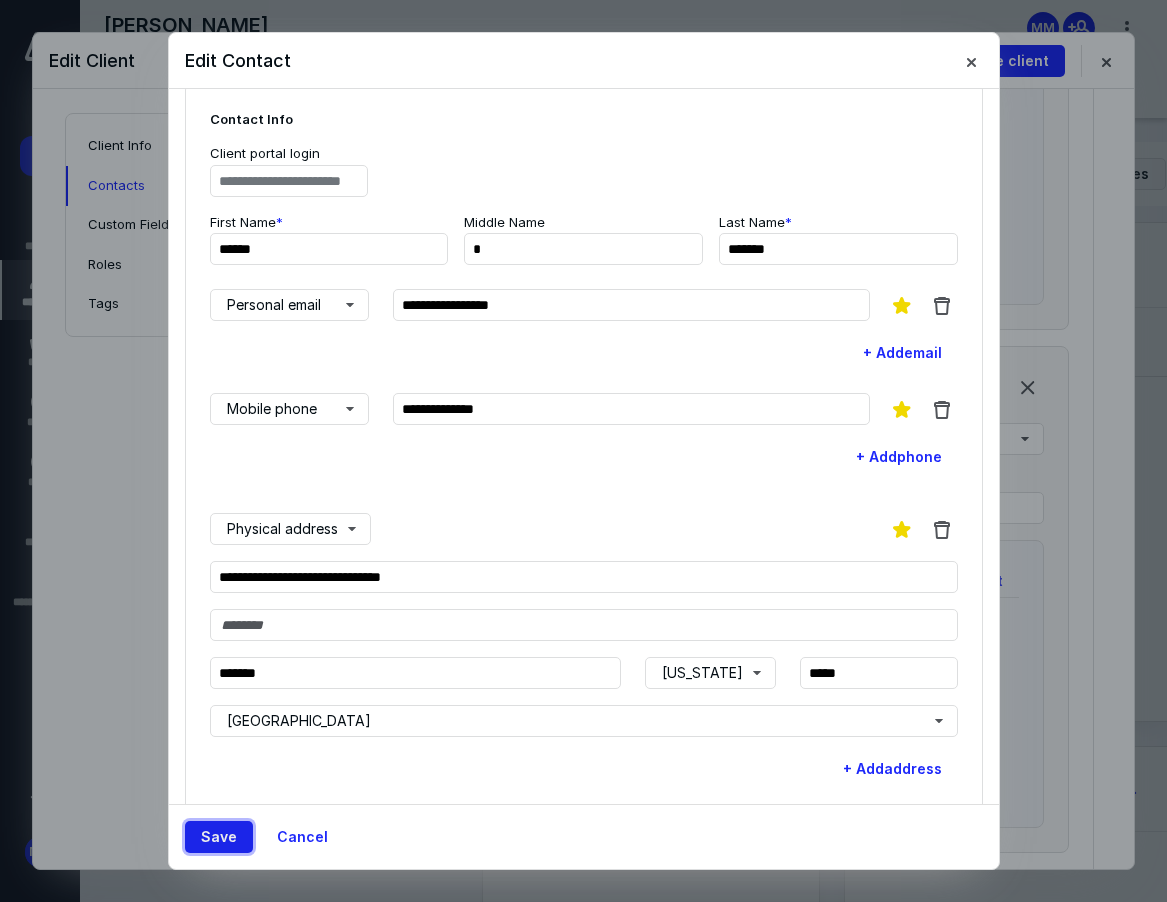 click on "Save" at bounding box center [219, 837] 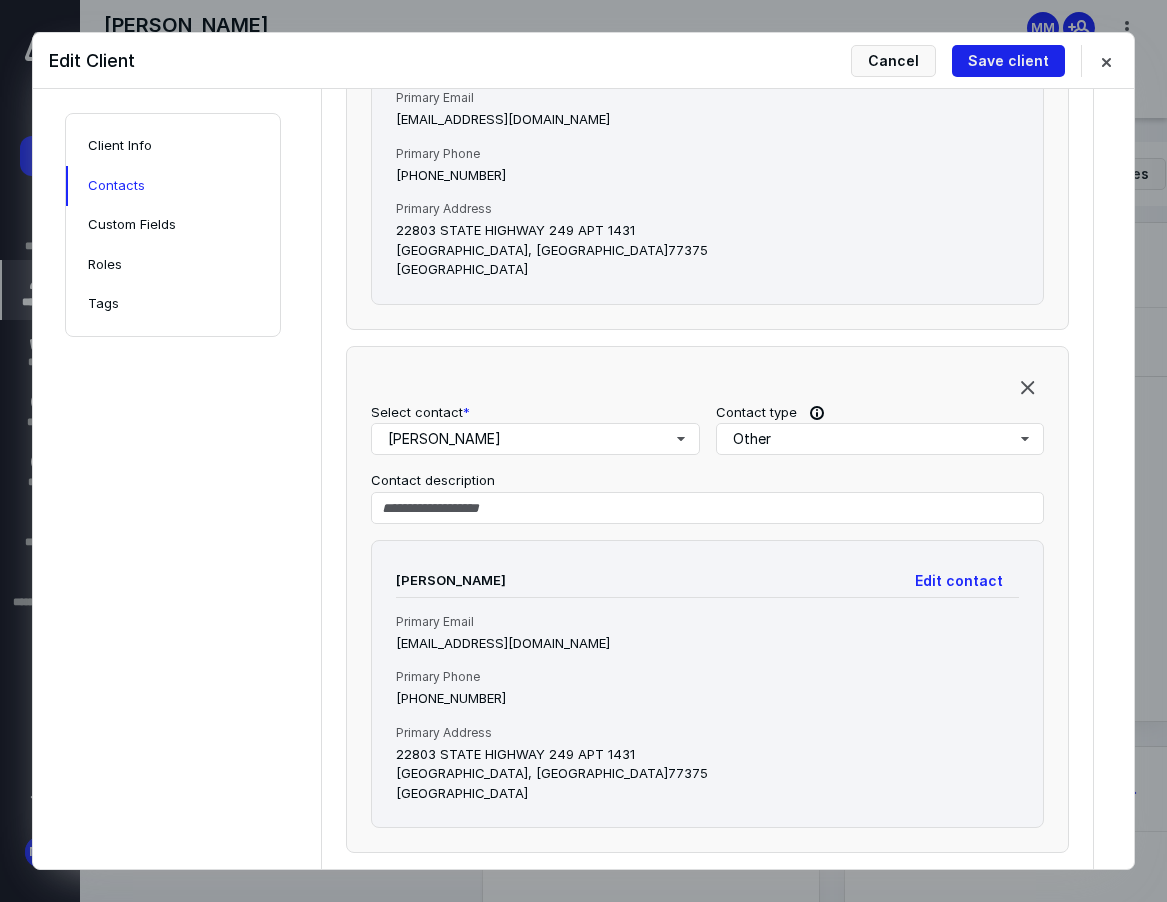 click on "Save client" at bounding box center [1008, 61] 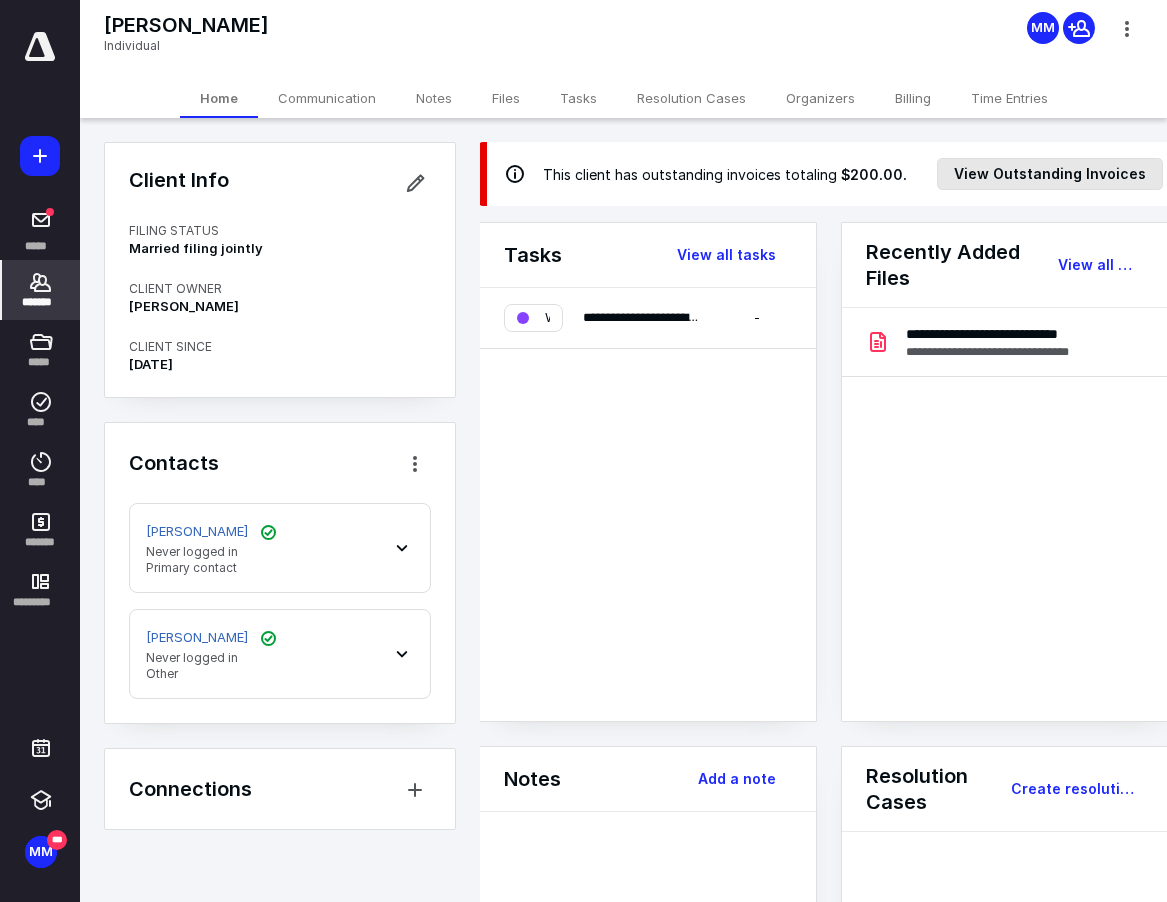 scroll, scrollTop: 0, scrollLeft: 10, axis: horizontal 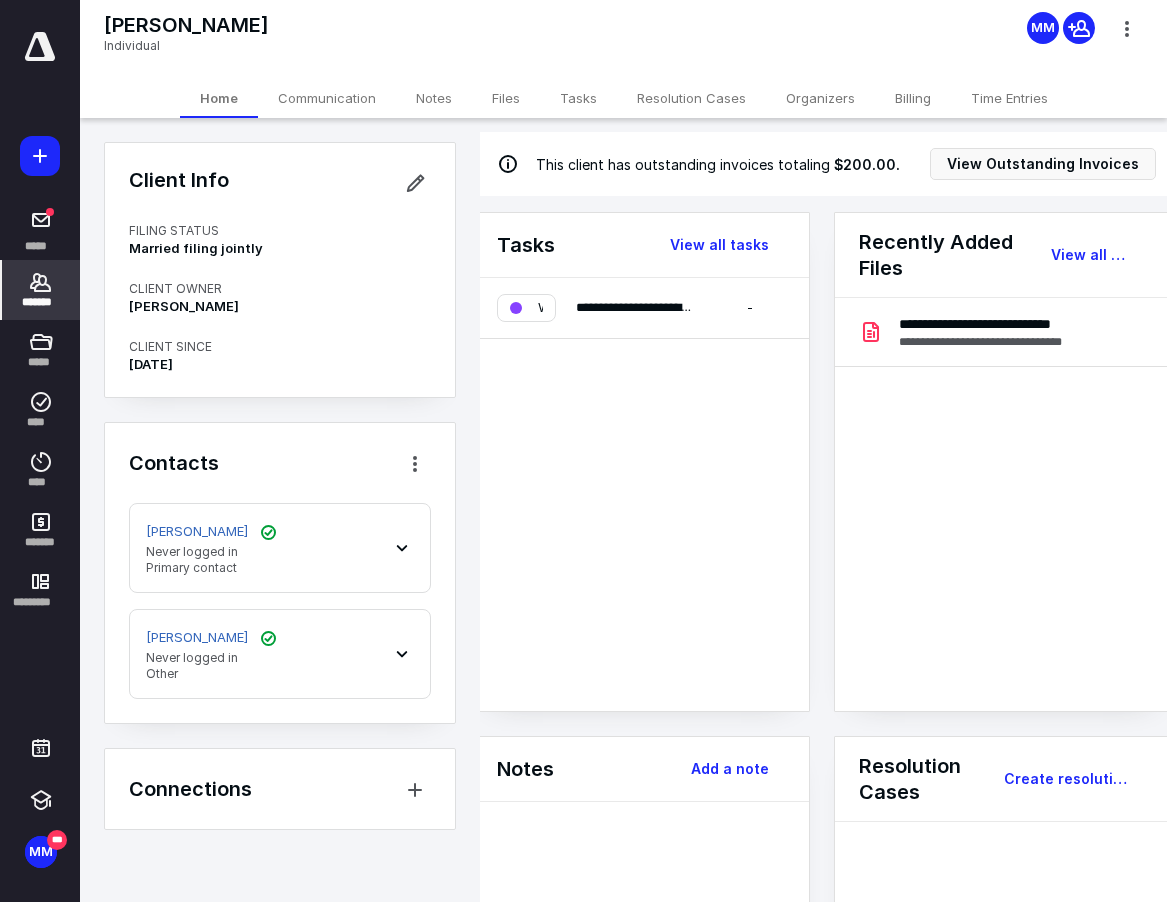 click on "Files" at bounding box center [506, 98] 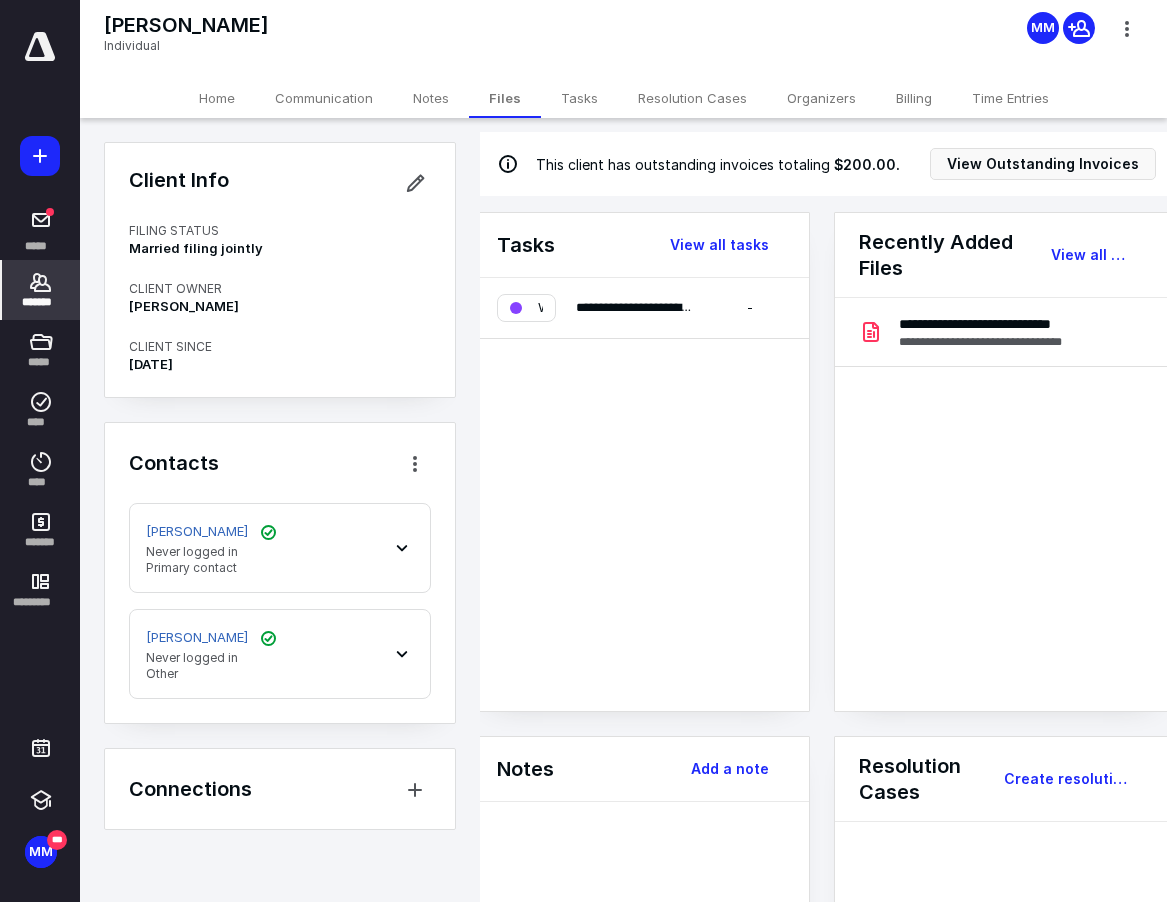 scroll, scrollTop: 0, scrollLeft: 0, axis: both 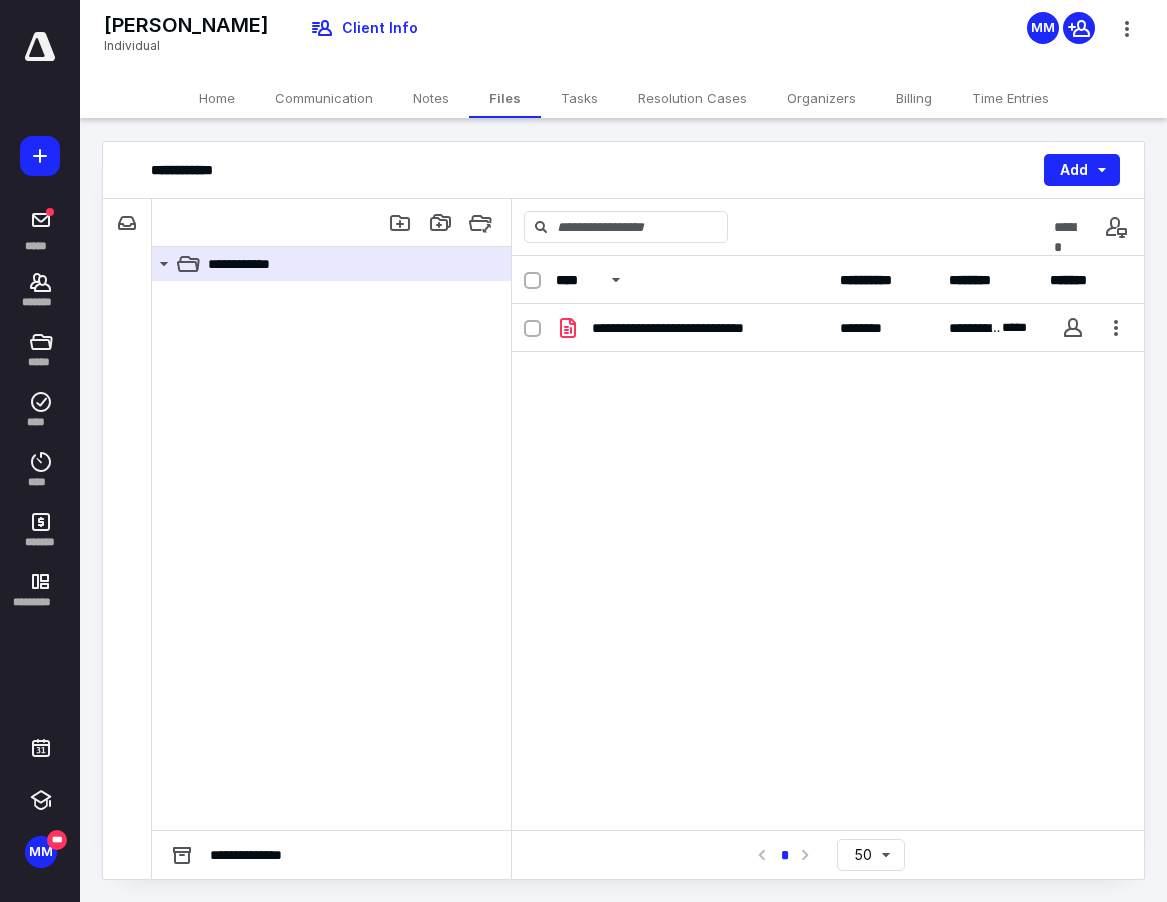 click on "Home" at bounding box center (217, 98) 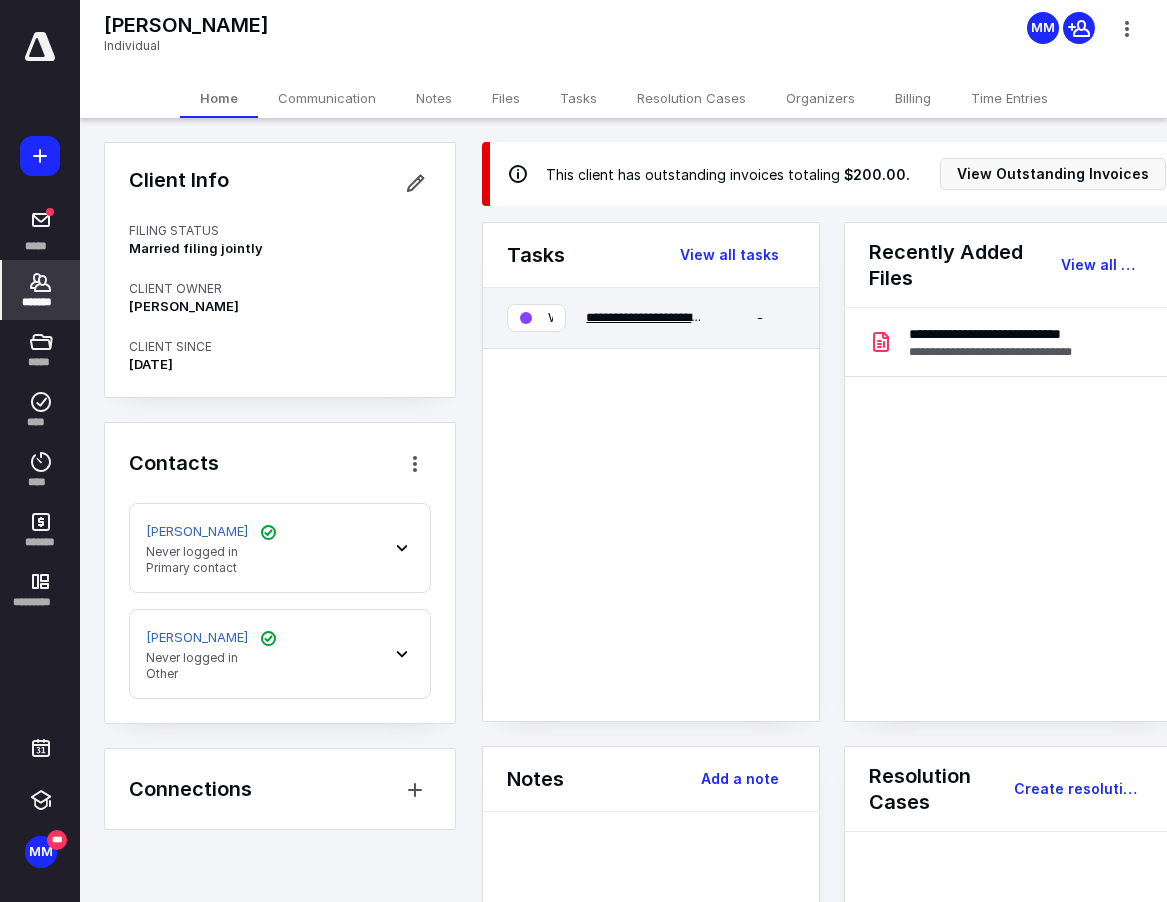 click on "**********" at bounding box center [698, 317] 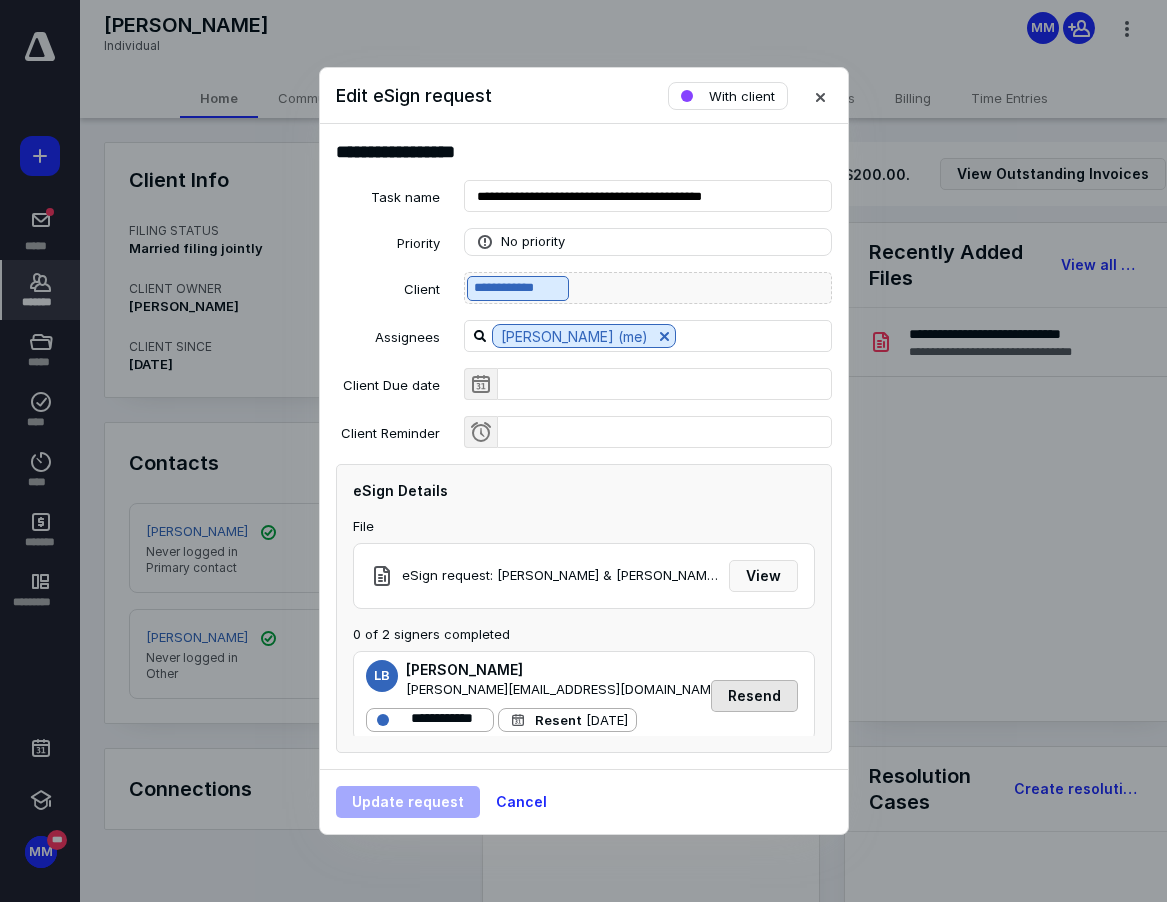 click on "Resend" at bounding box center (754, 696) 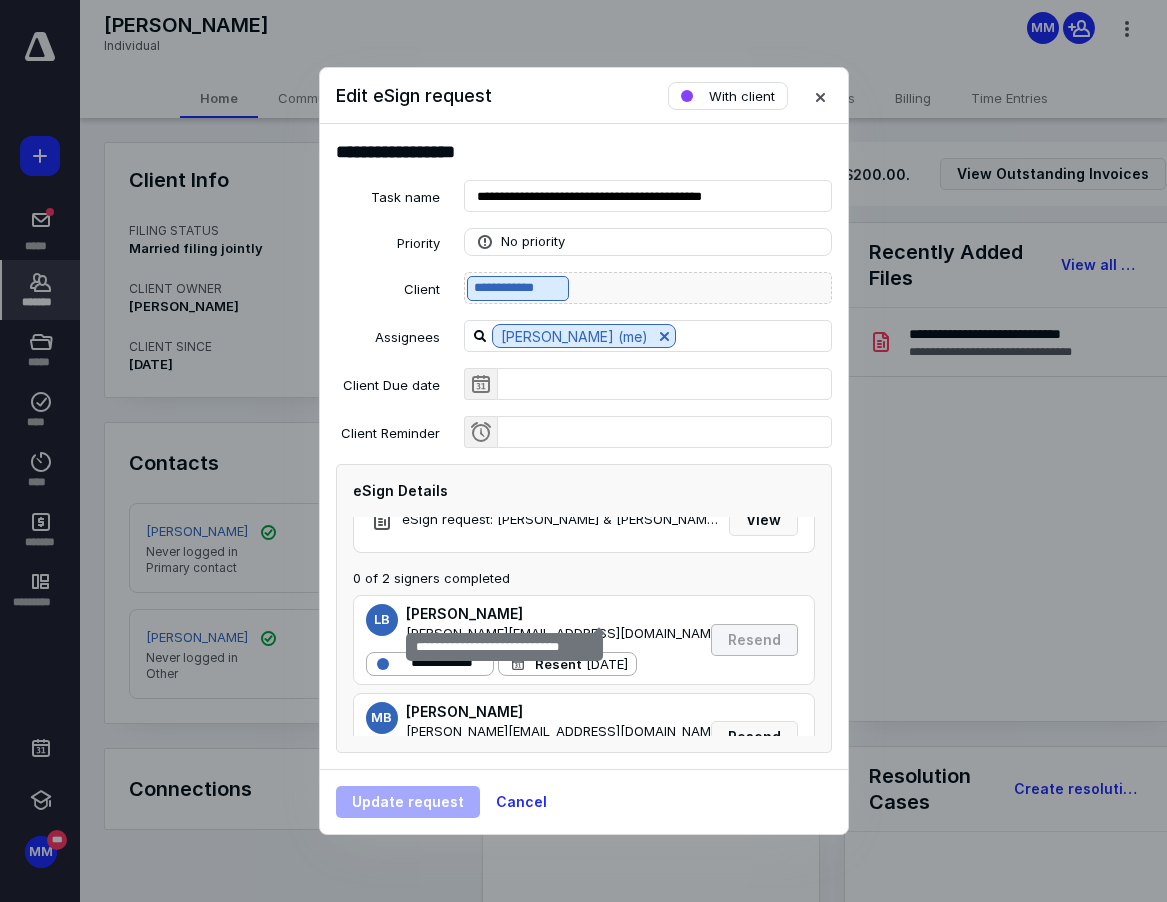 scroll, scrollTop: 102, scrollLeft: 0, axis: vertical 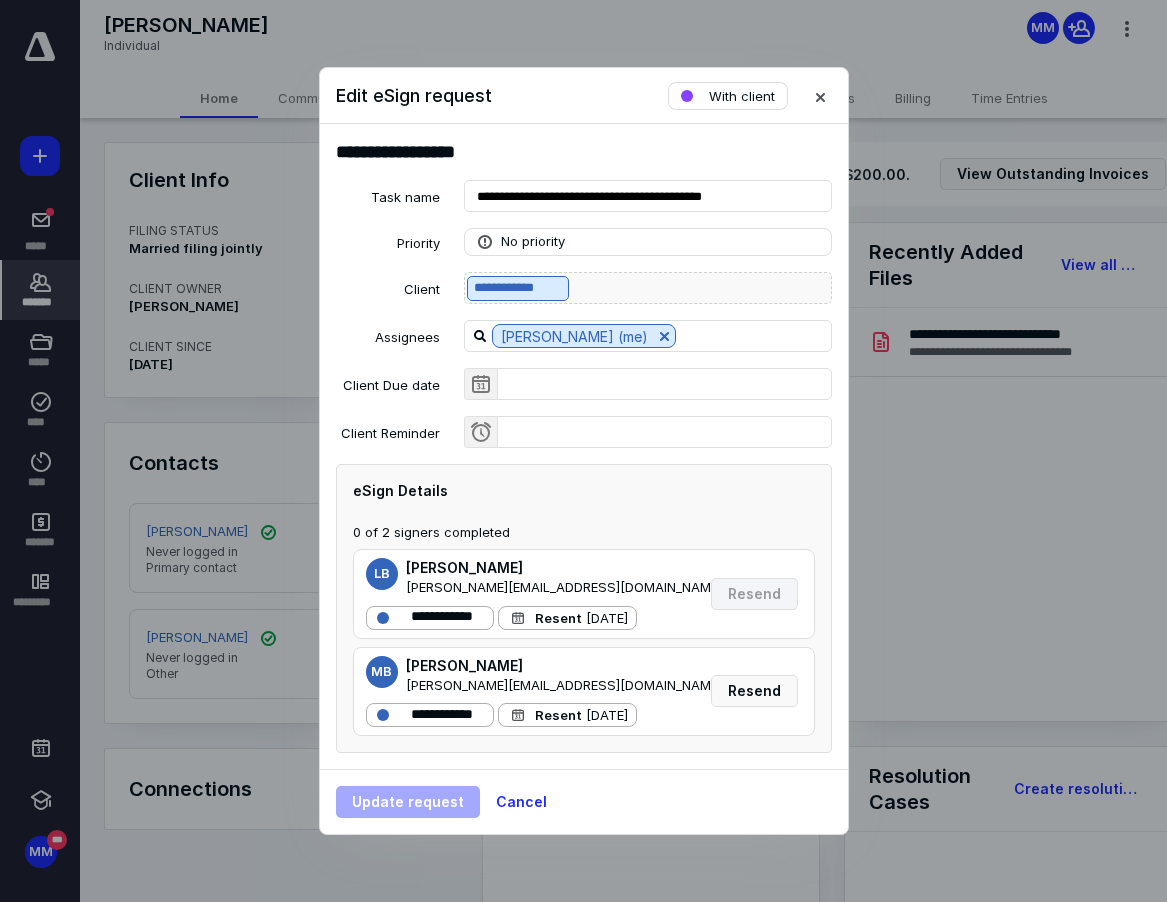 click on "With client" at bounding box center [728, 96] 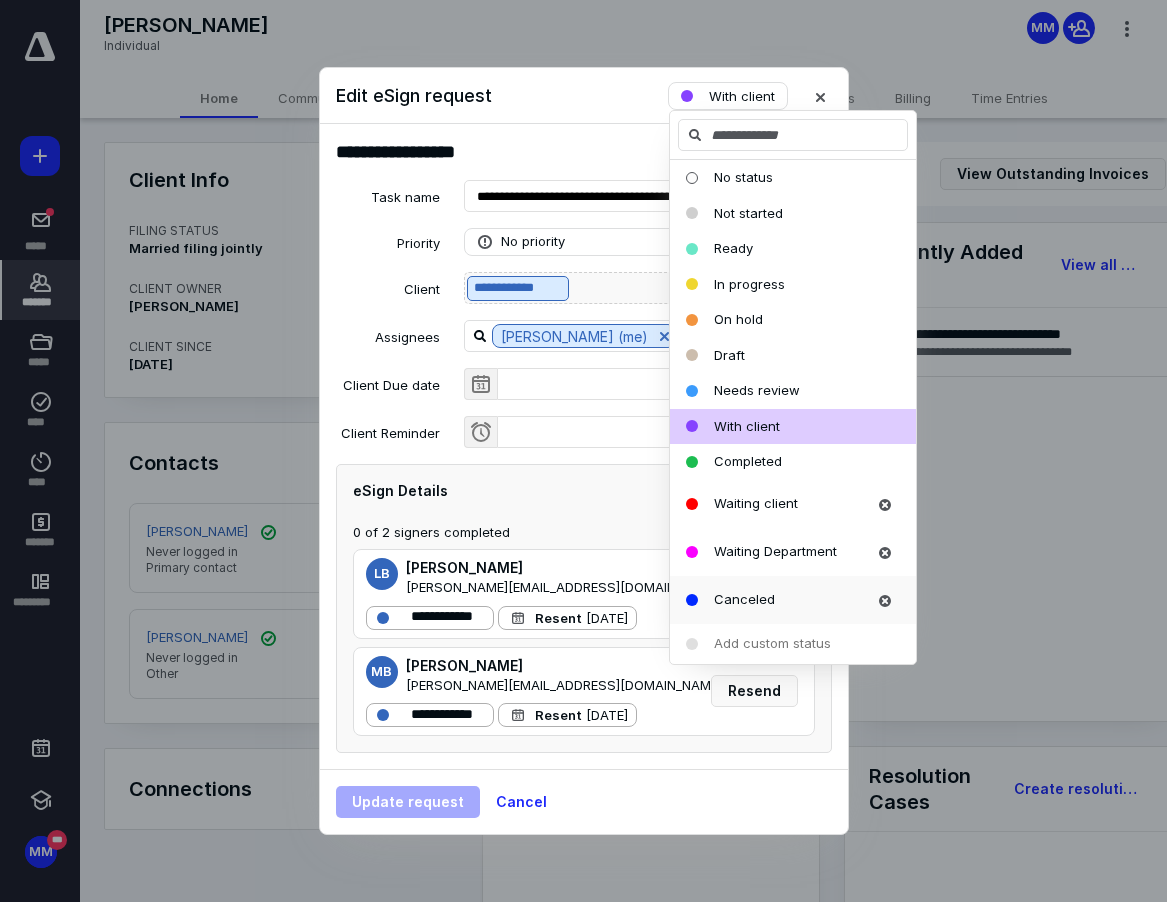 click on "Canceled" at bounding box center [793, 600] 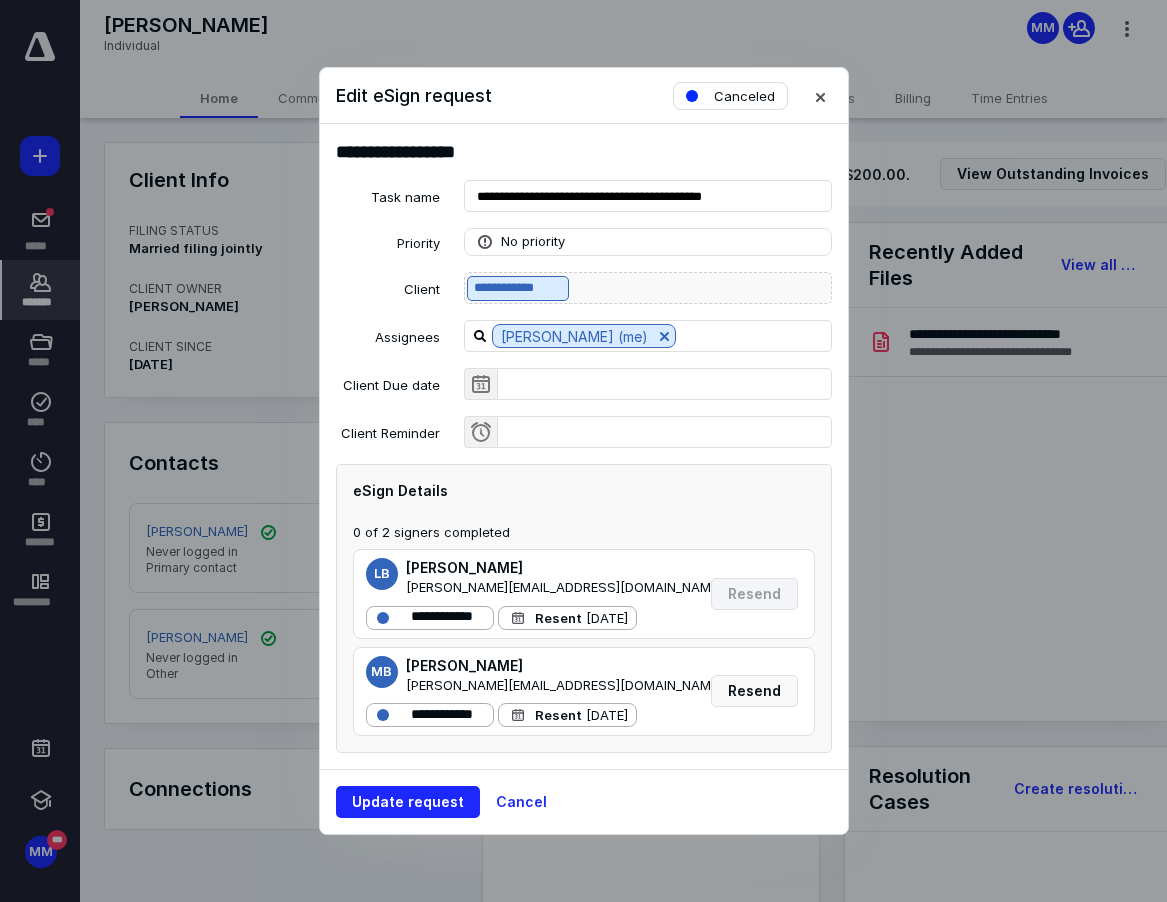 click on "Update request Cancel" at bounding box center [584, 801] 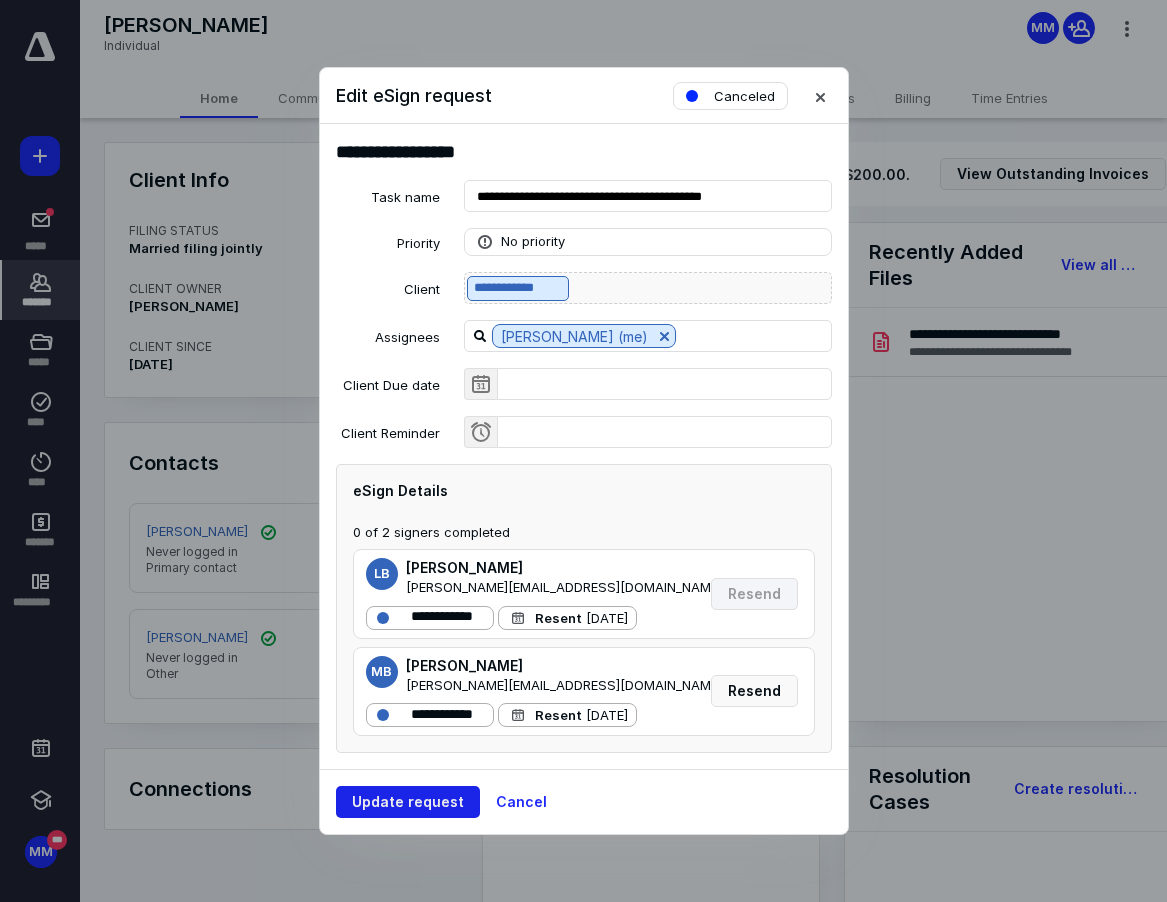 click on "Update request" at bounding box center [408, 802] 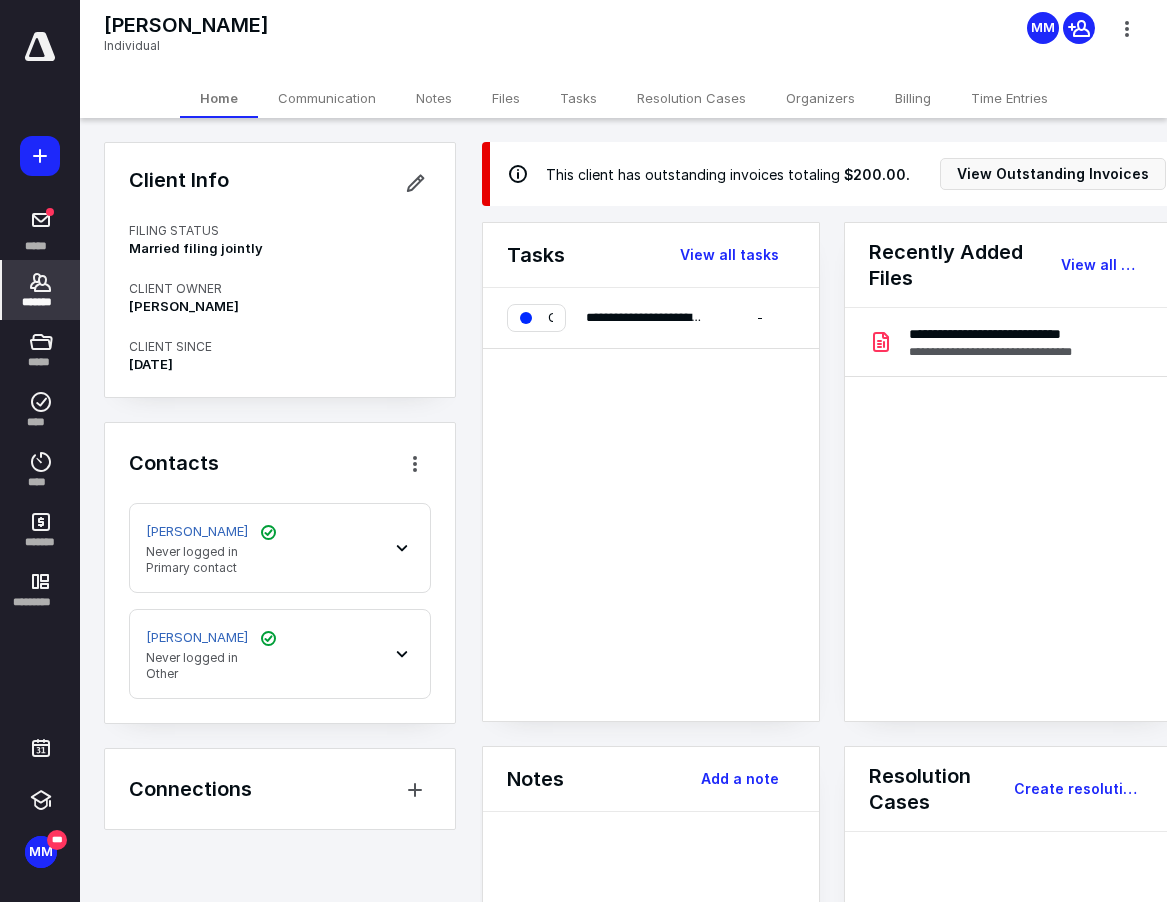 scroll, scrollTop: 0, scrollLeft: 5, axis: horizontal 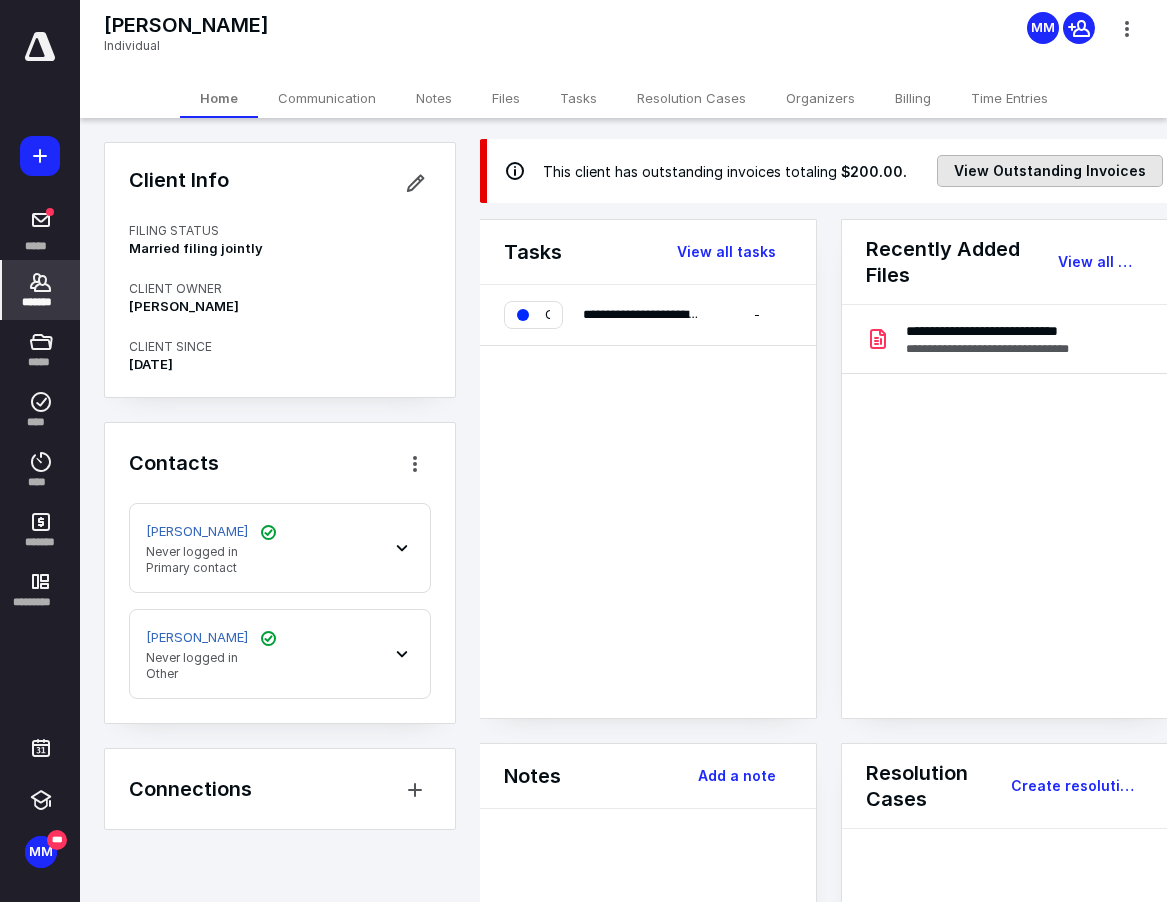click on "View Outstanding Invoices" at bounding box center [1050, 171] 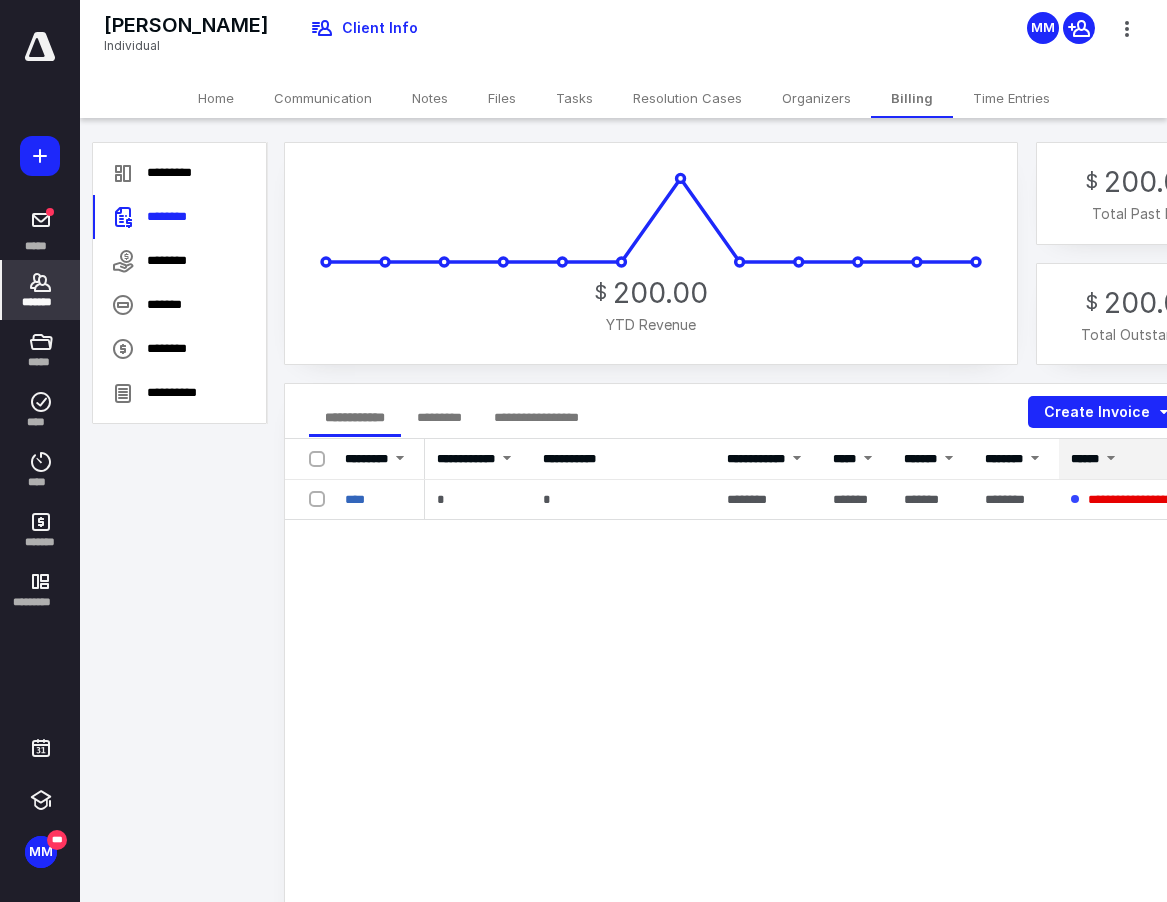 scroll, scrollTop: 10, scrollLeft: 0, axis: vertical 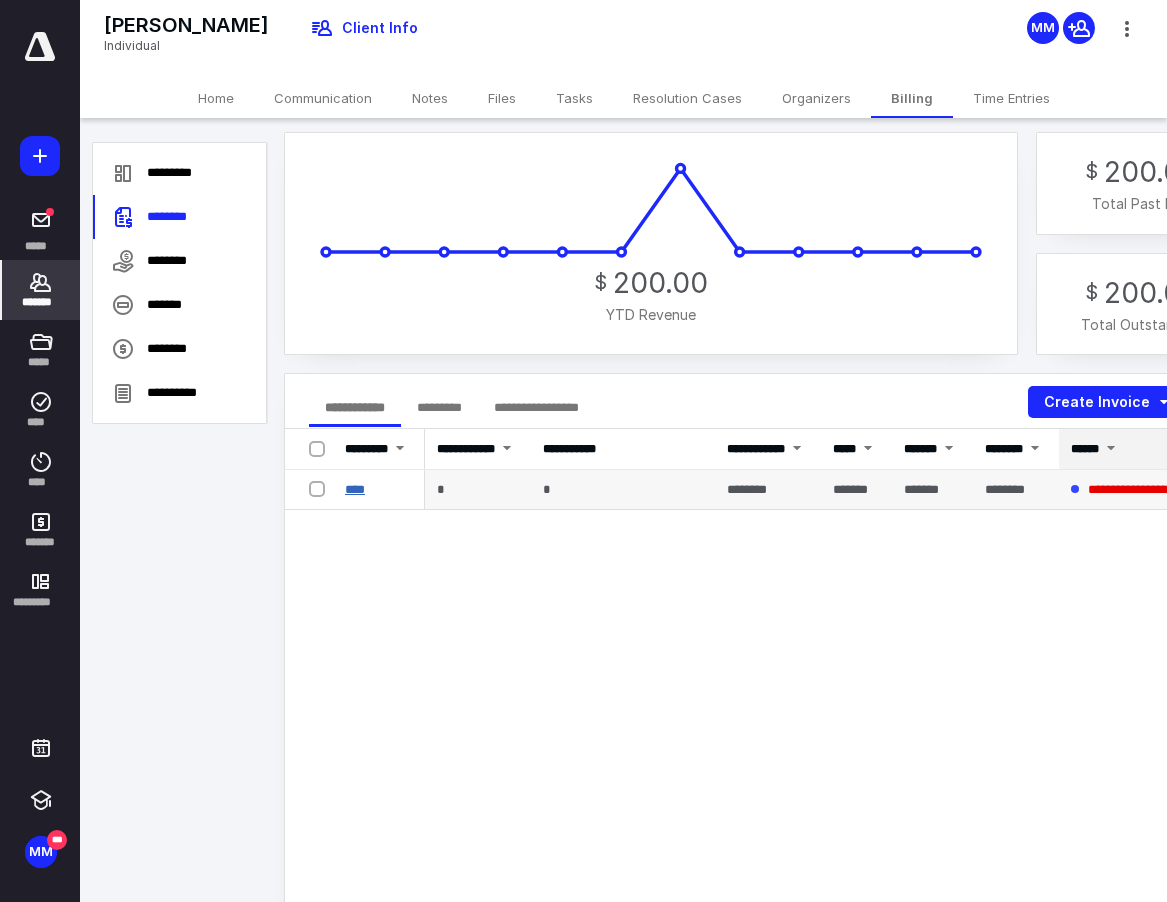 click on "****" at bounding box center (355, 489) 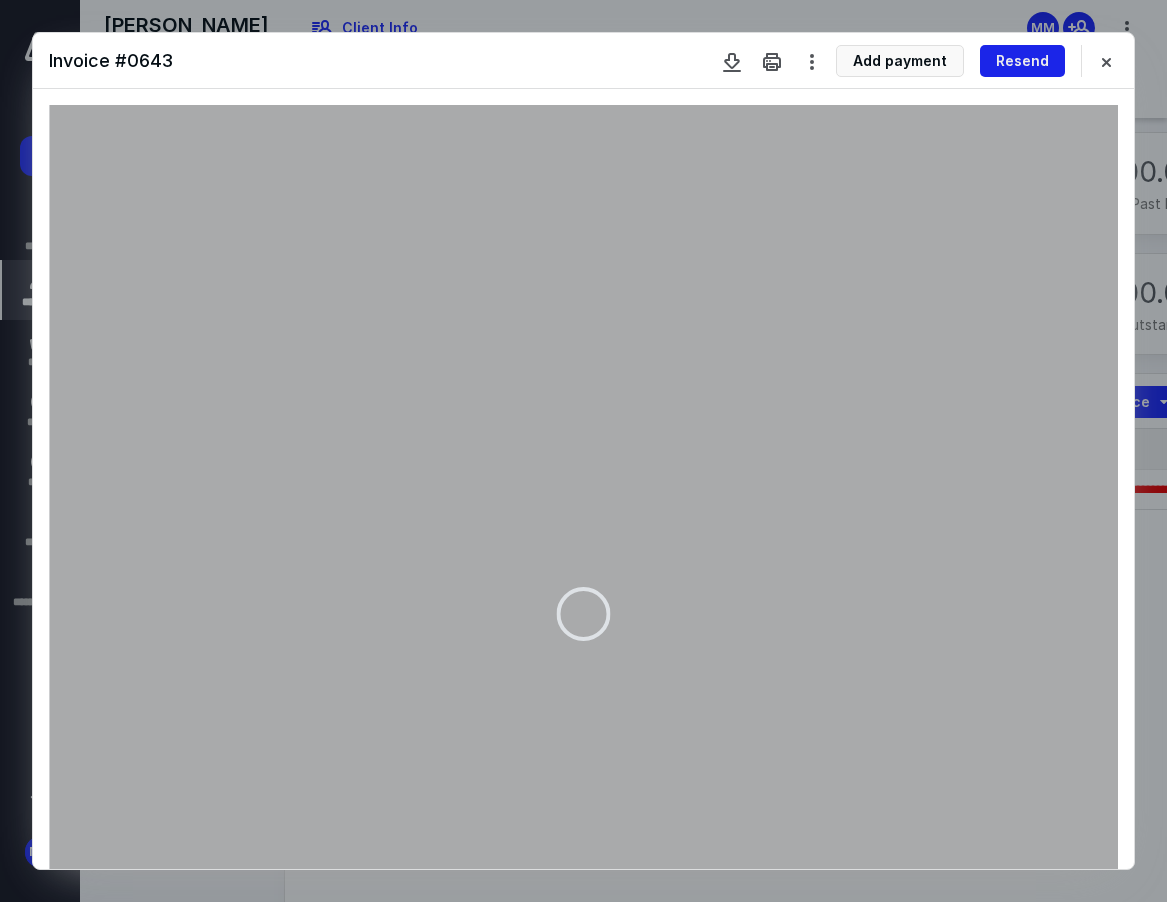 click on "Resend" at bounding box center [1022, 61] 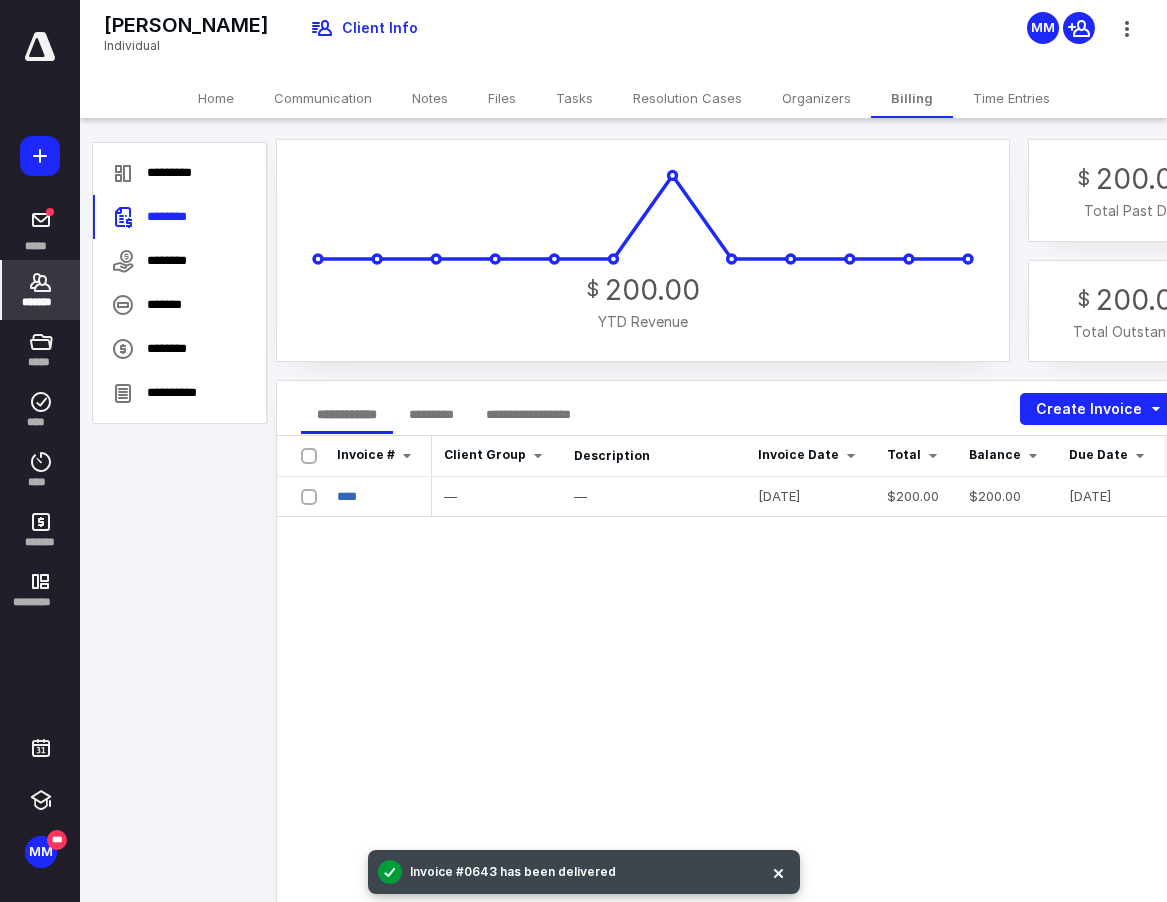 scroll, scrollTop: 0, scrollLeft: 8, axis: horizontal 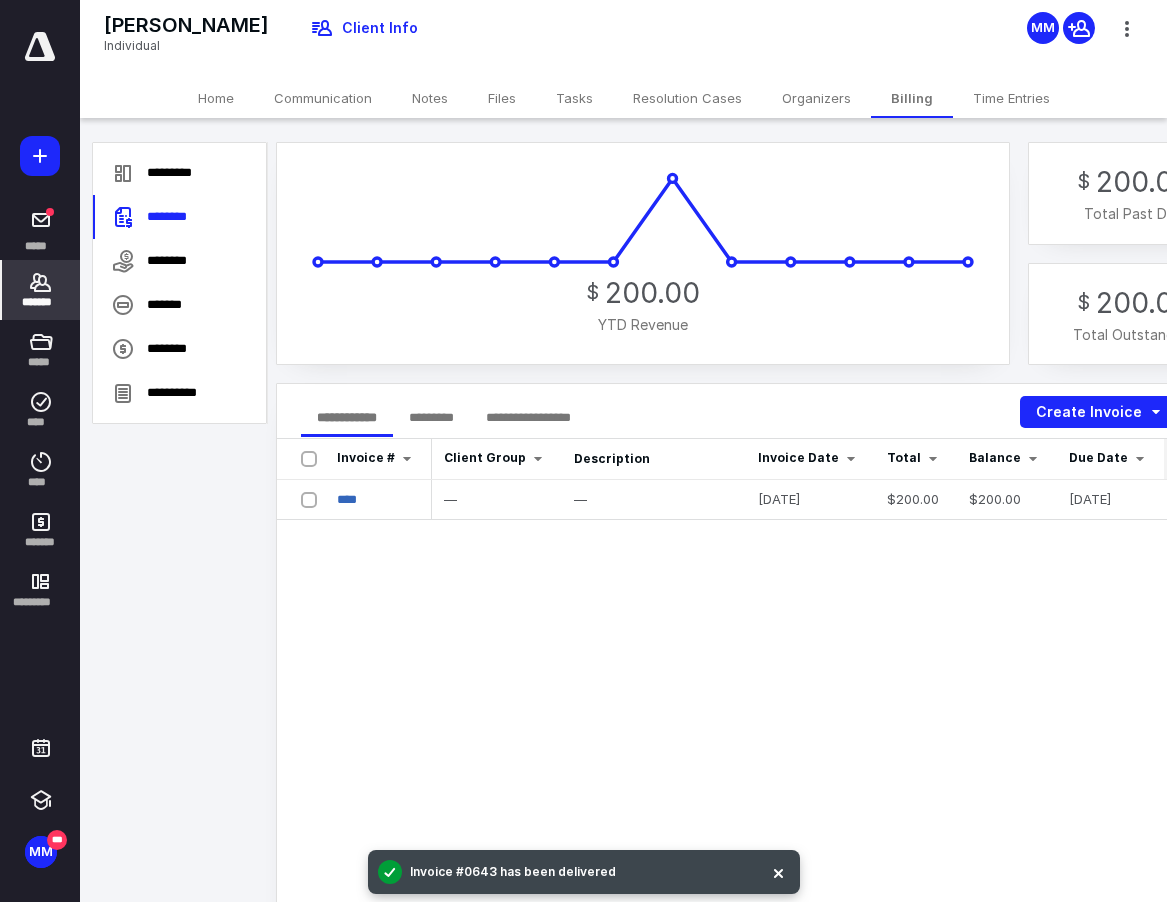 click on "Communication" at bounding box center (323, 98) 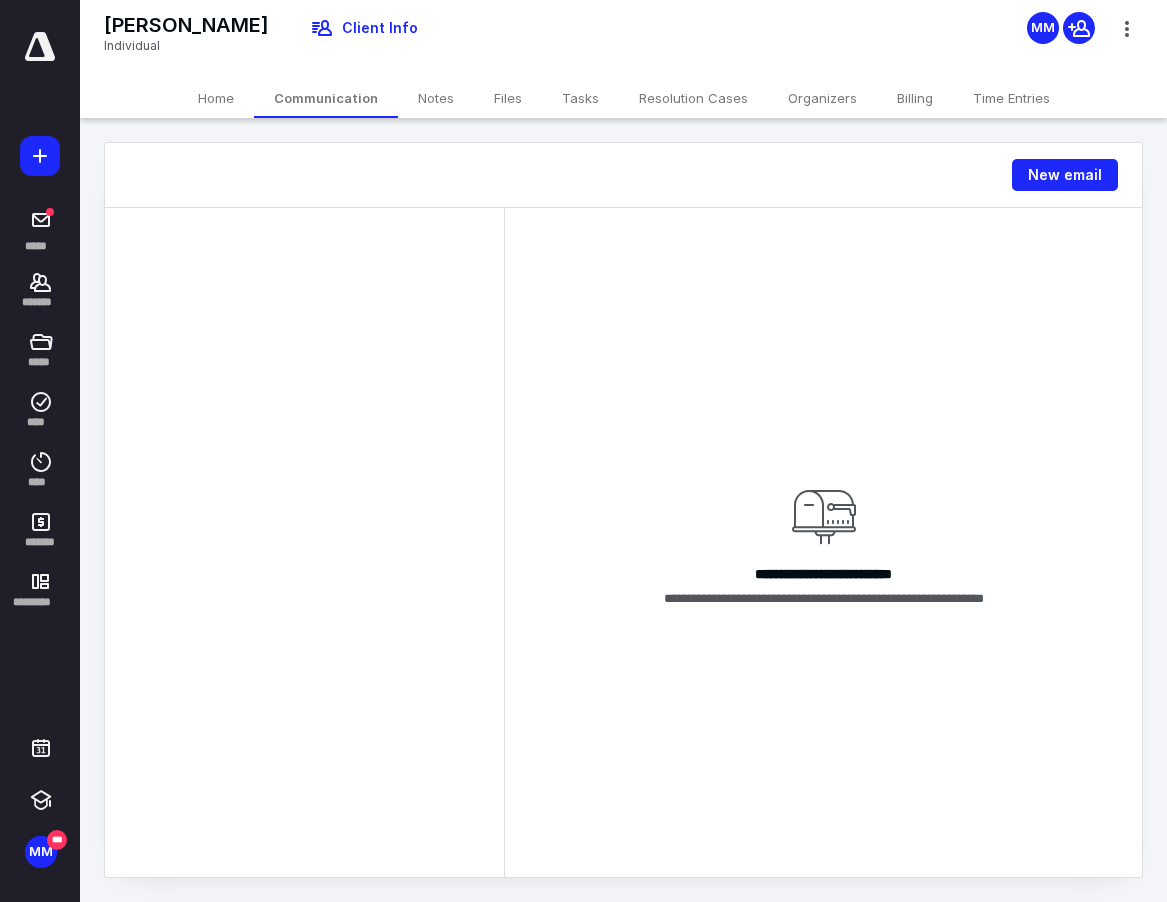 click on "Home" at bounding box center (216, 98) 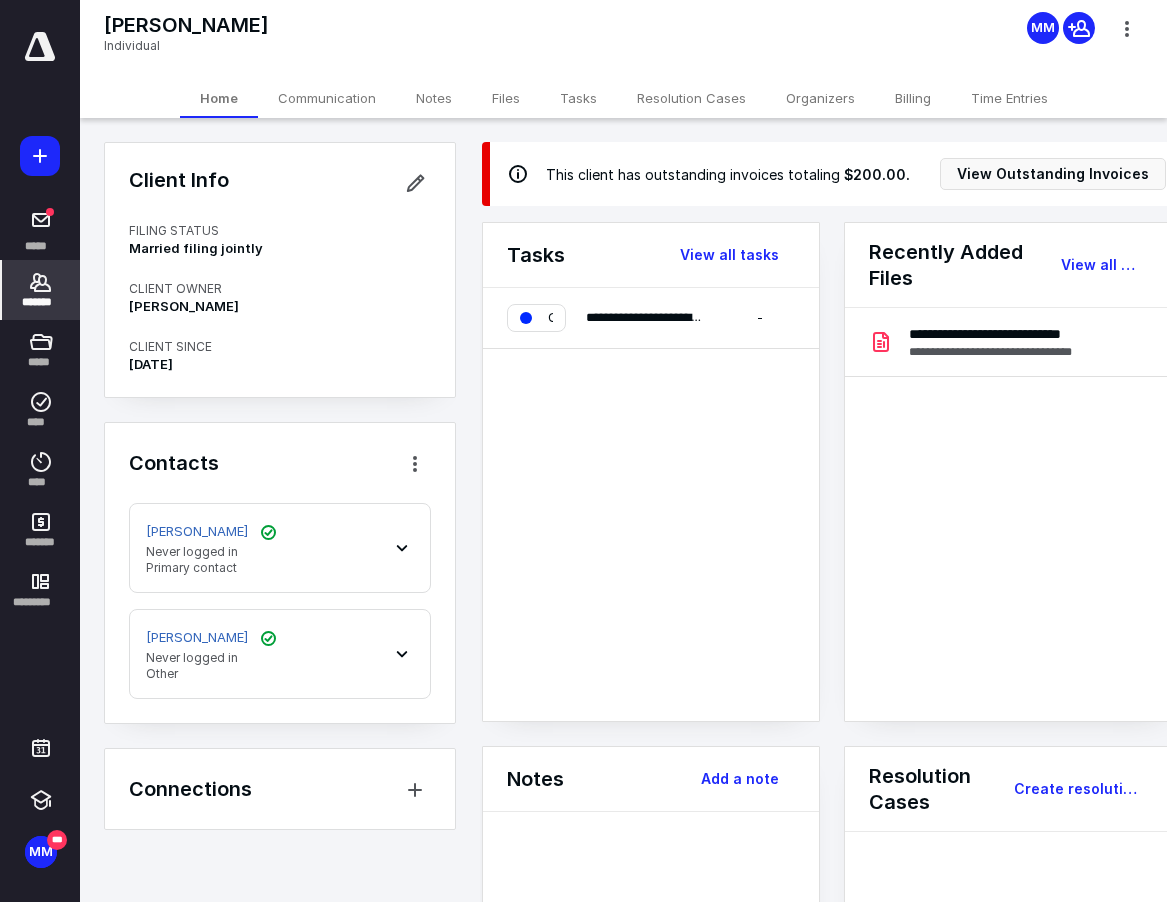 click on "Files" at bounding box center (506, 98) 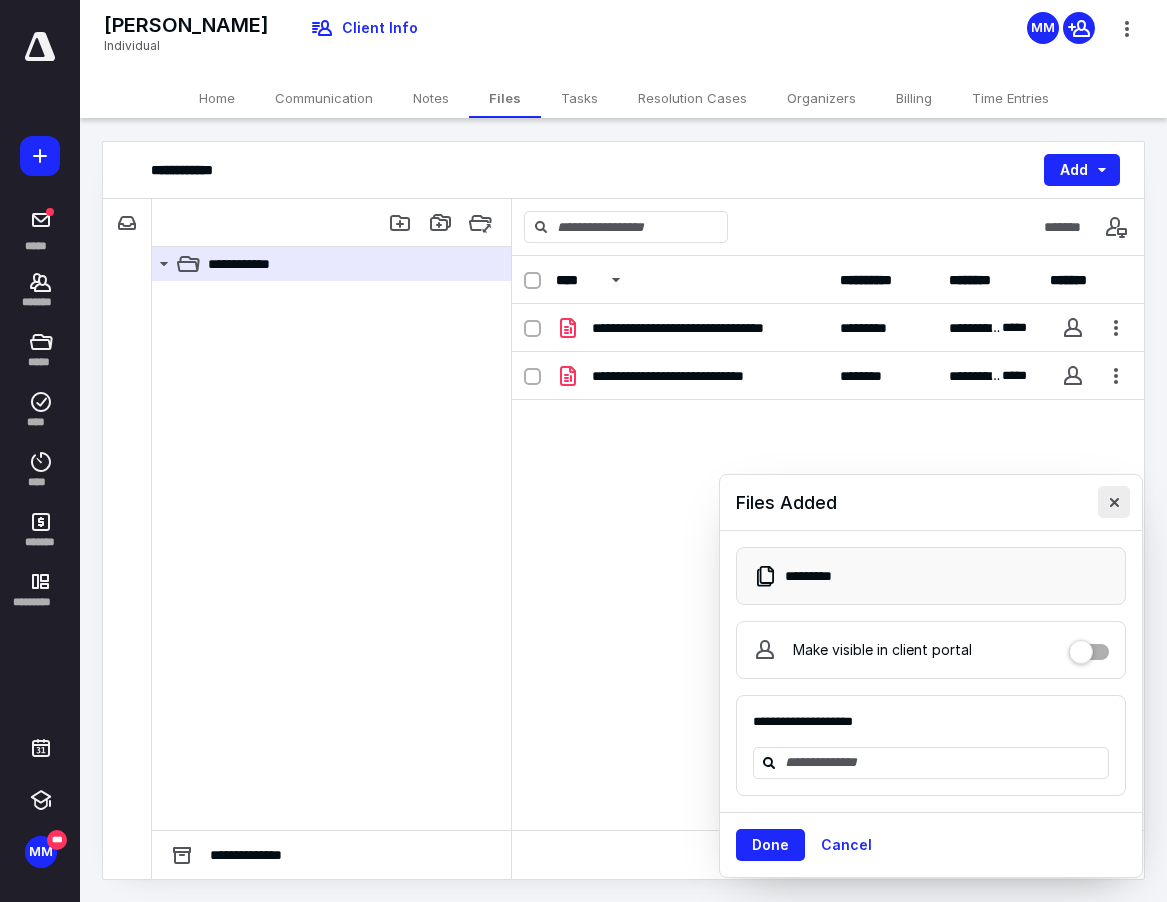 click at bounding box center [1114, 502] 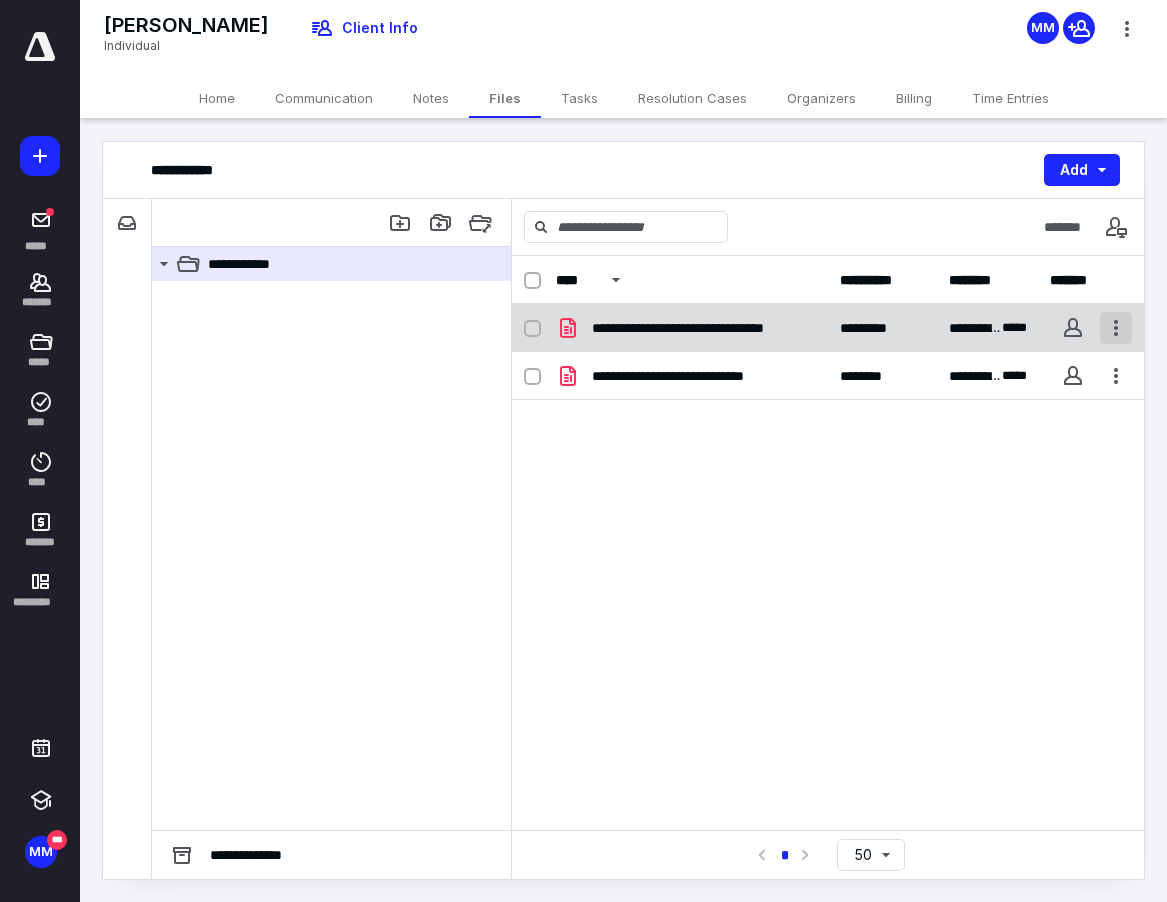 click at bounding box center [1116, 328] 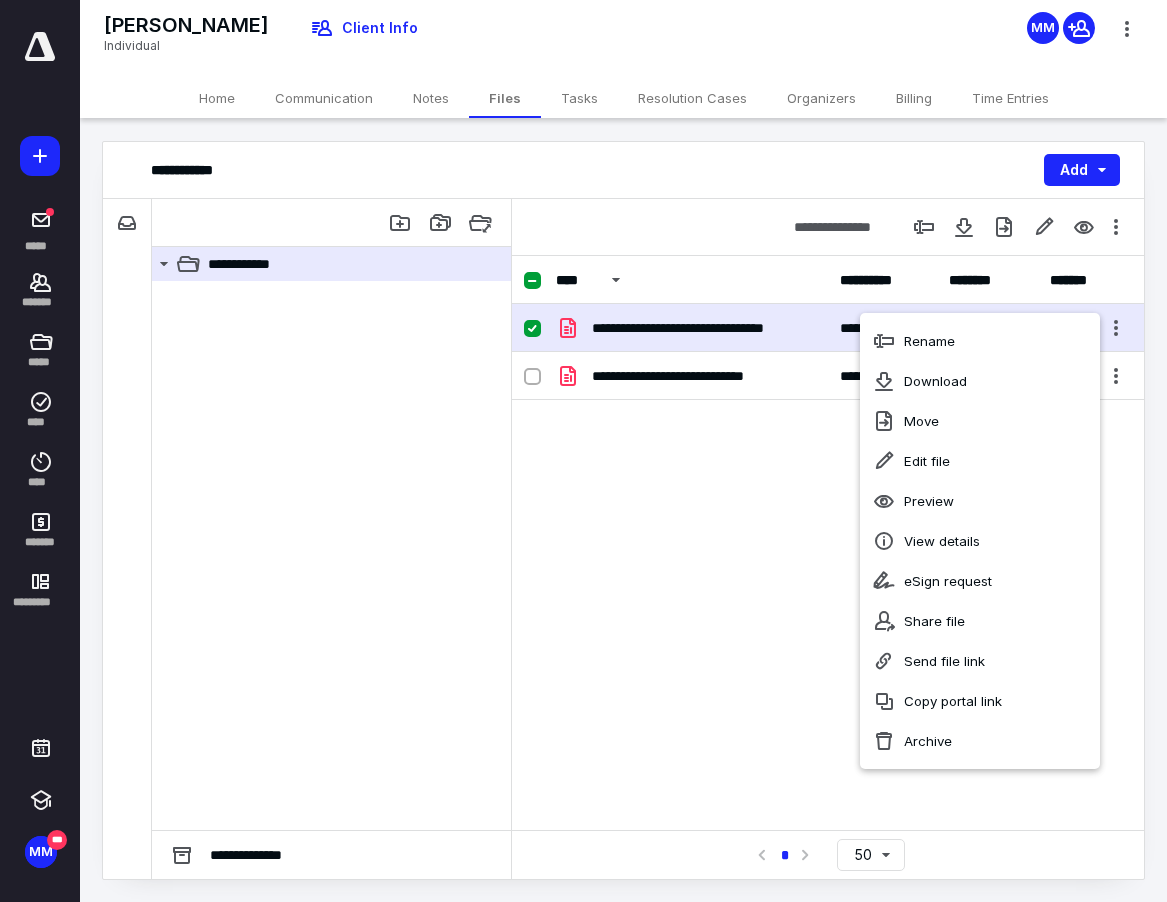 click on "**********" at bounding box center (828, 454) 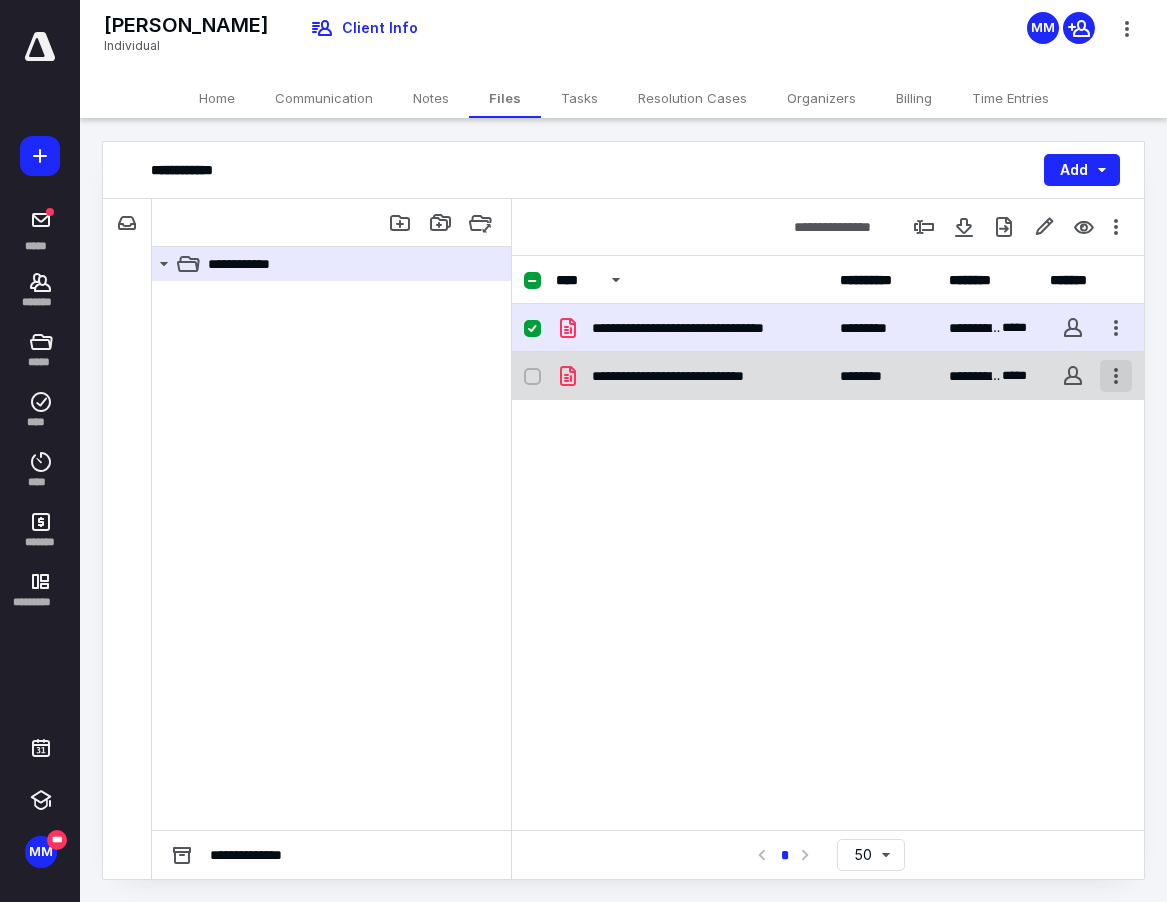 click at bounding box center [1116, 376] 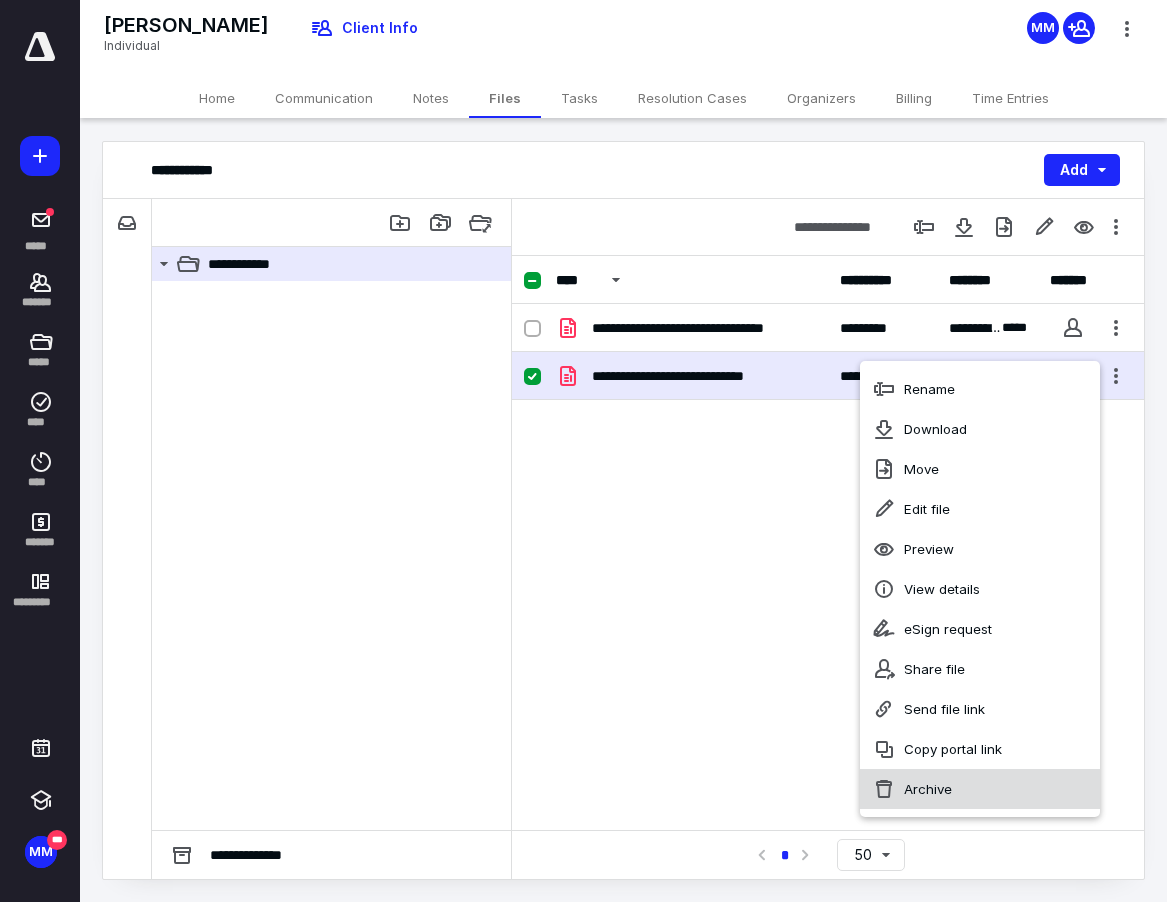 click on "Archive" at bounding box center [928, 789] 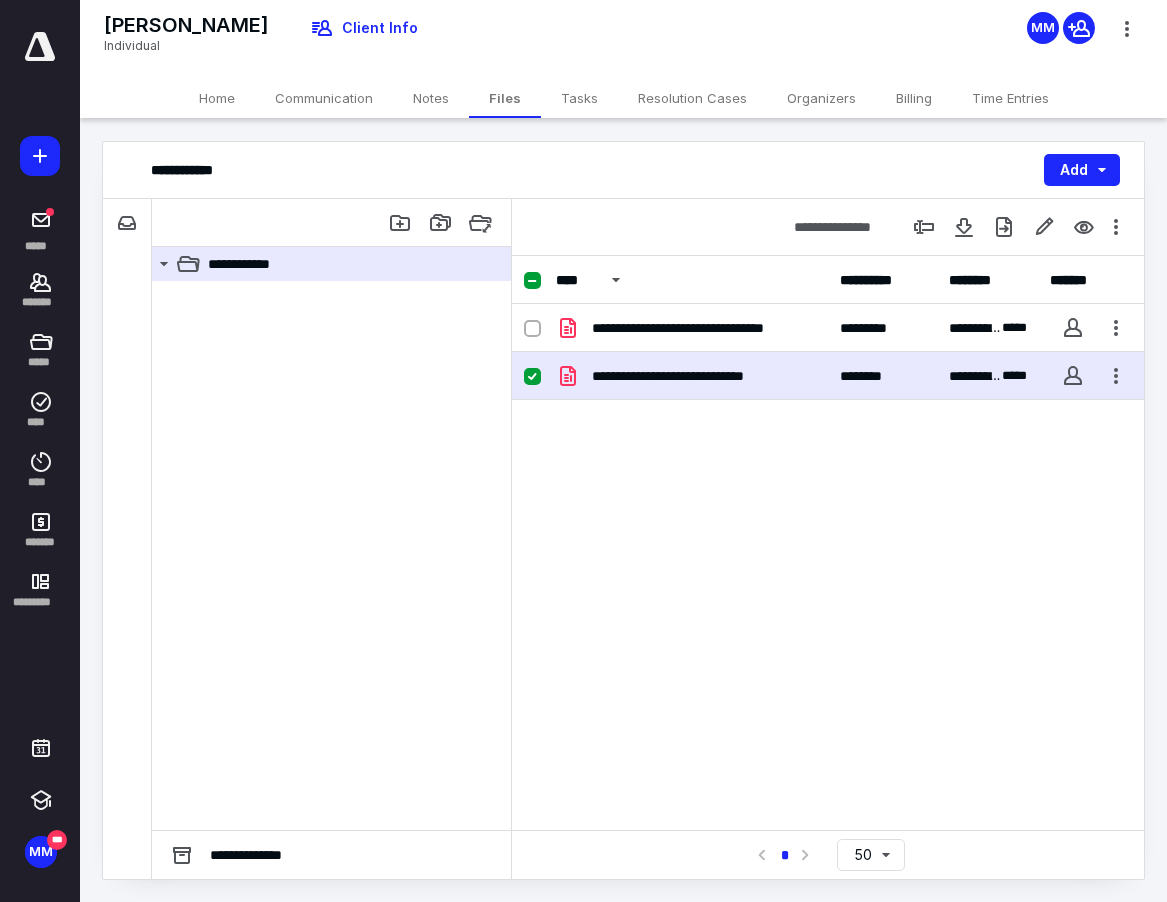 checkbox on "false" 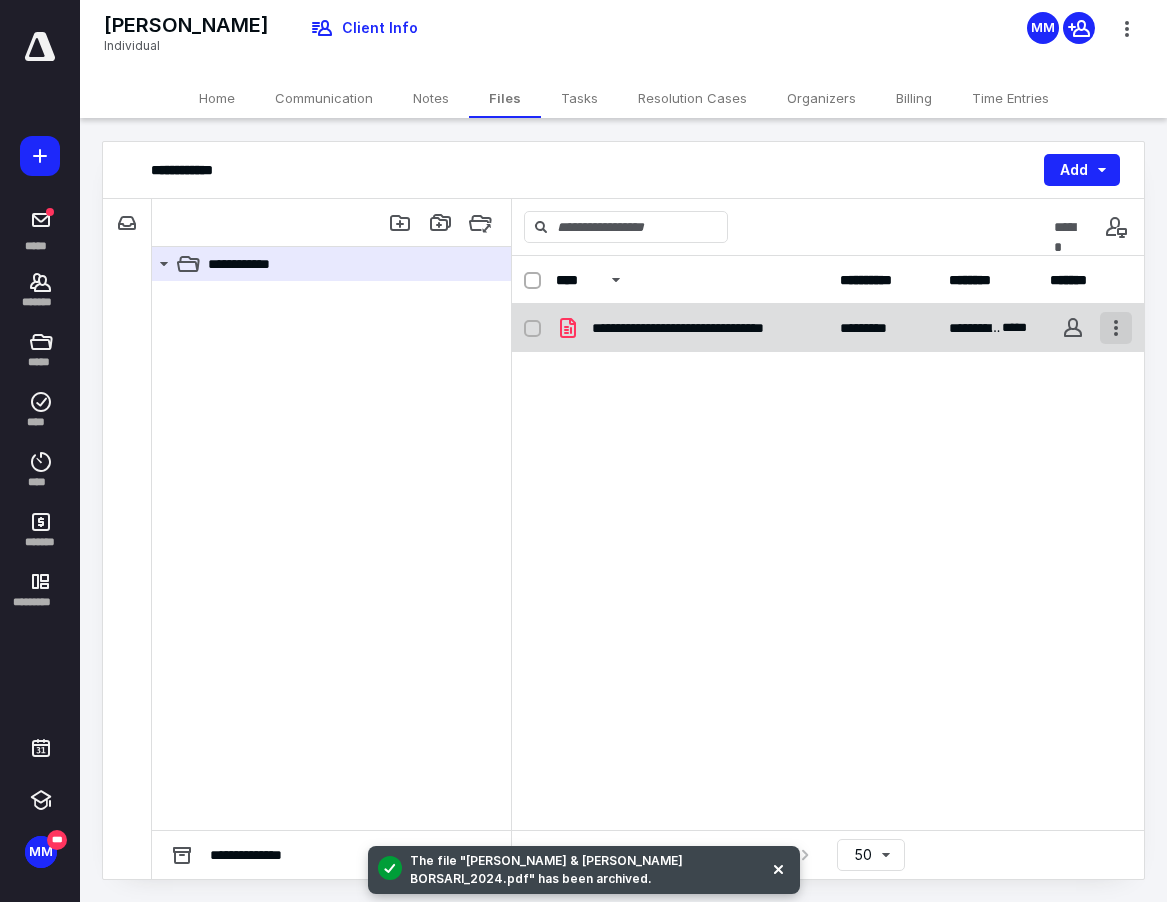 click at bounding box center (1116, 328) 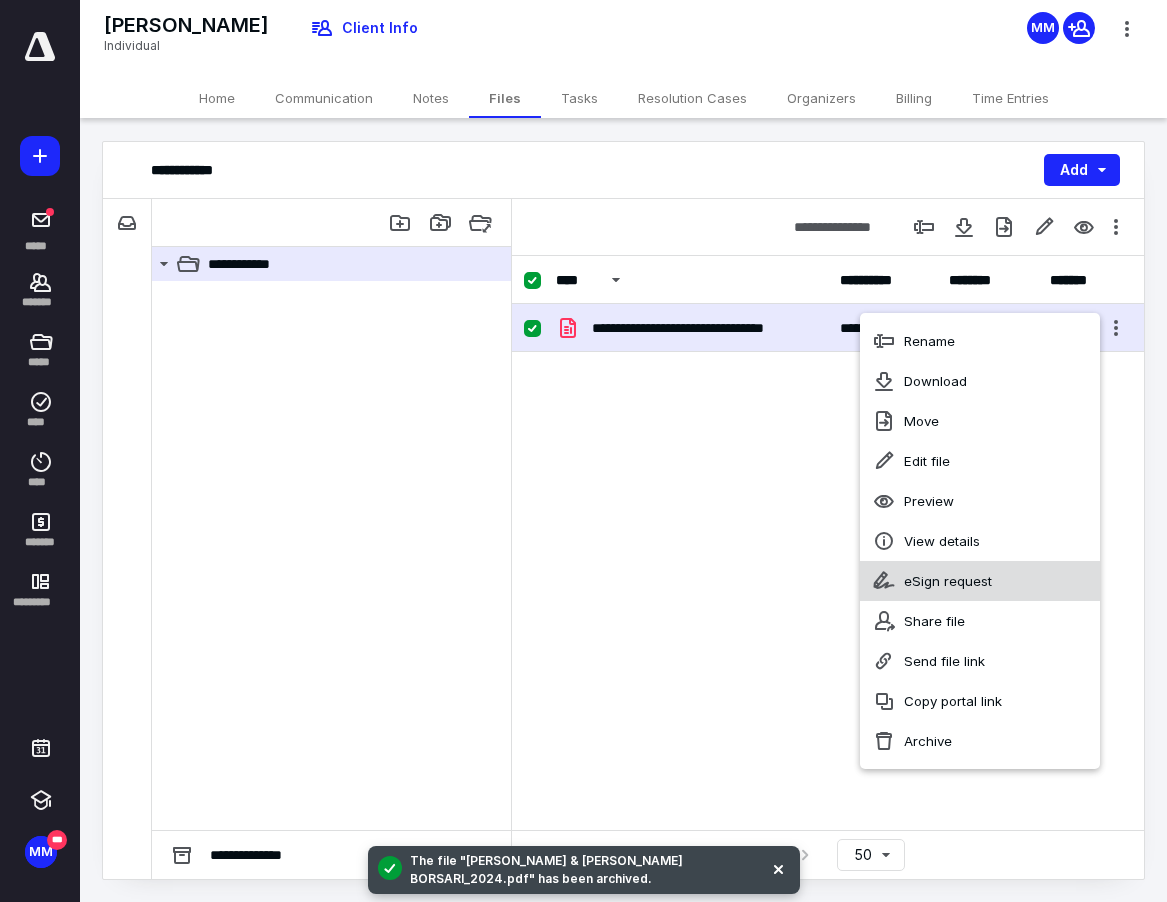 click on "eSign request" at bounding box center [948, 581] 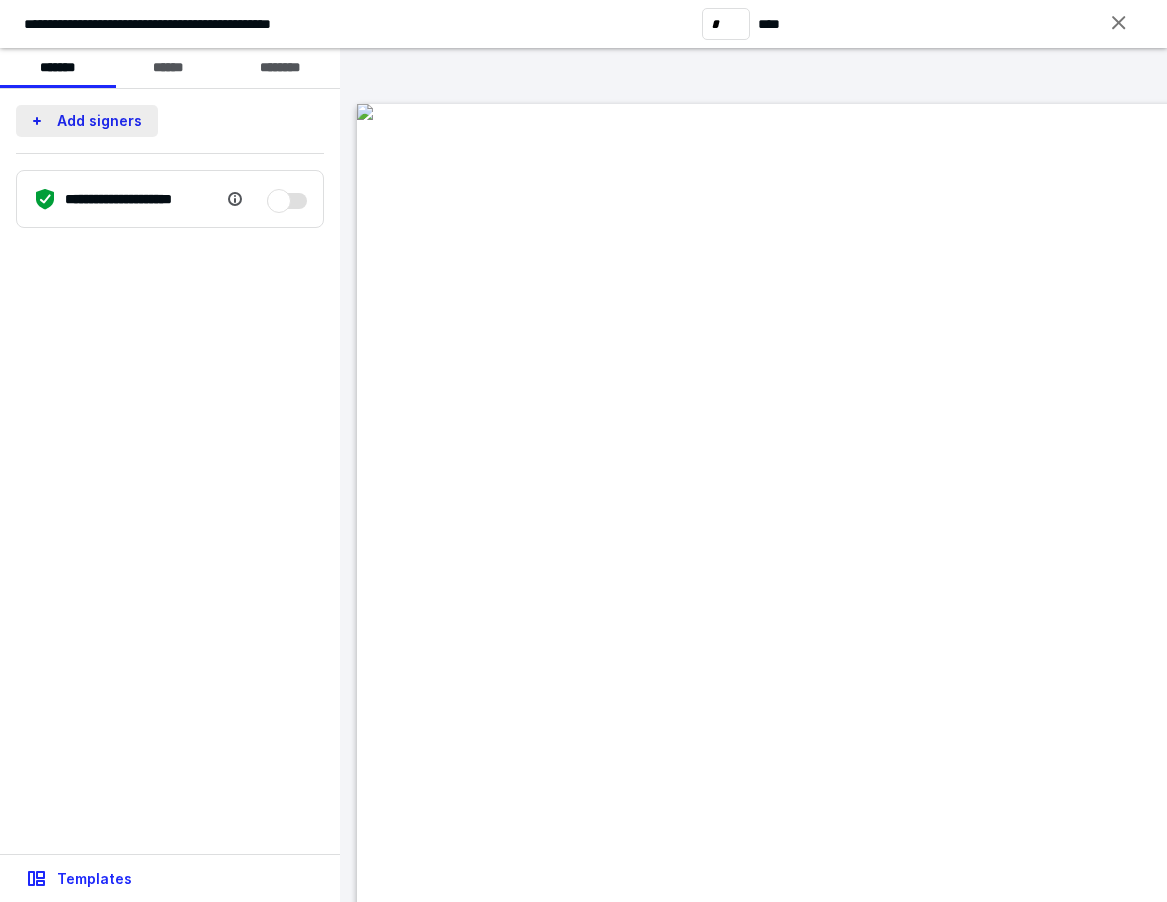 click on "Add signers" at bounding box center [87, 121] 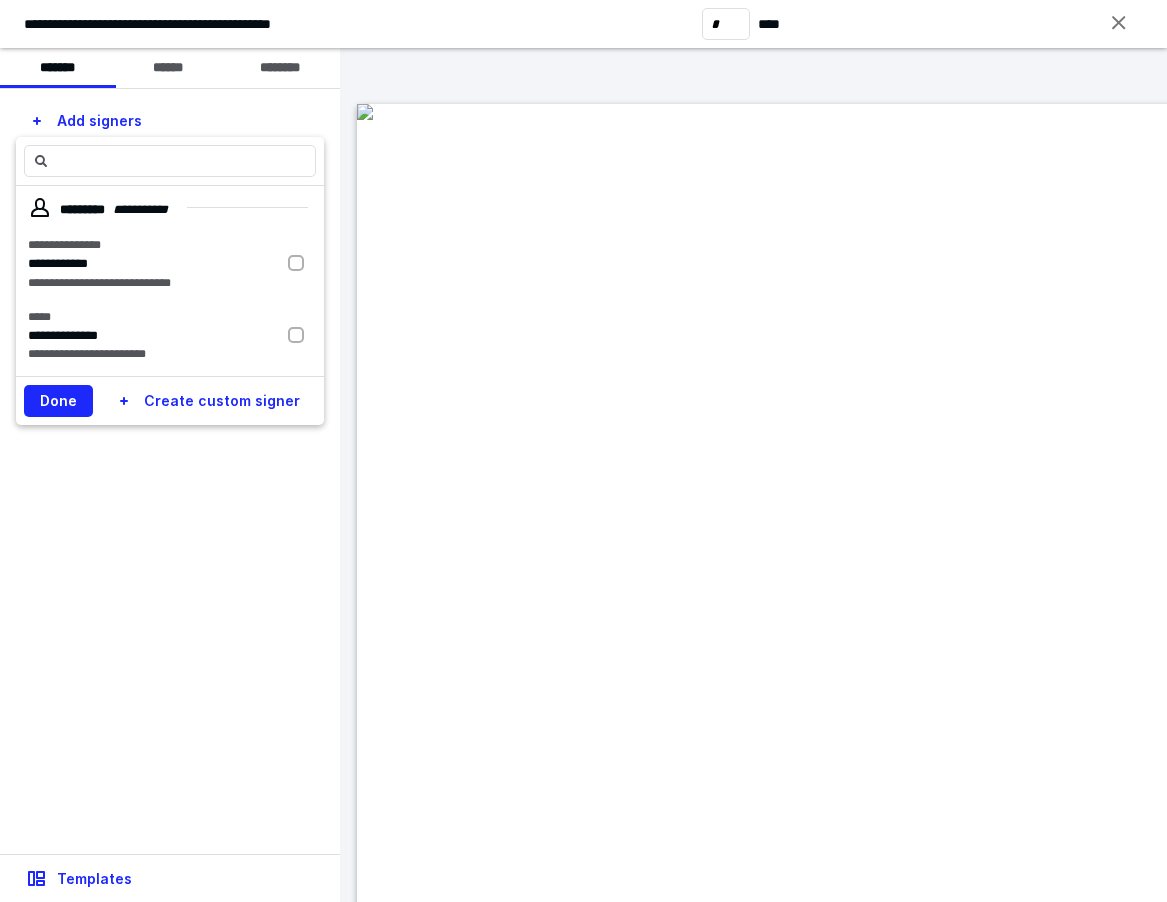 scroll, scrollTop: 2, scrollLeft: 0, axis: vertical 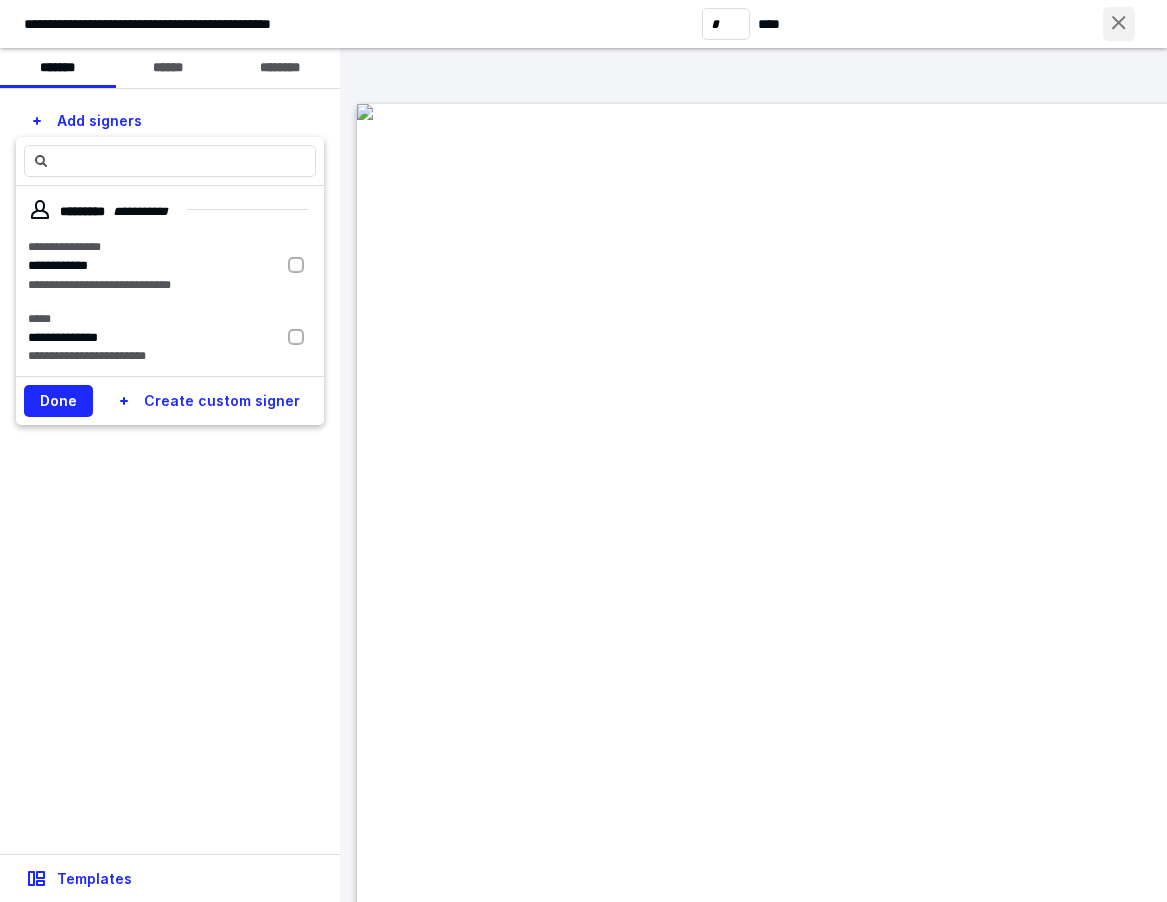 click at bounding box center (1119, 24) 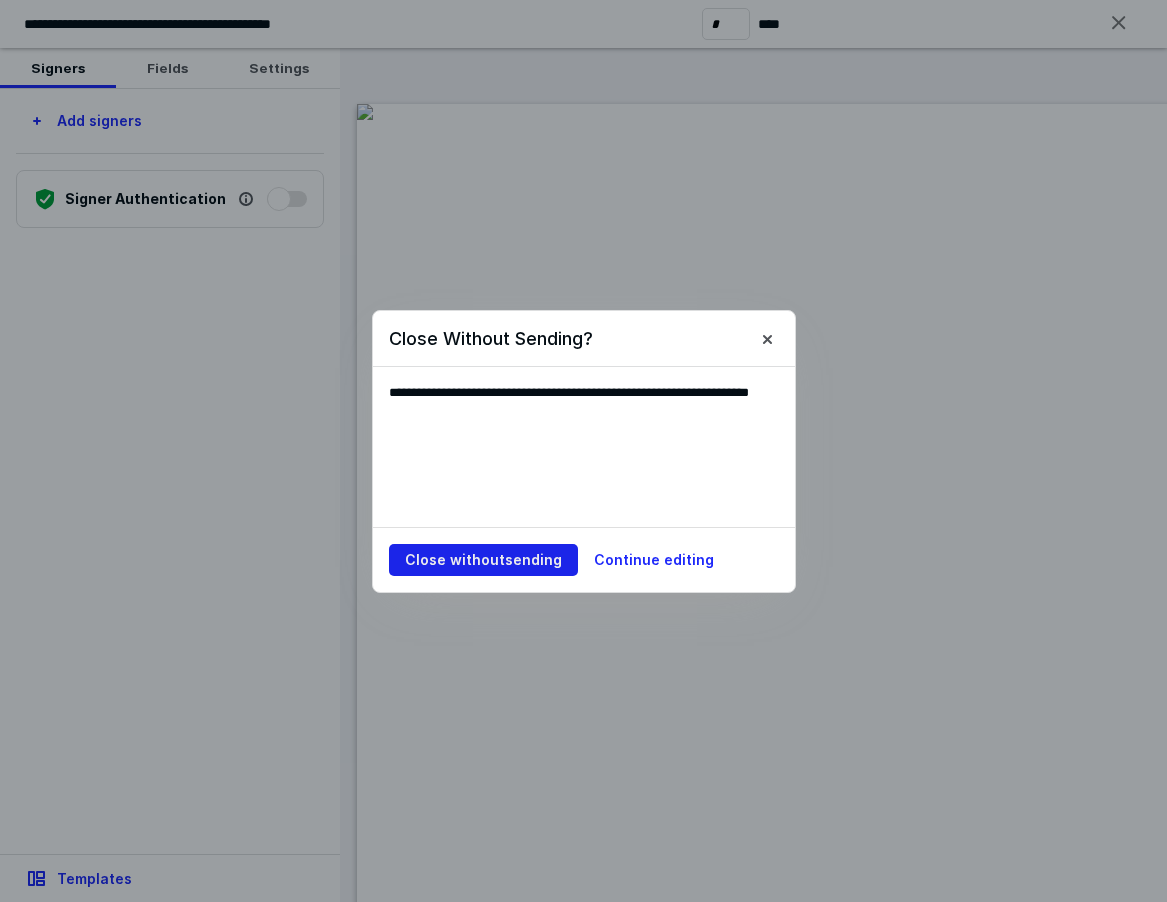 click on "Close without  sending" at bounding box center (483, 560) 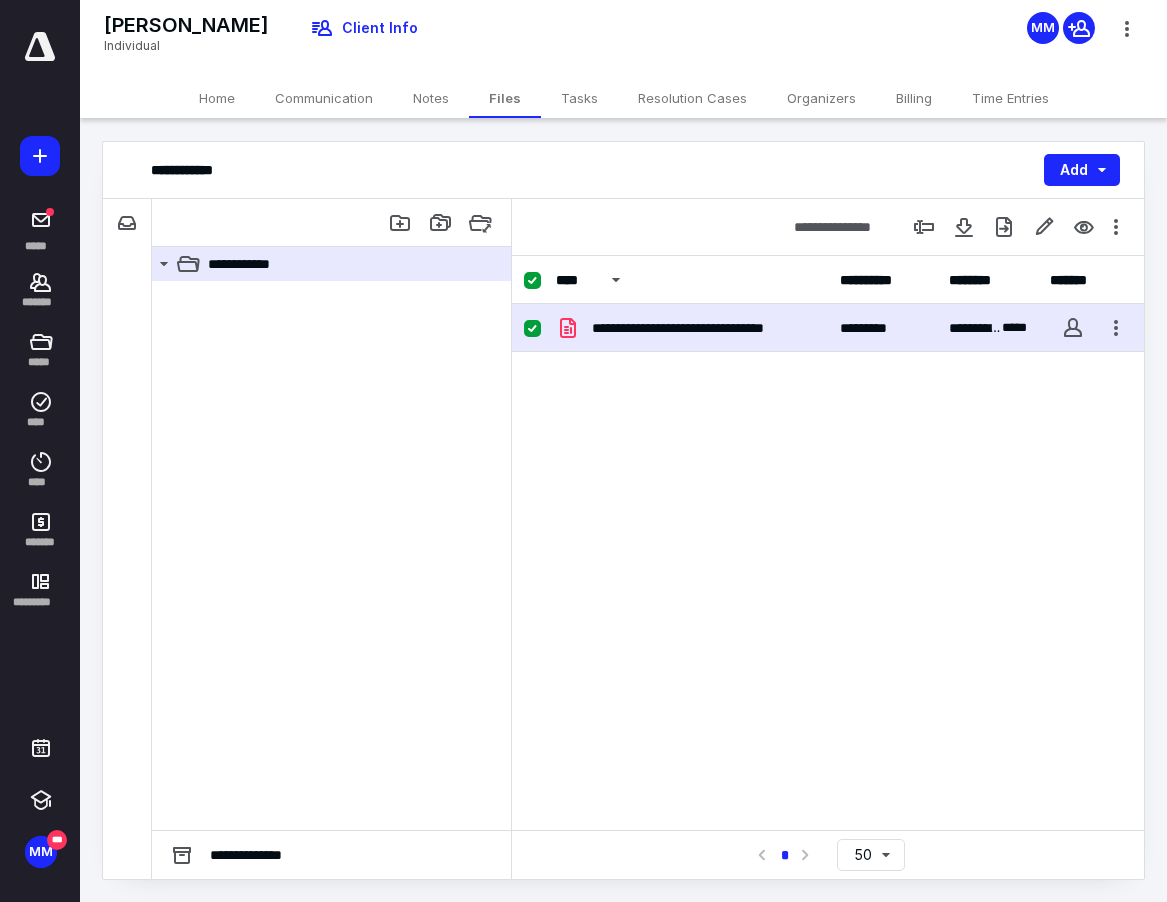 click on "Home" at bounding box center (217, 98) 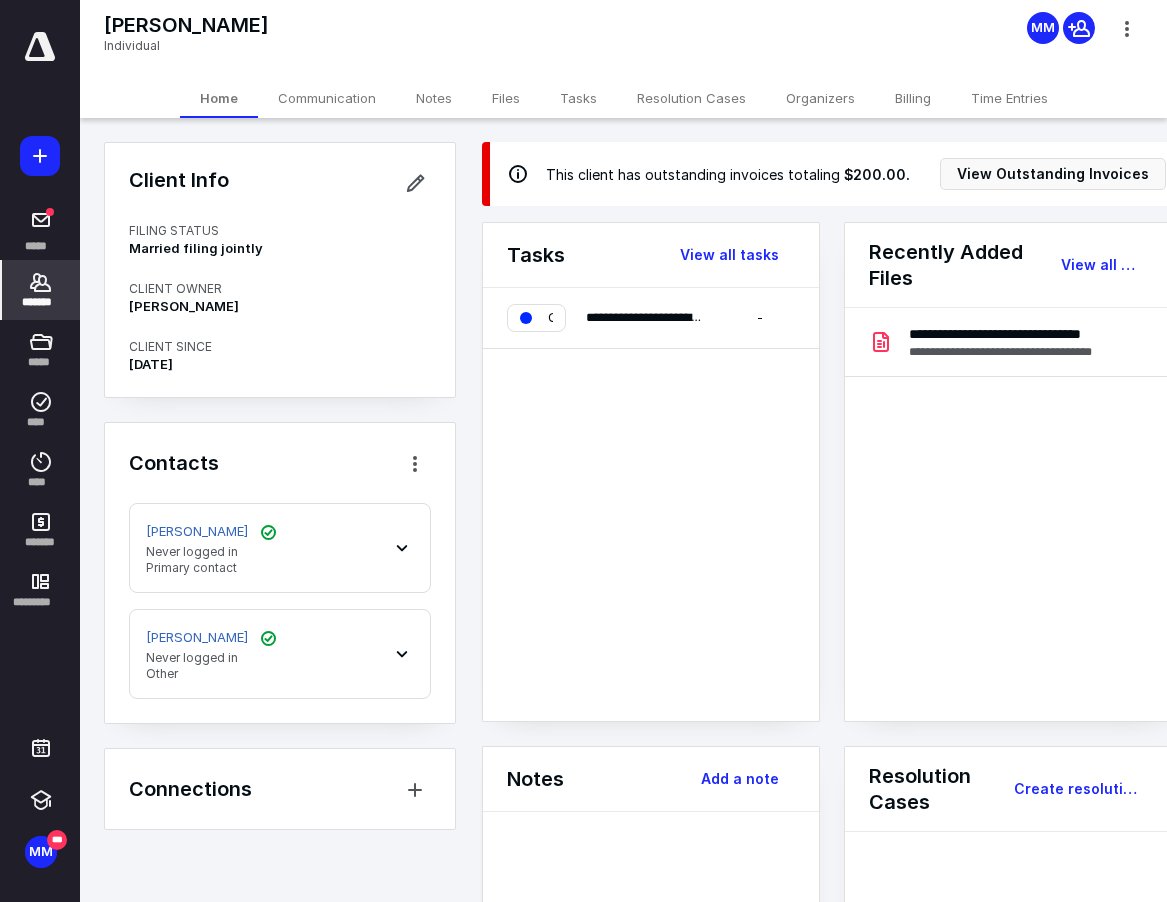 click 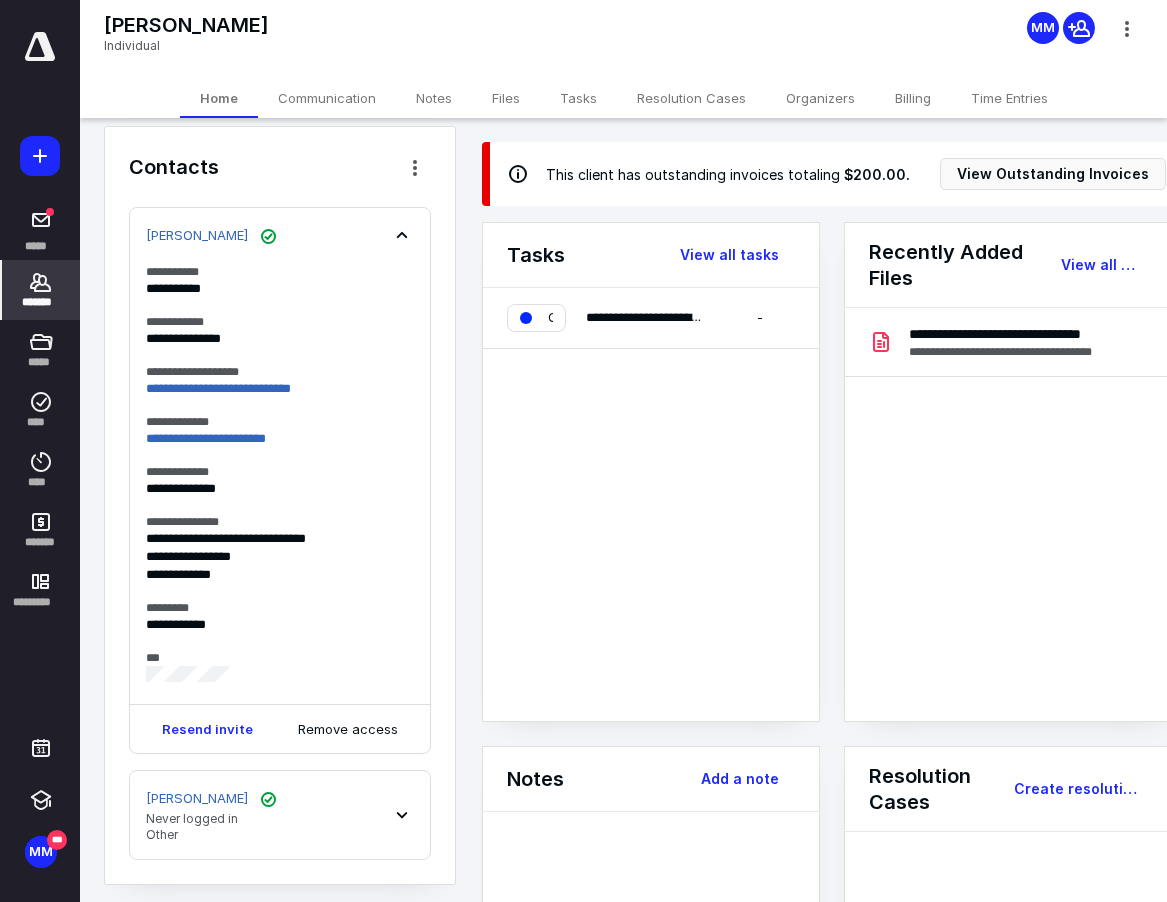 scroll, scrollTop: 405, scrollLeft: 0, axis: vertical 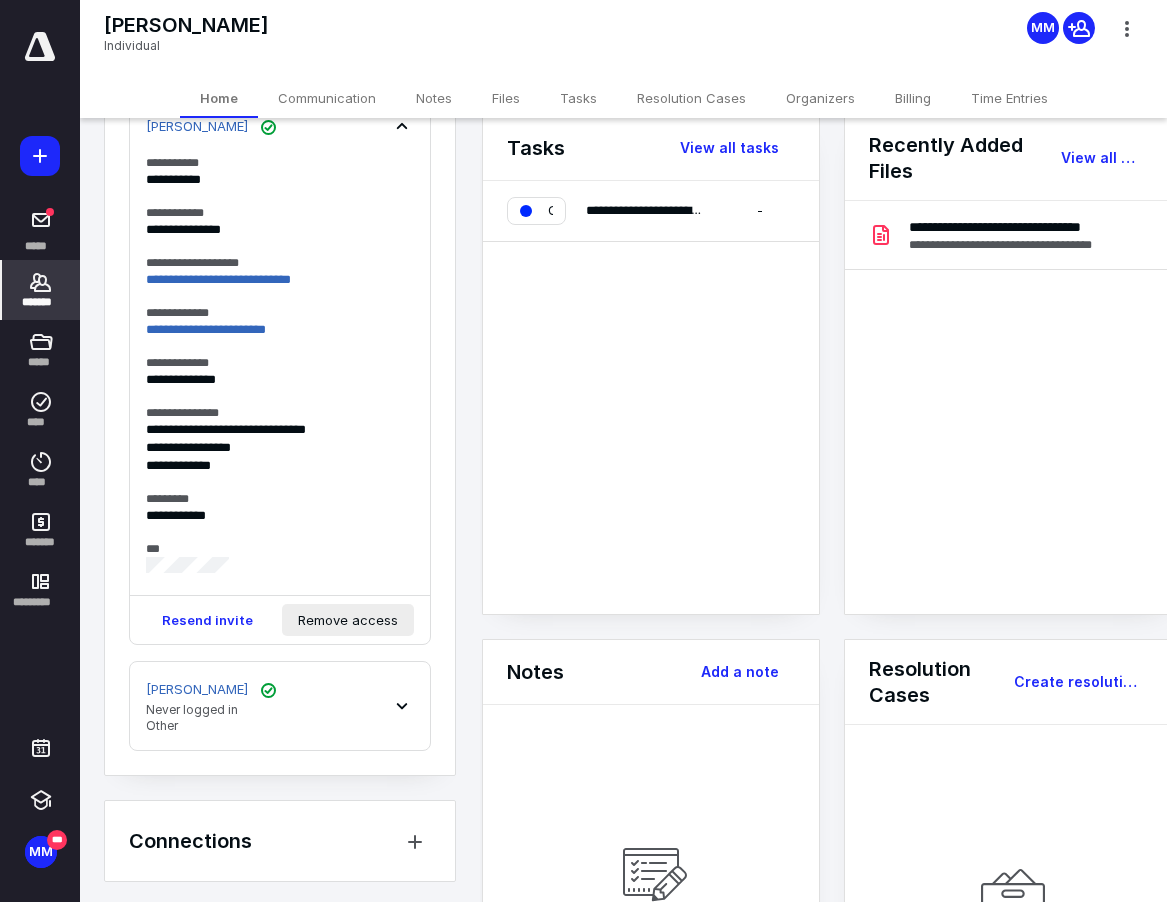 click on "Remove access" at bounding box center [348, 620] 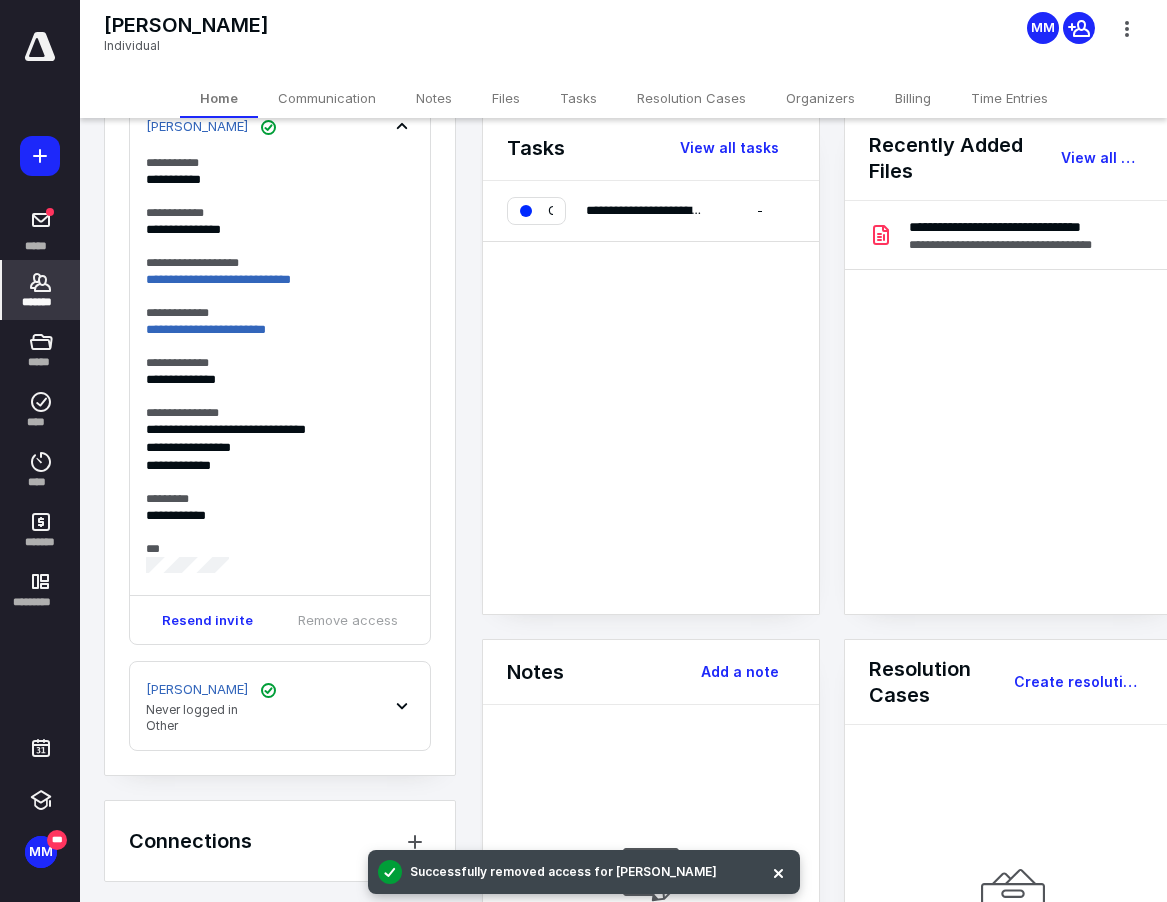 scroll, scrollTop: 355, scrollLeft: 0, axis: vertical 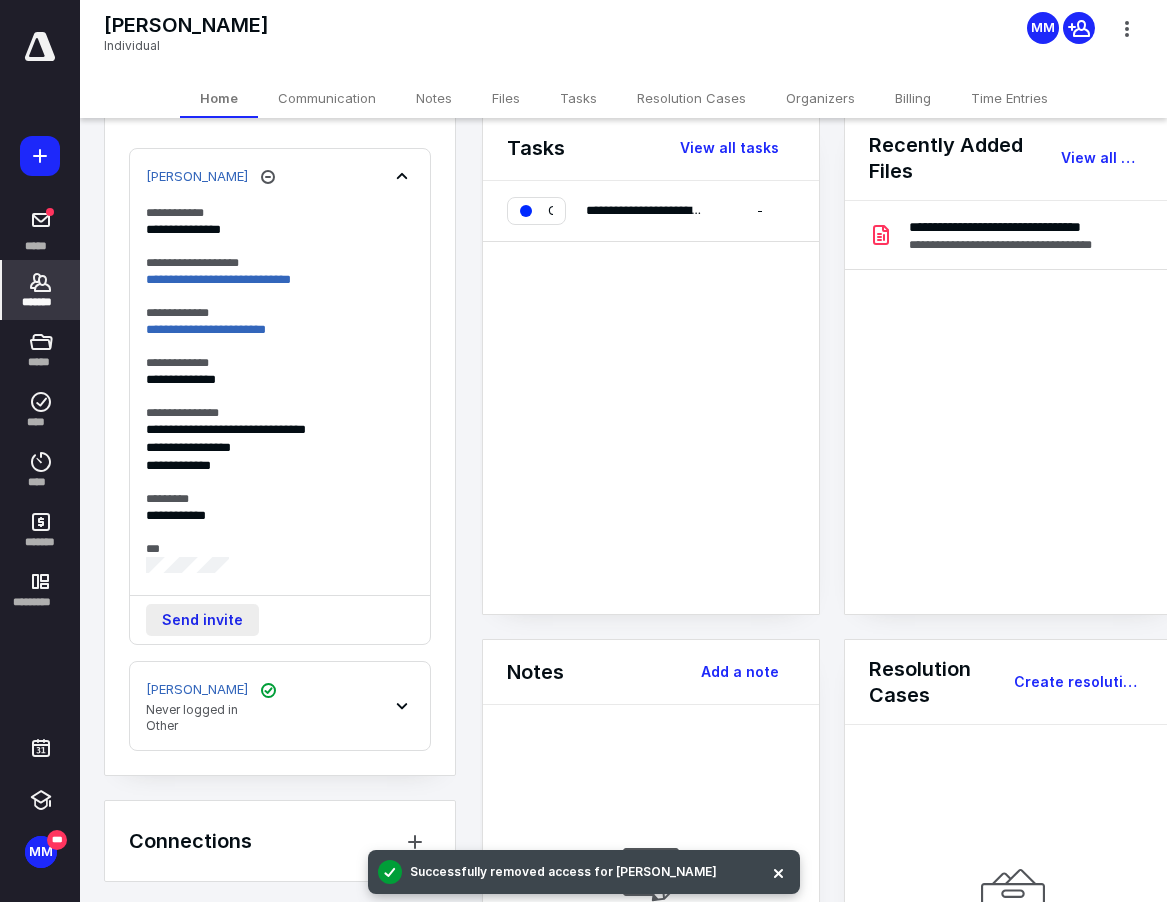 click on "Send invite" at bounding box center [202, 620] 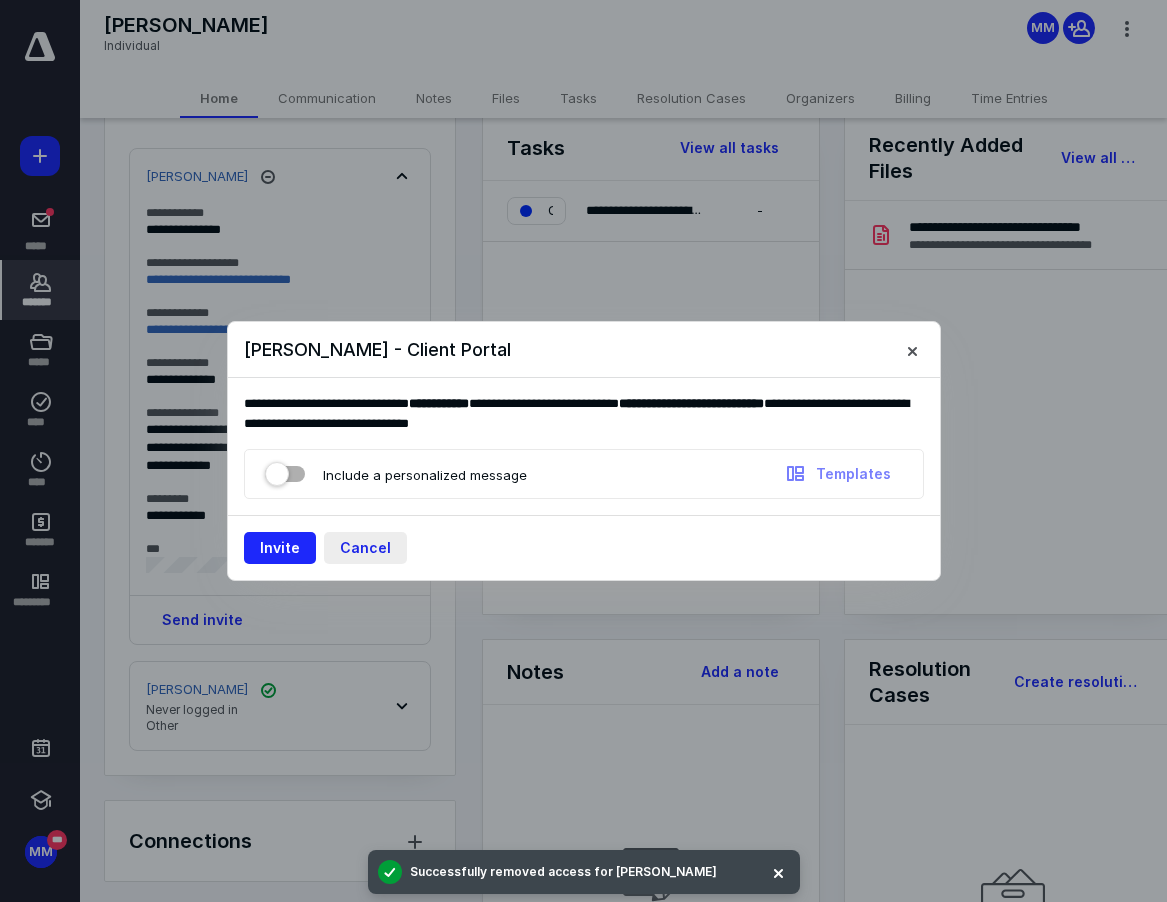 click on "Cancel" at bounding box center (365, 548) 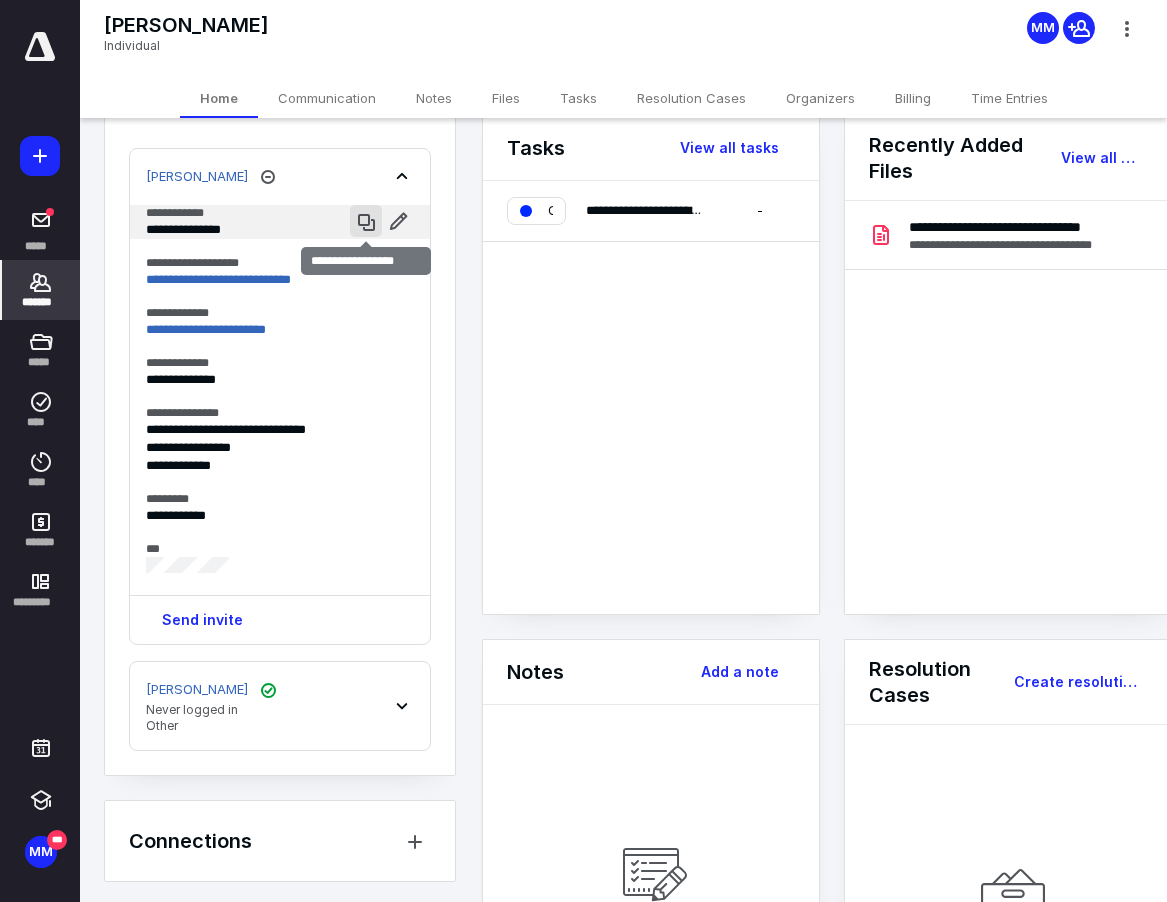 scroll, scrollTop: 0, scrollLeft: 0, axis: both 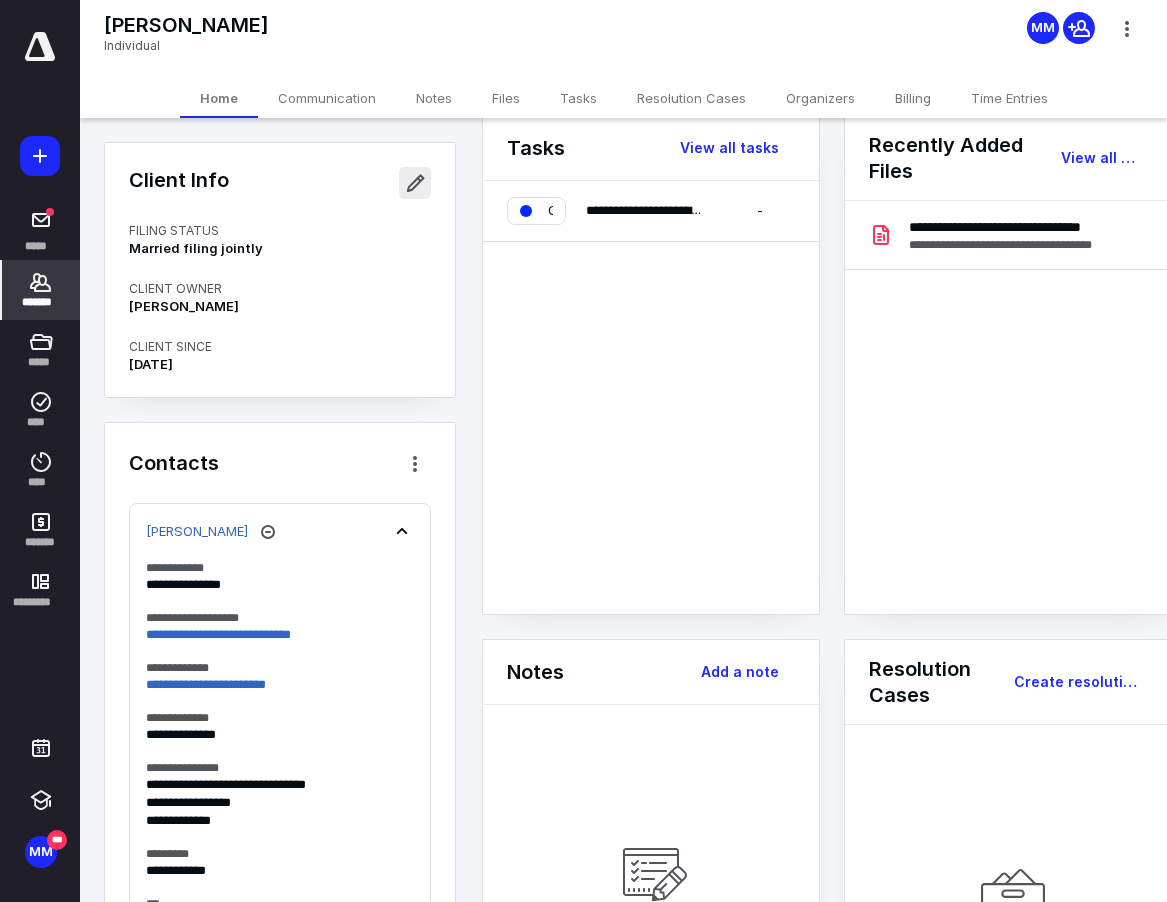 click at bounding box center [415, 183] 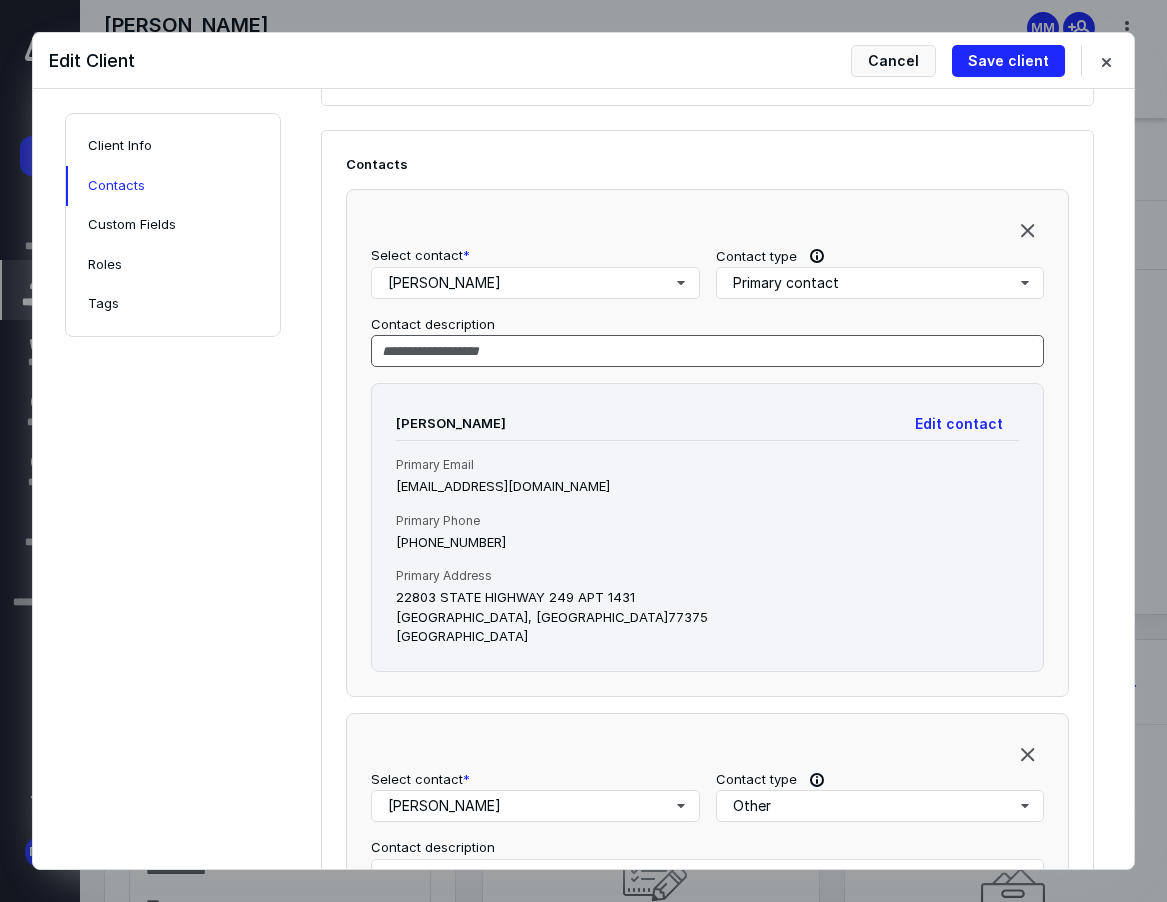 scroll, scrollTop: 623, scrollLeft: 0, axis: vertical 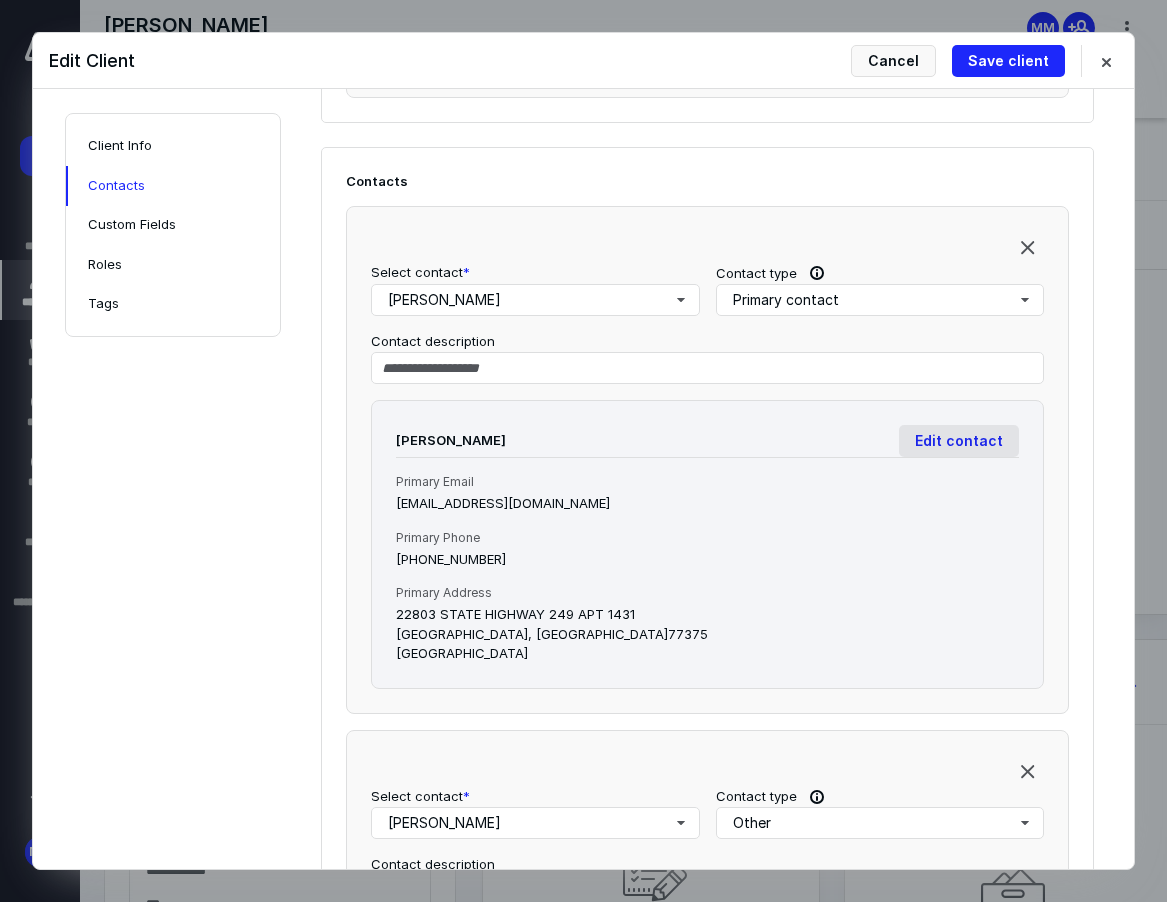 click on "Edit contact" at bounding box center (959, 441) 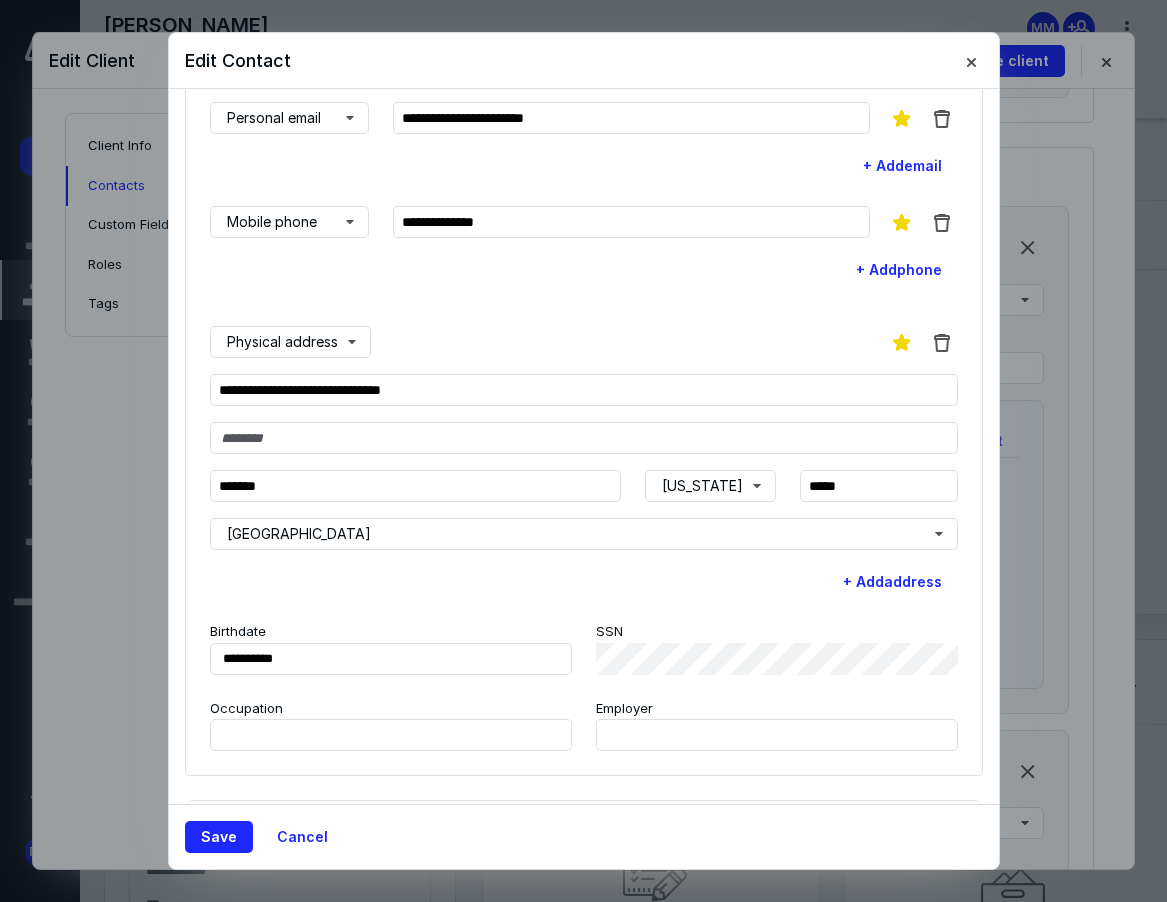 scroll, scrollTop: 338, scrollLeft: 0, axis: vertical 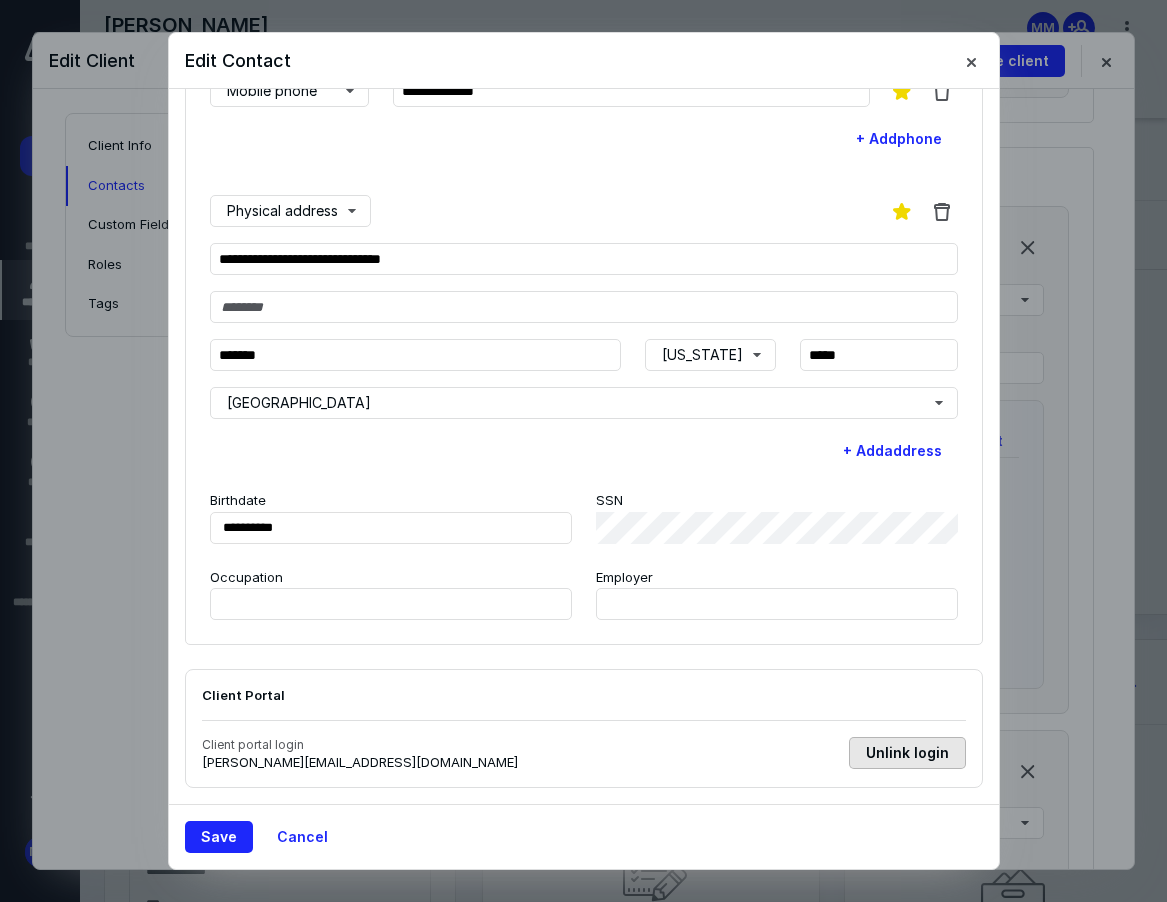 click on "Unlink login" at bounding box center [907, 753] 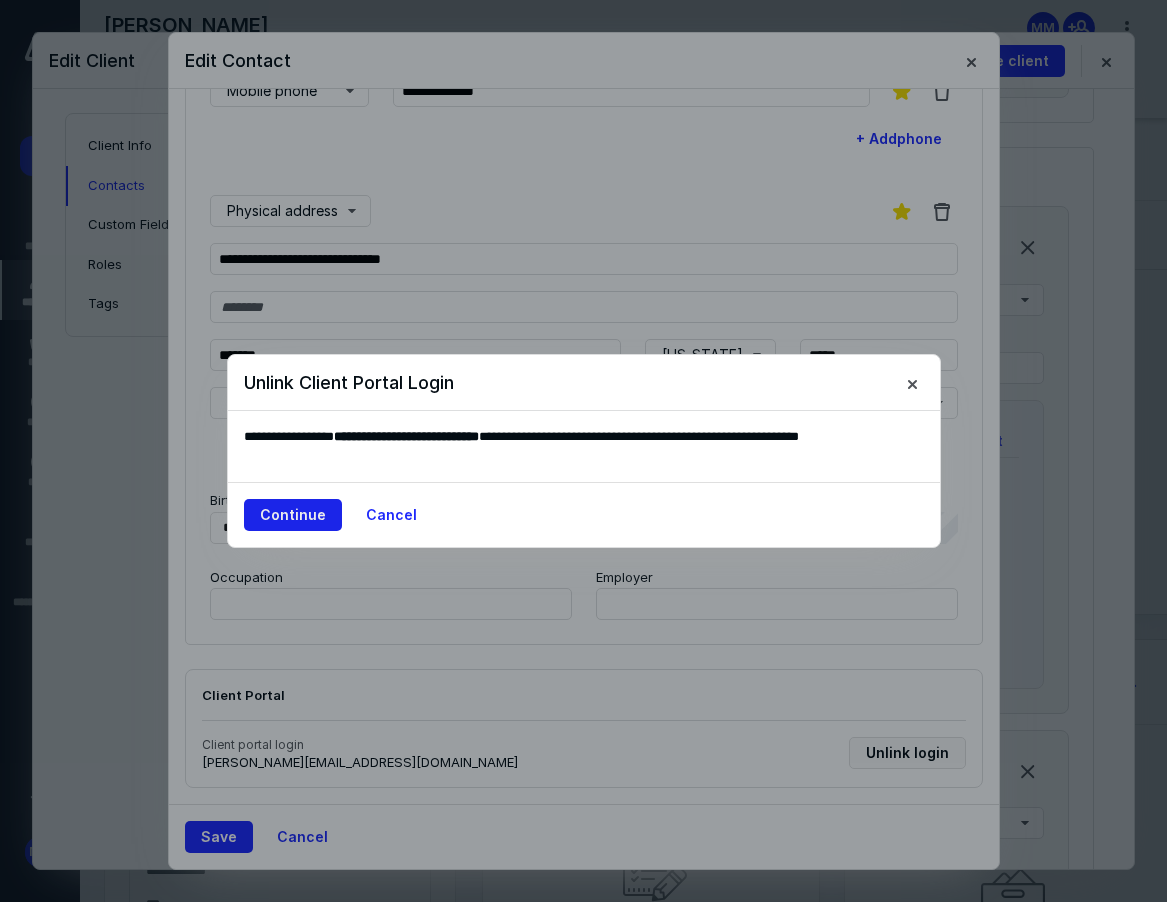click on "Continue" at bounding box center (293, 515) 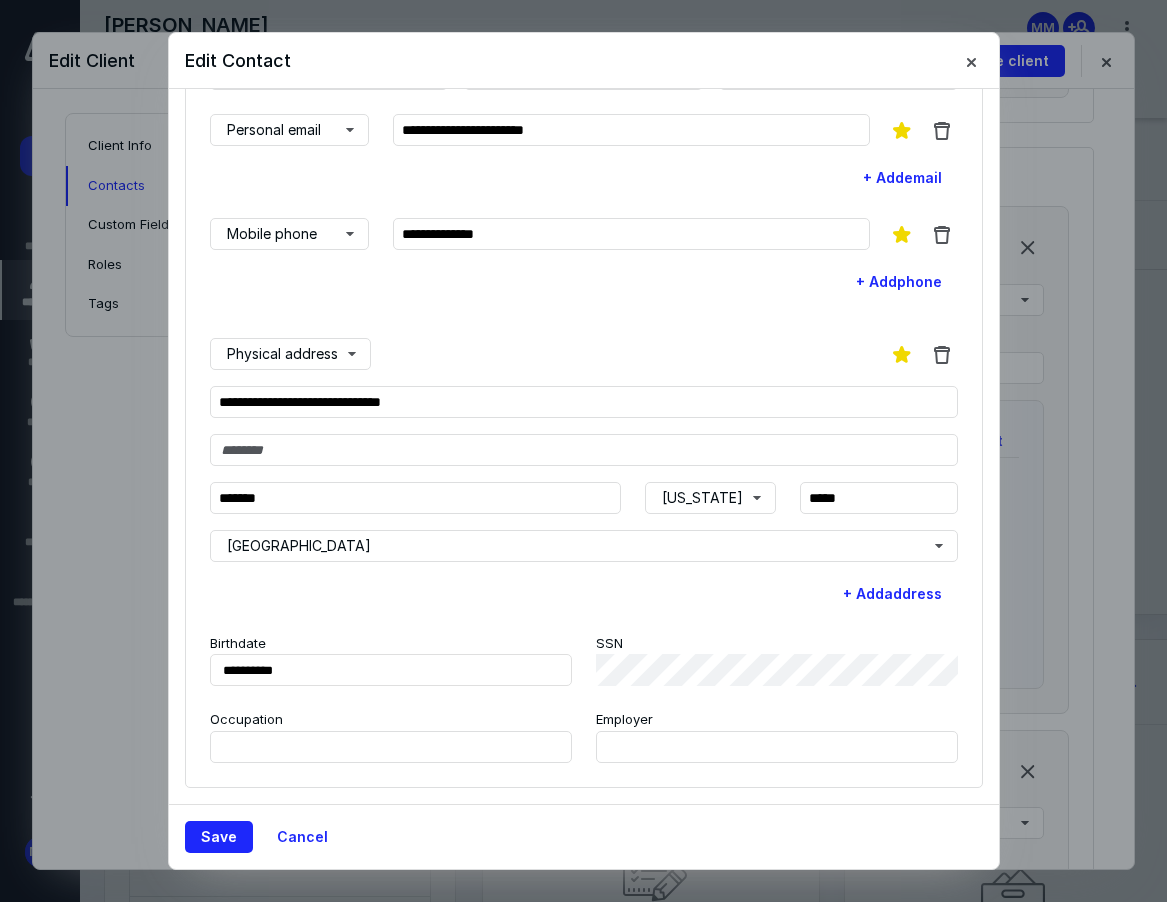 scroll, scrollTop: 127, scrollLeft: 0, axis: vertical 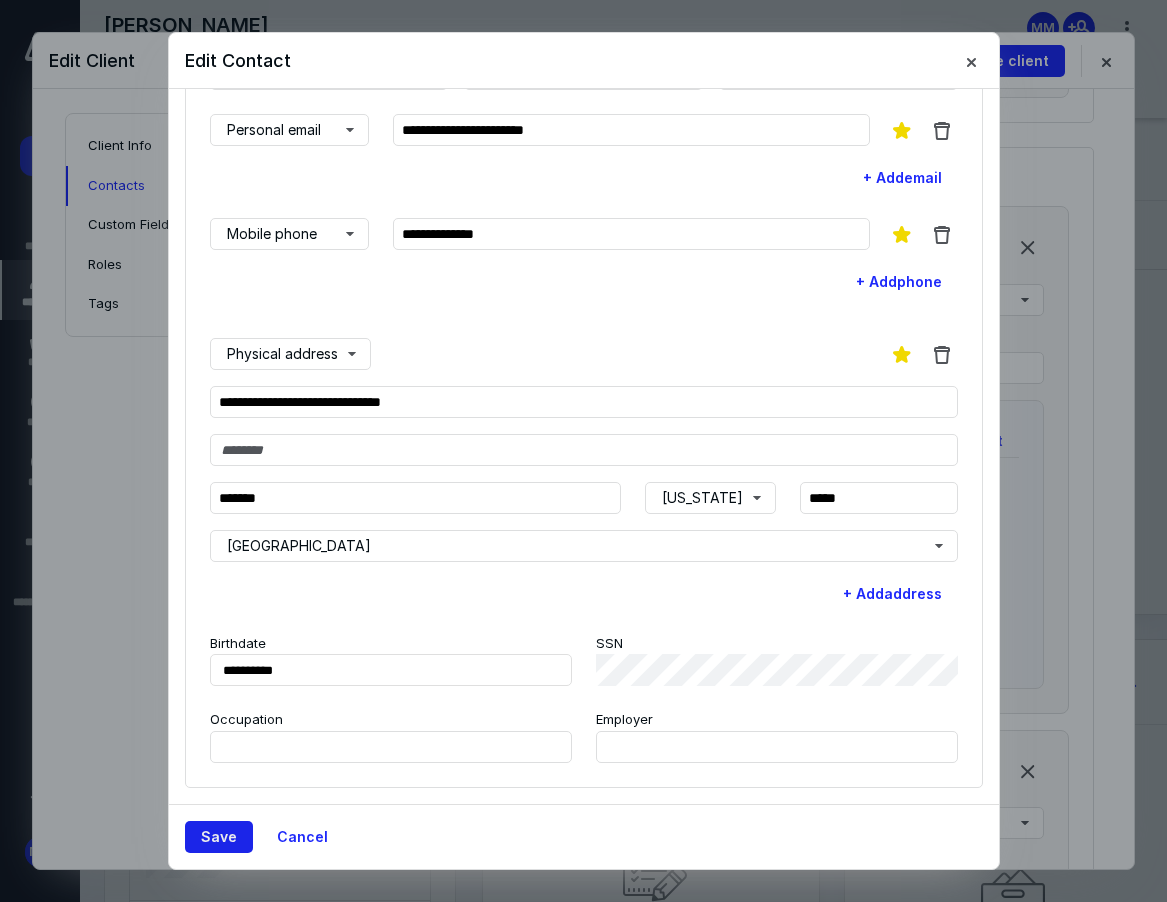click on "Save" at bounding box center [219, 837] 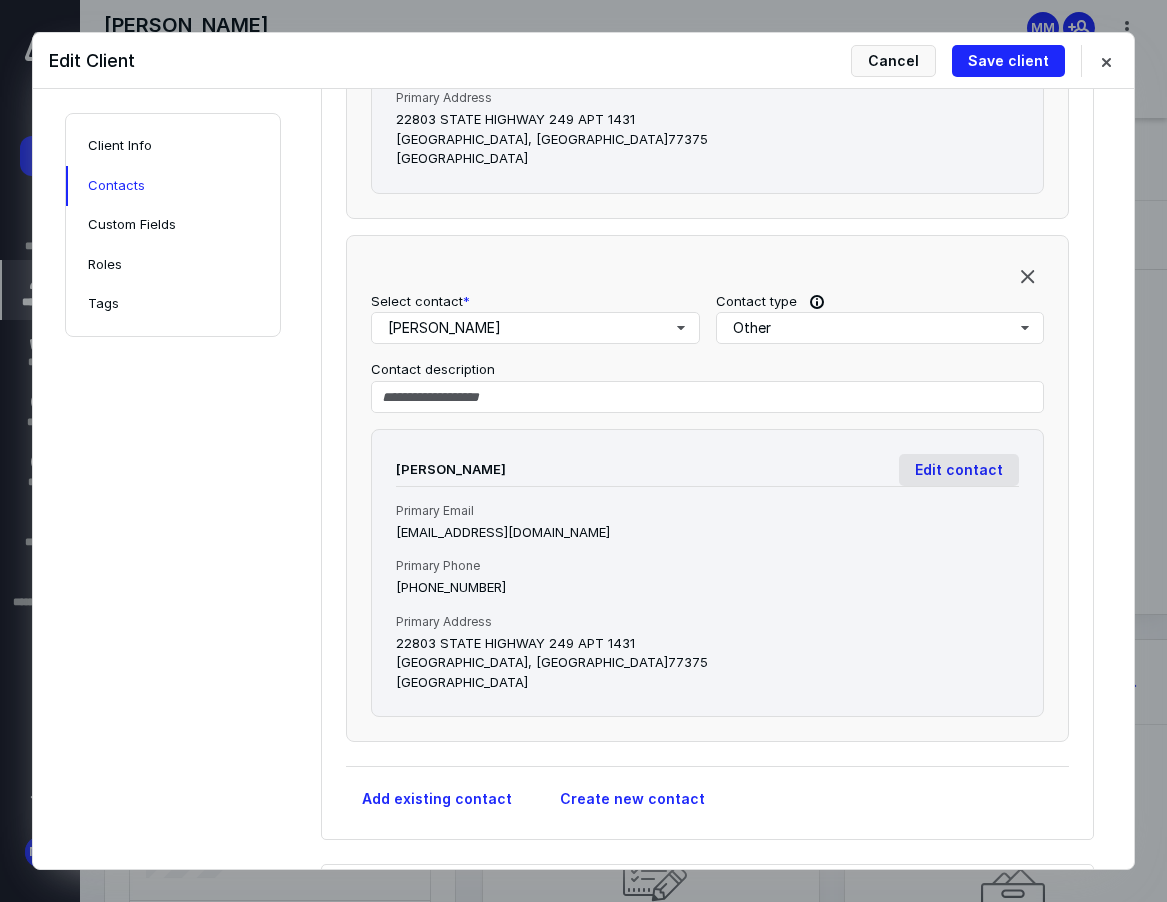 scroll, scrollTop: 1124, scrollLeft: 0, axis: vertical 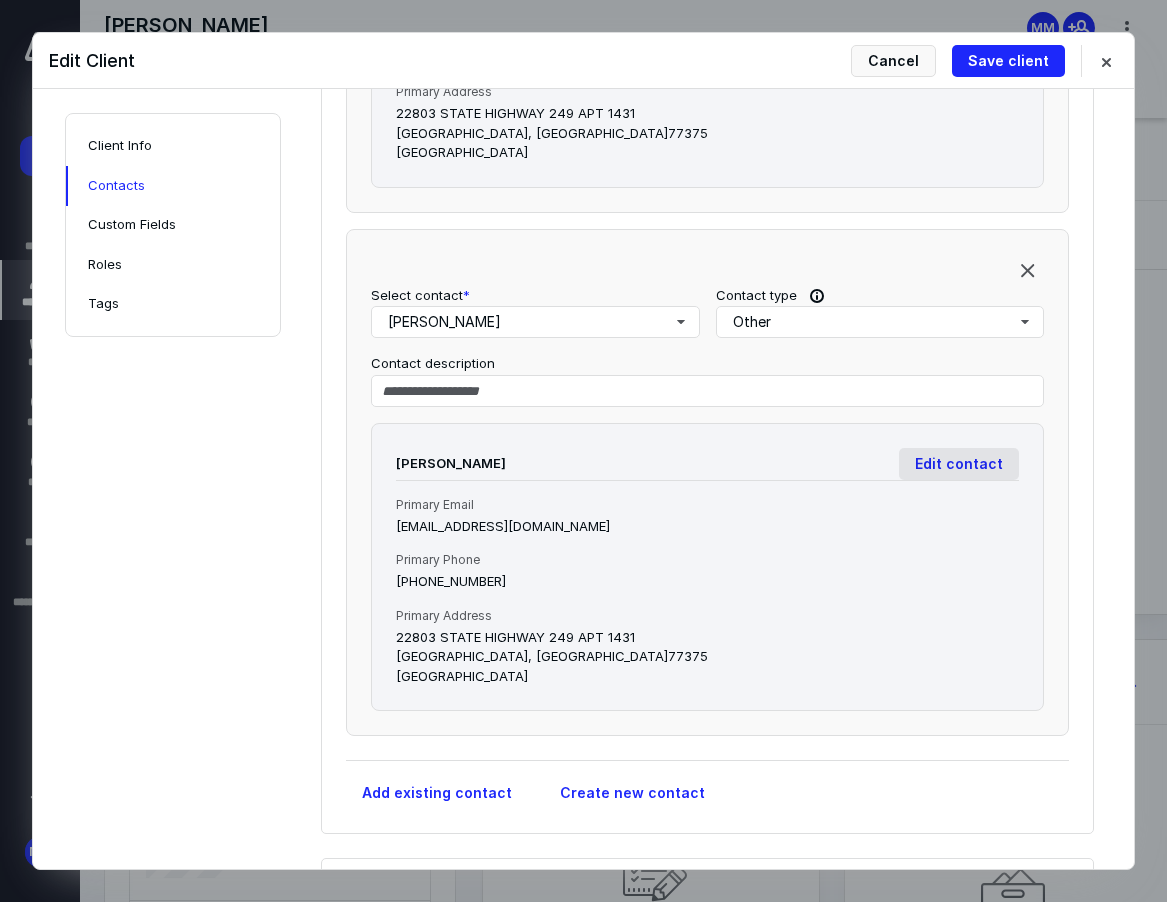 click on "Edit contact" at bounding box center [959, 464] 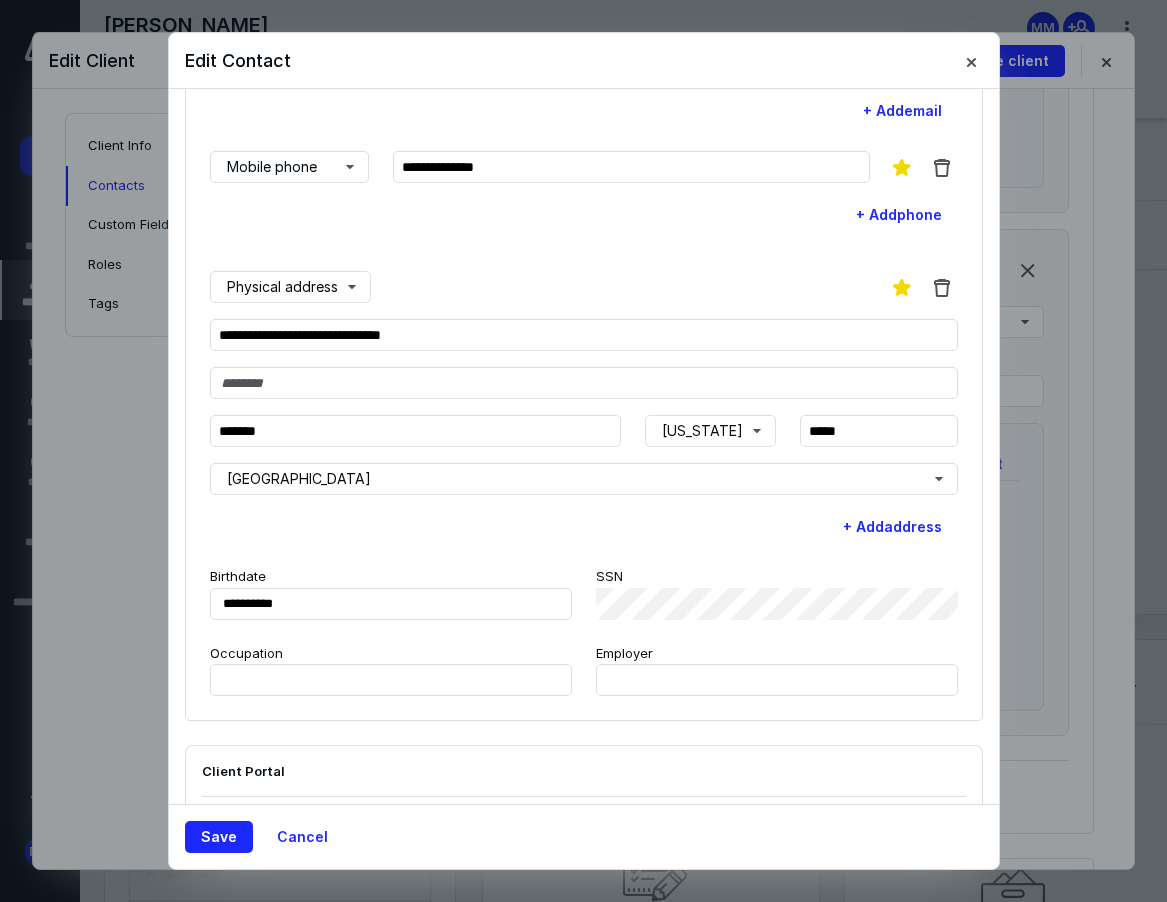 scroll, scrollTop: 338, scrollLeft: 0, axis: vertical 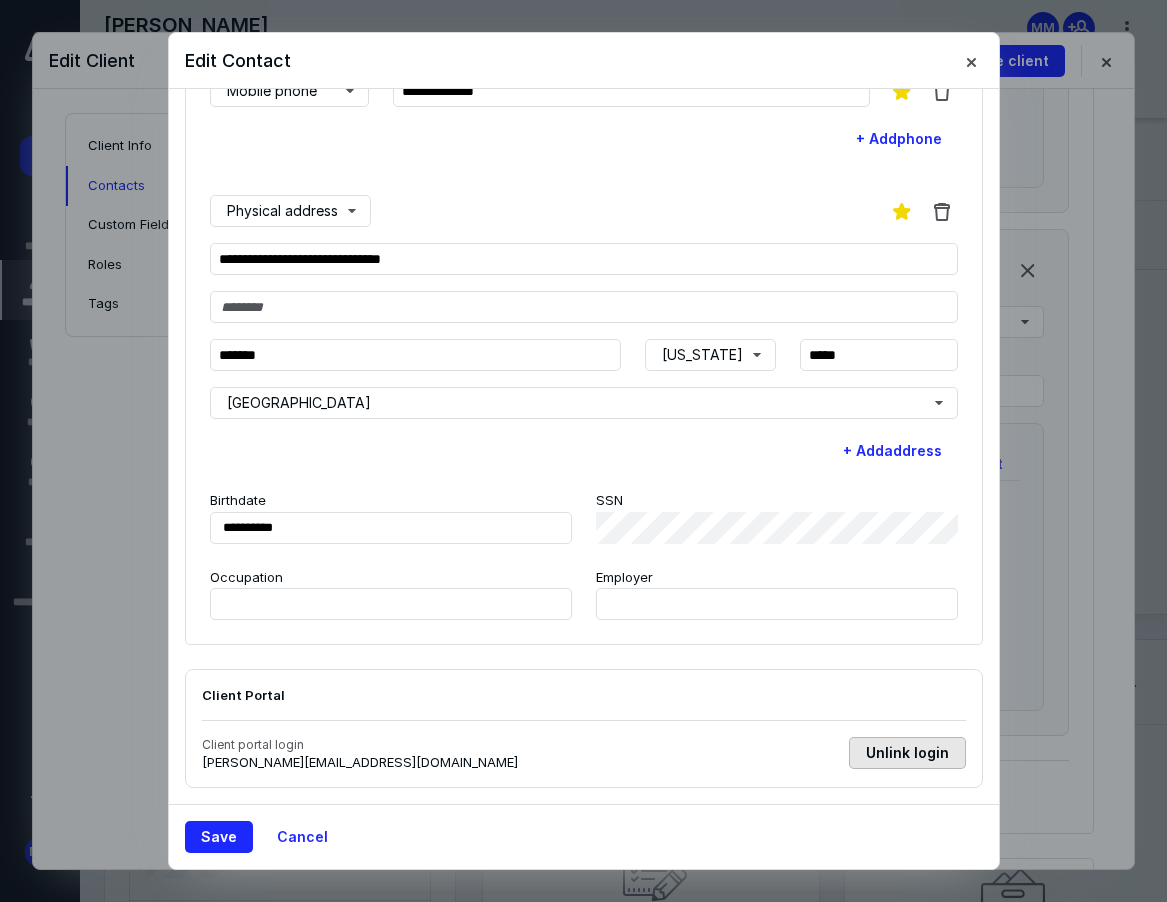 click on "Unlink login" at bounding box center [907, 753] 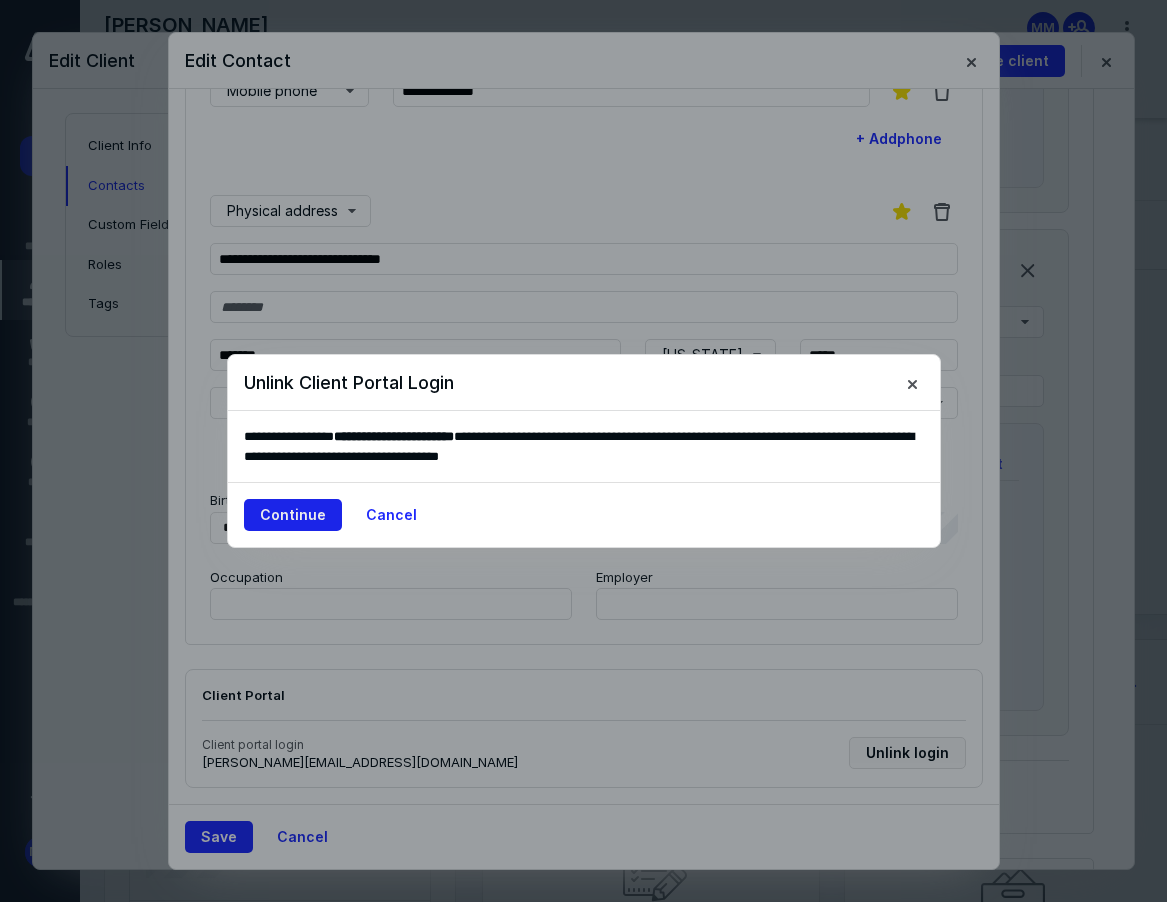 click on "Continue" at bounding box center (293, 515) 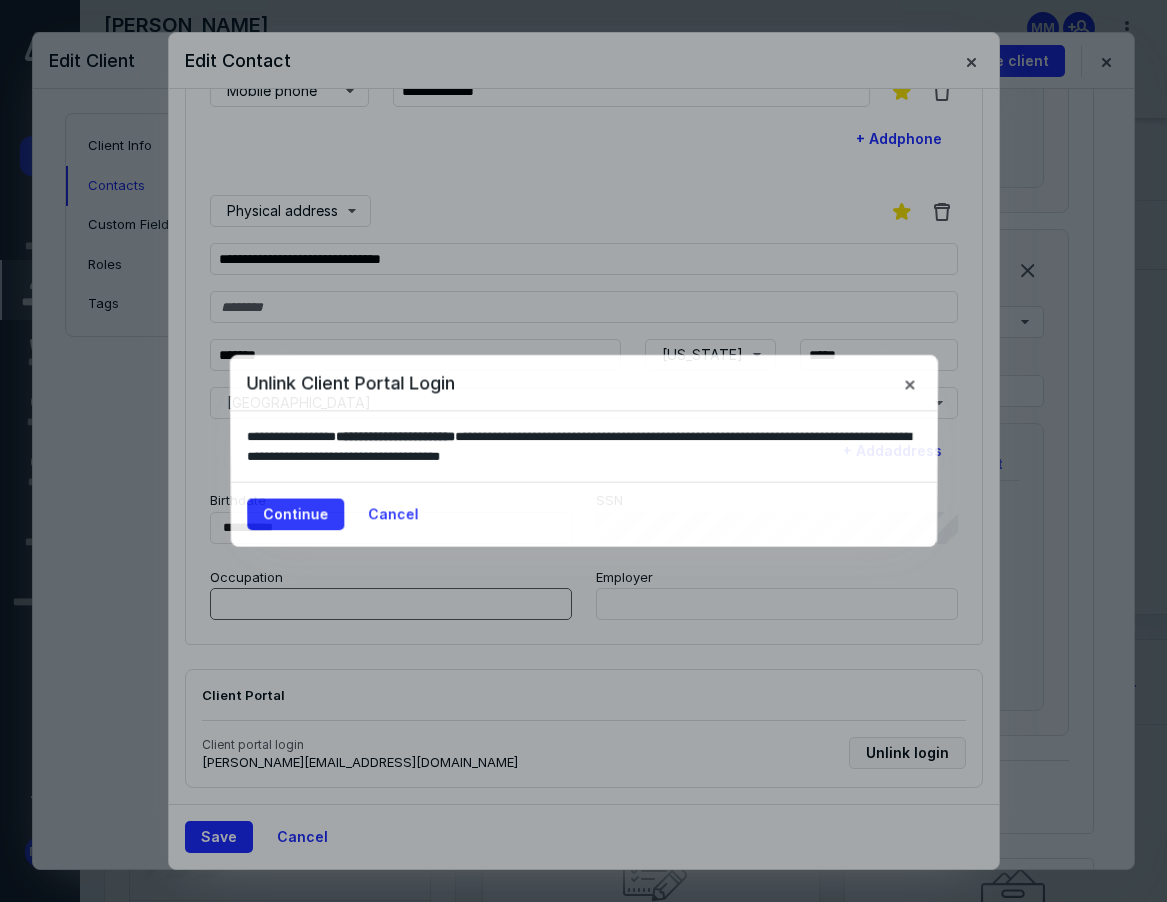 scroll, scrollTop: 127, scrollLeft: 0, axis: vertical 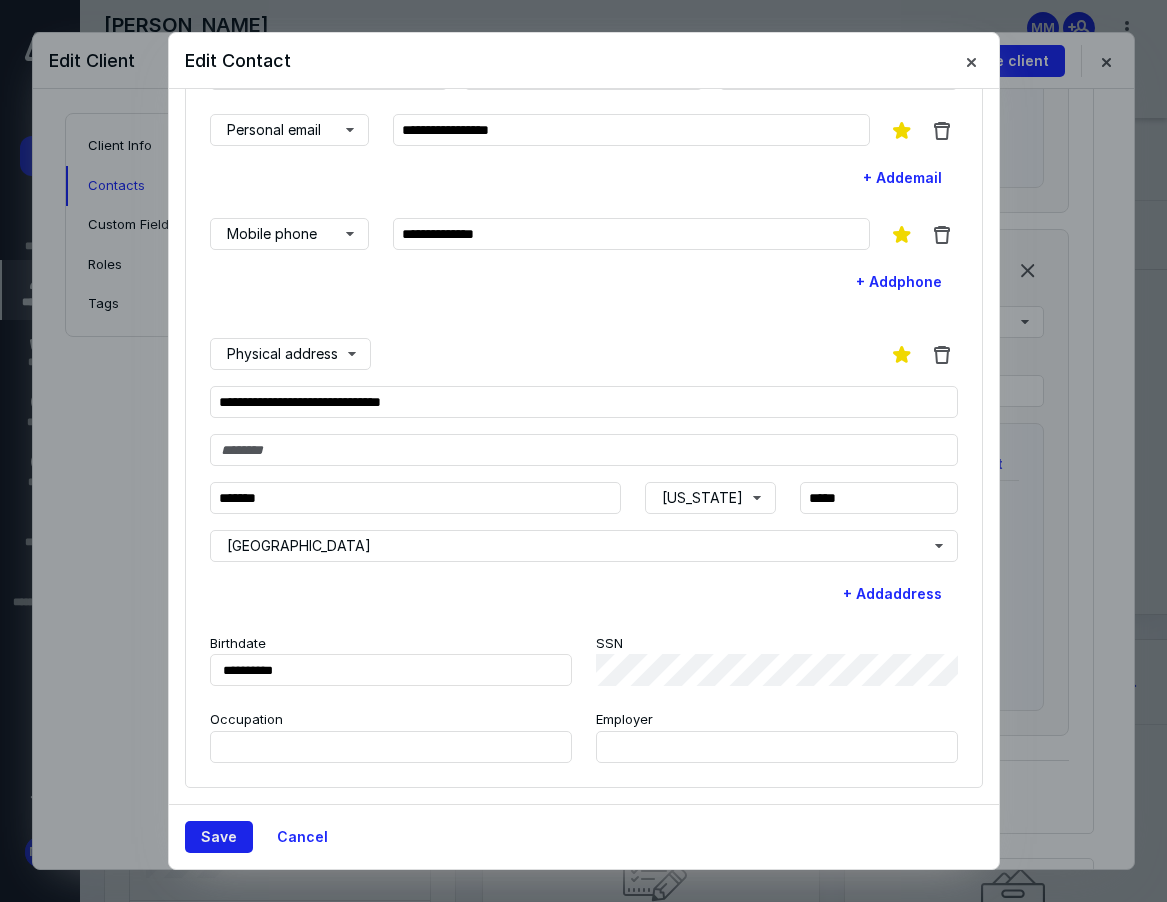 click on "Save" at bounding box center [219, 837] 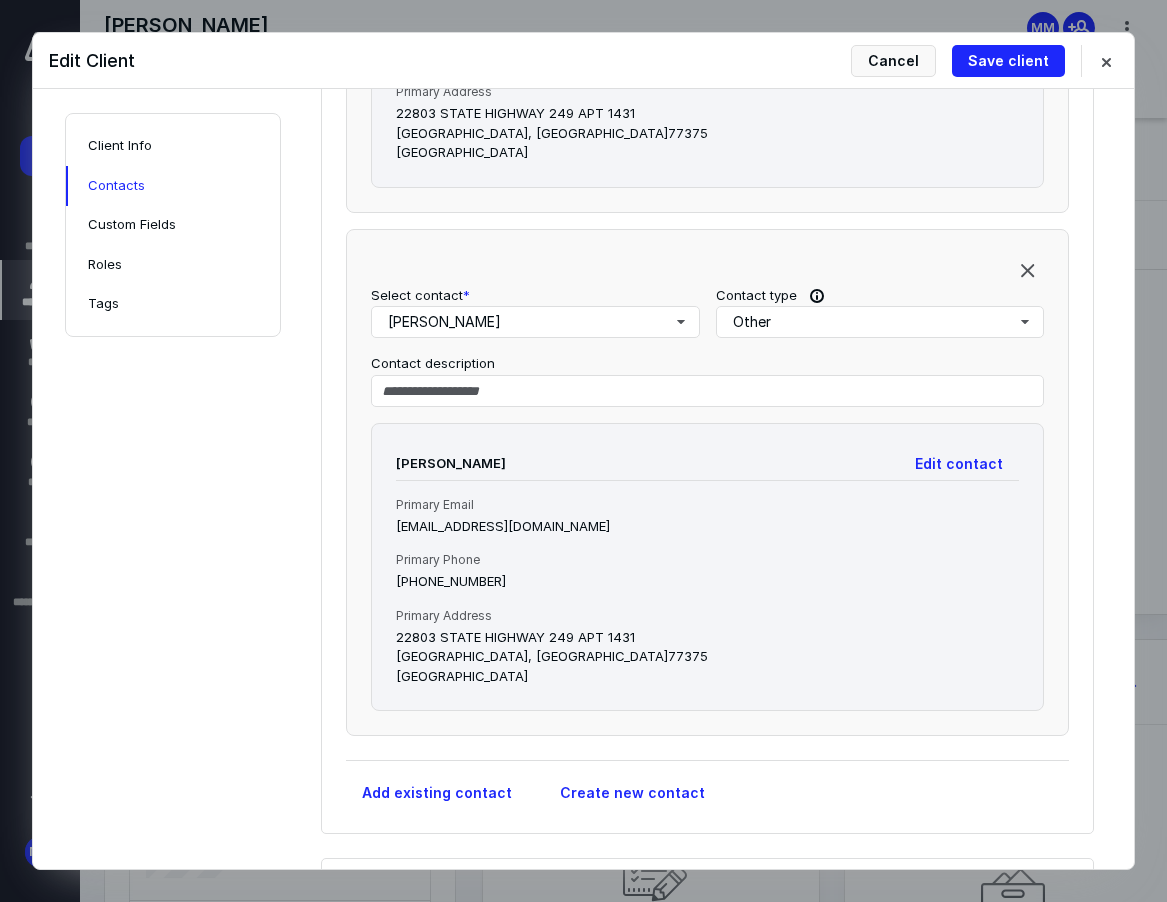 click on "Save client" at bounding box center (1008, 61) 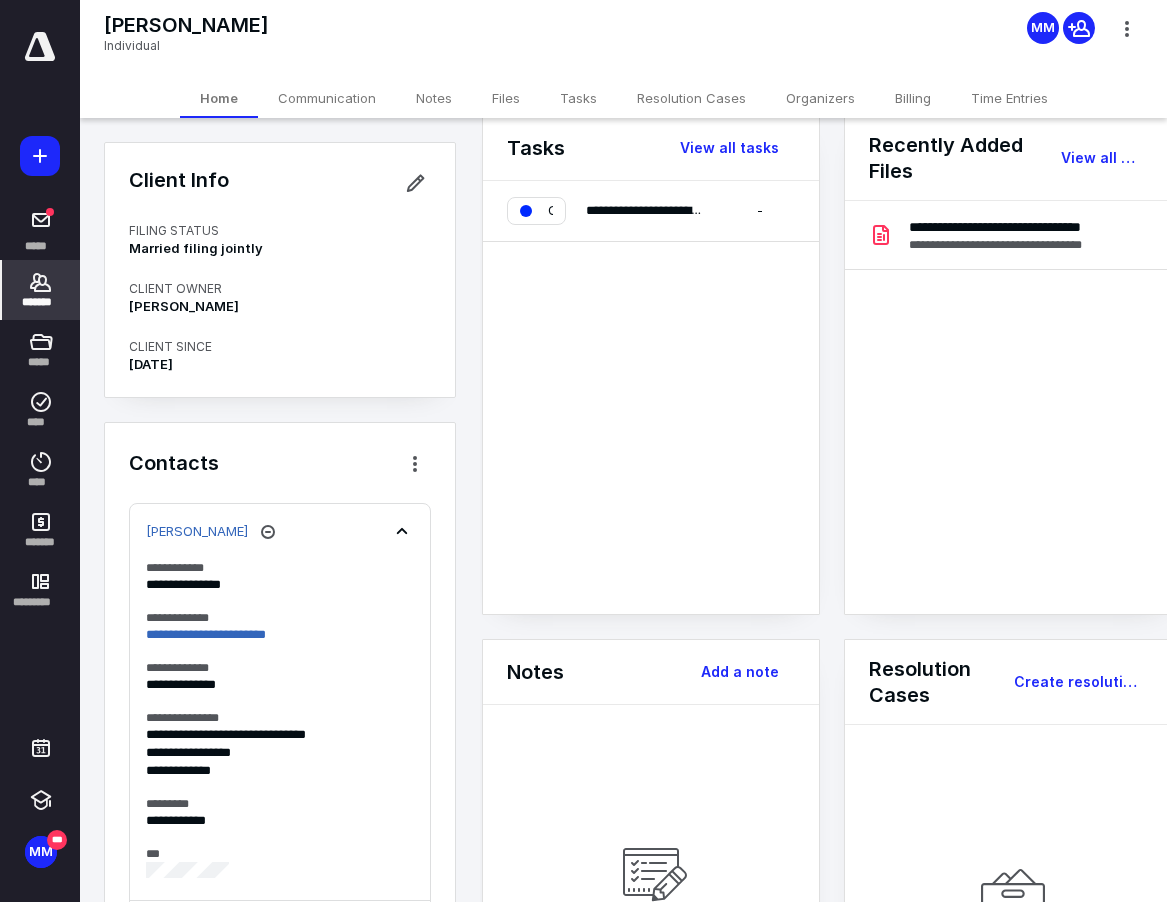 click on "Files" at bounding box center (506, 98) 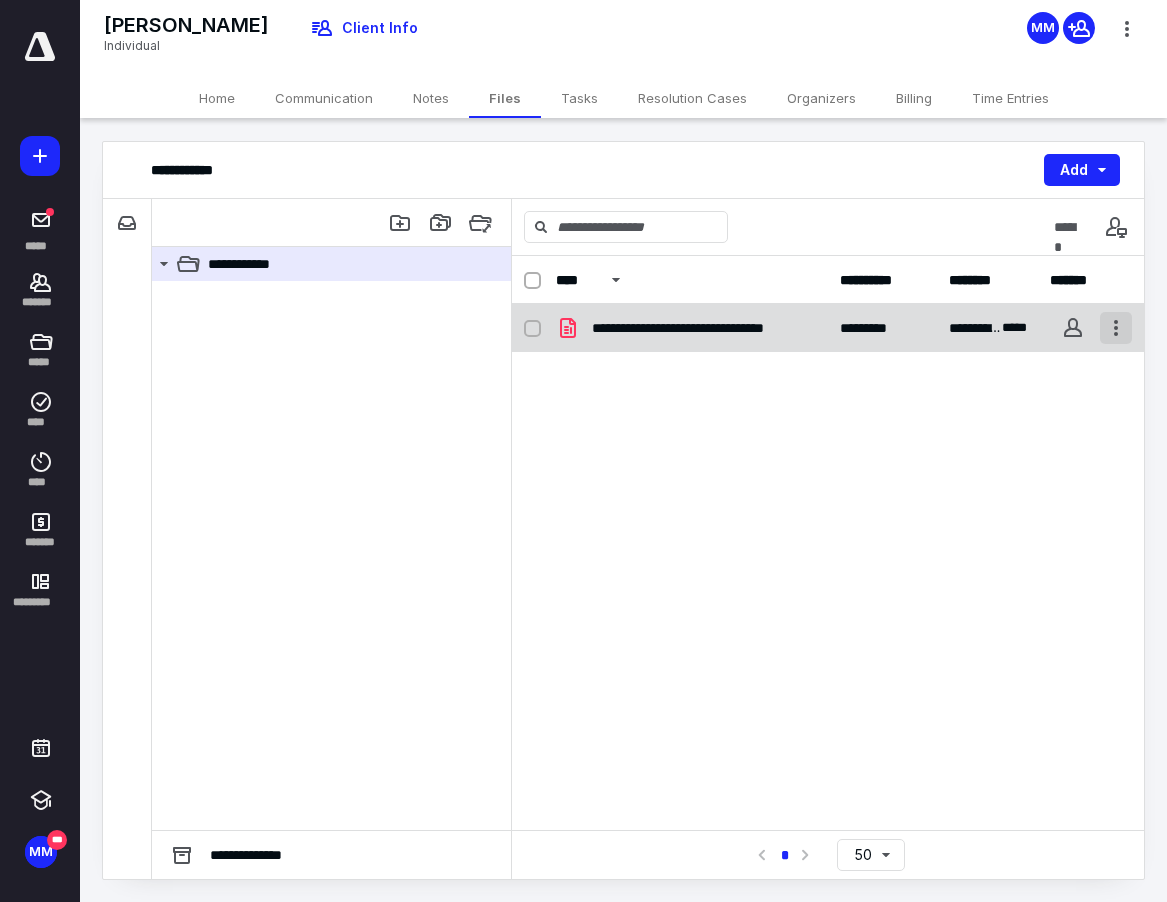 click at bounding box center [1116, 328] 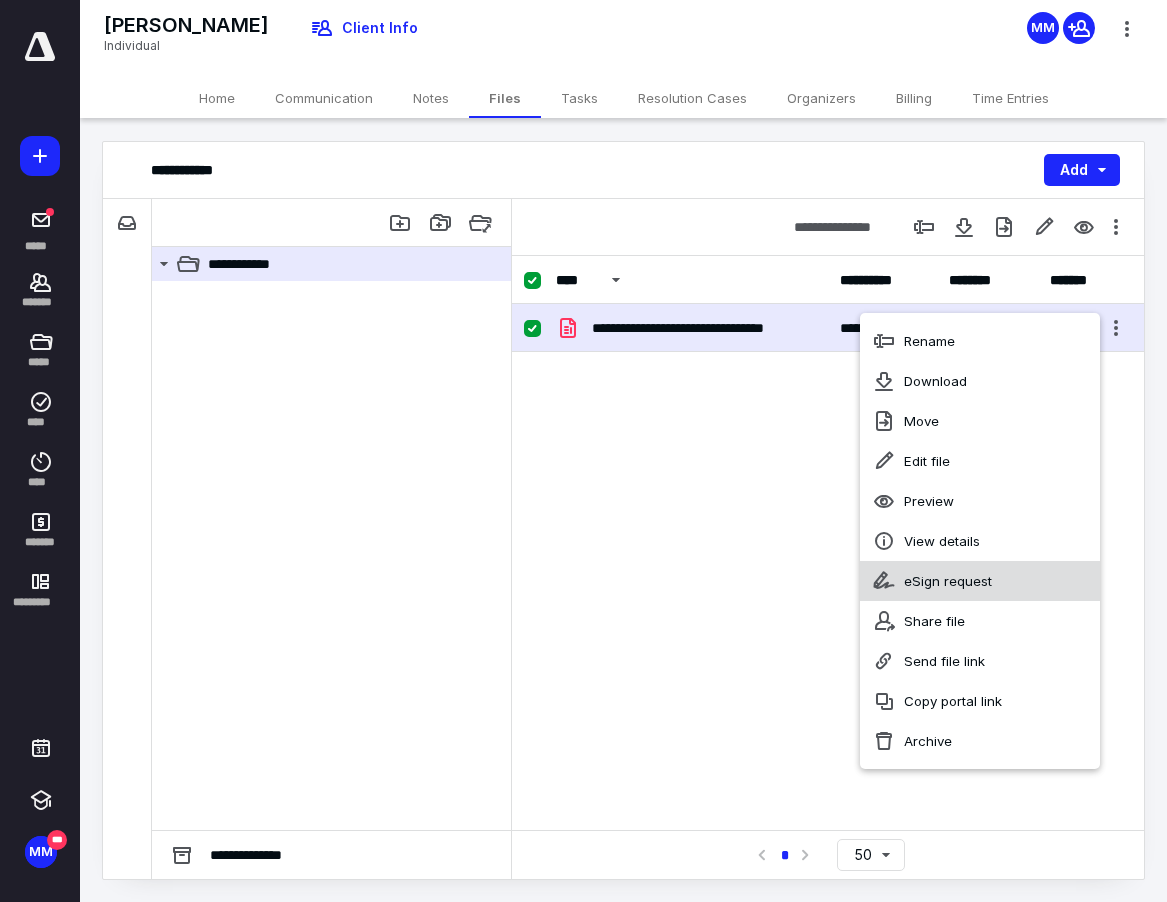 click on "eSign request" at bounding box center (948, 581) 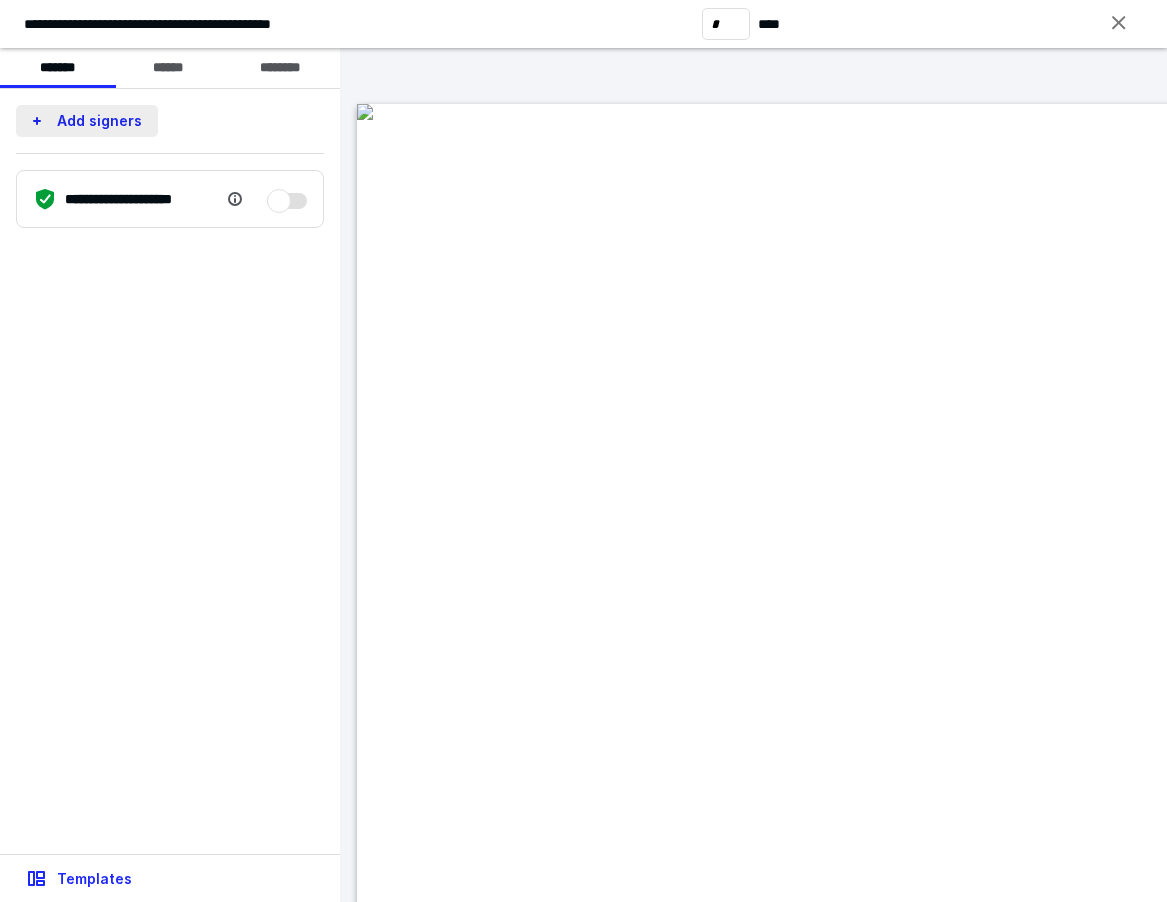 click on "Add signers" at bounding box center (87, 121) 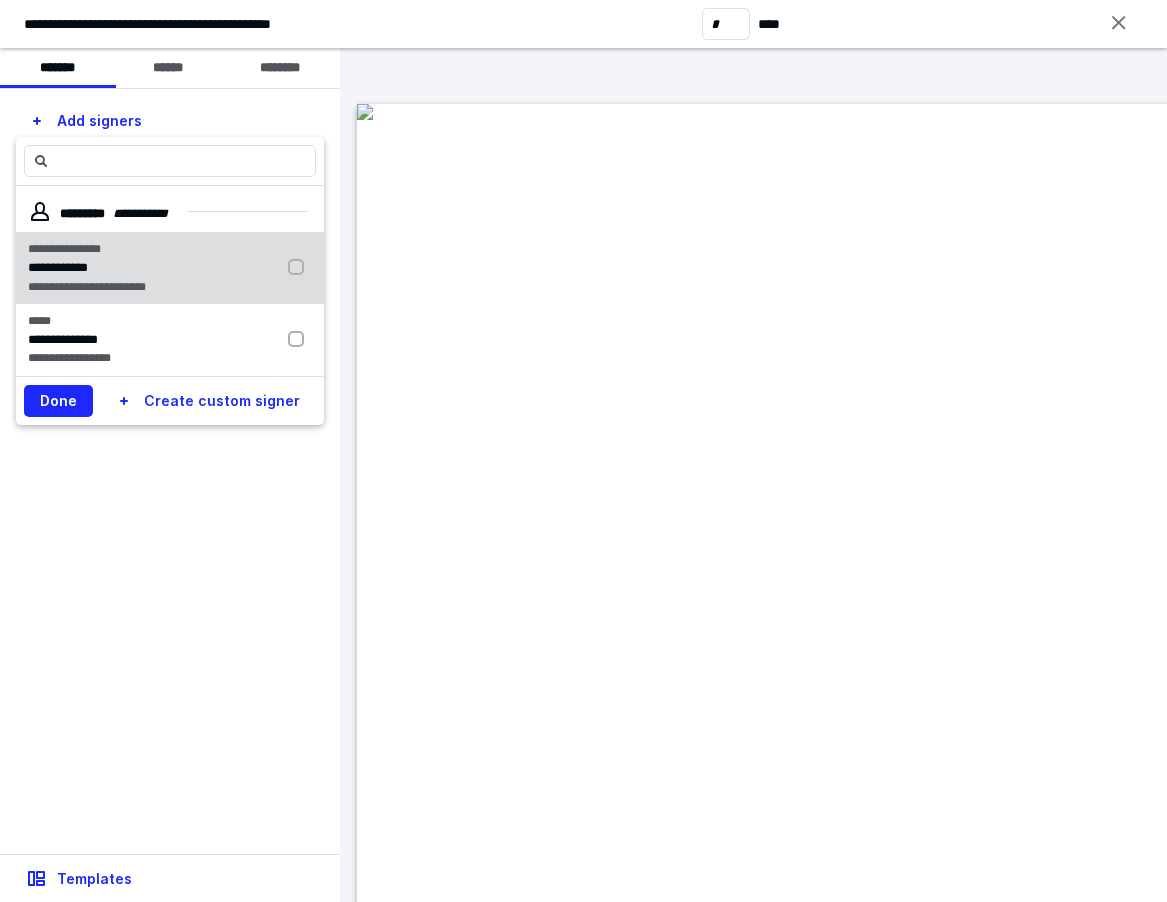 click on "**********" at bounding box center [102, 268] 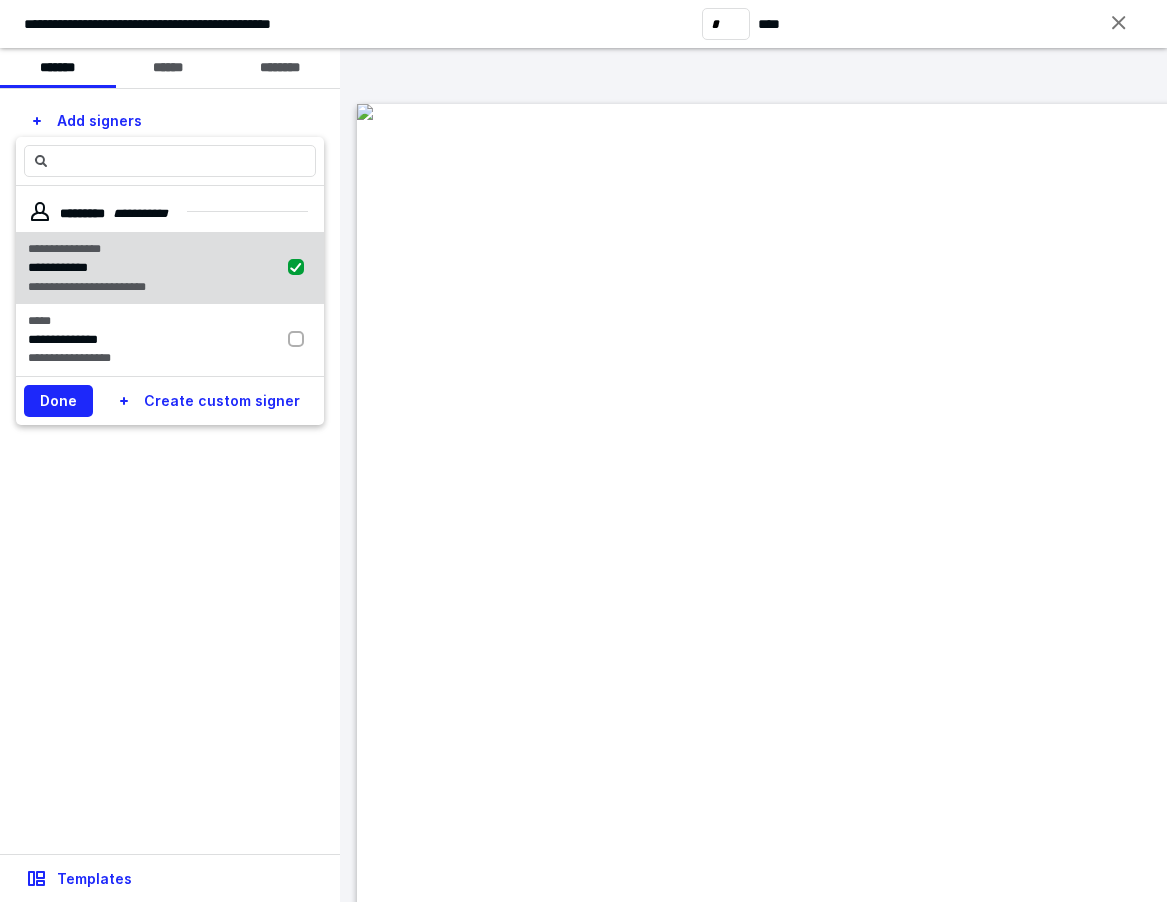 checkbox on "true" 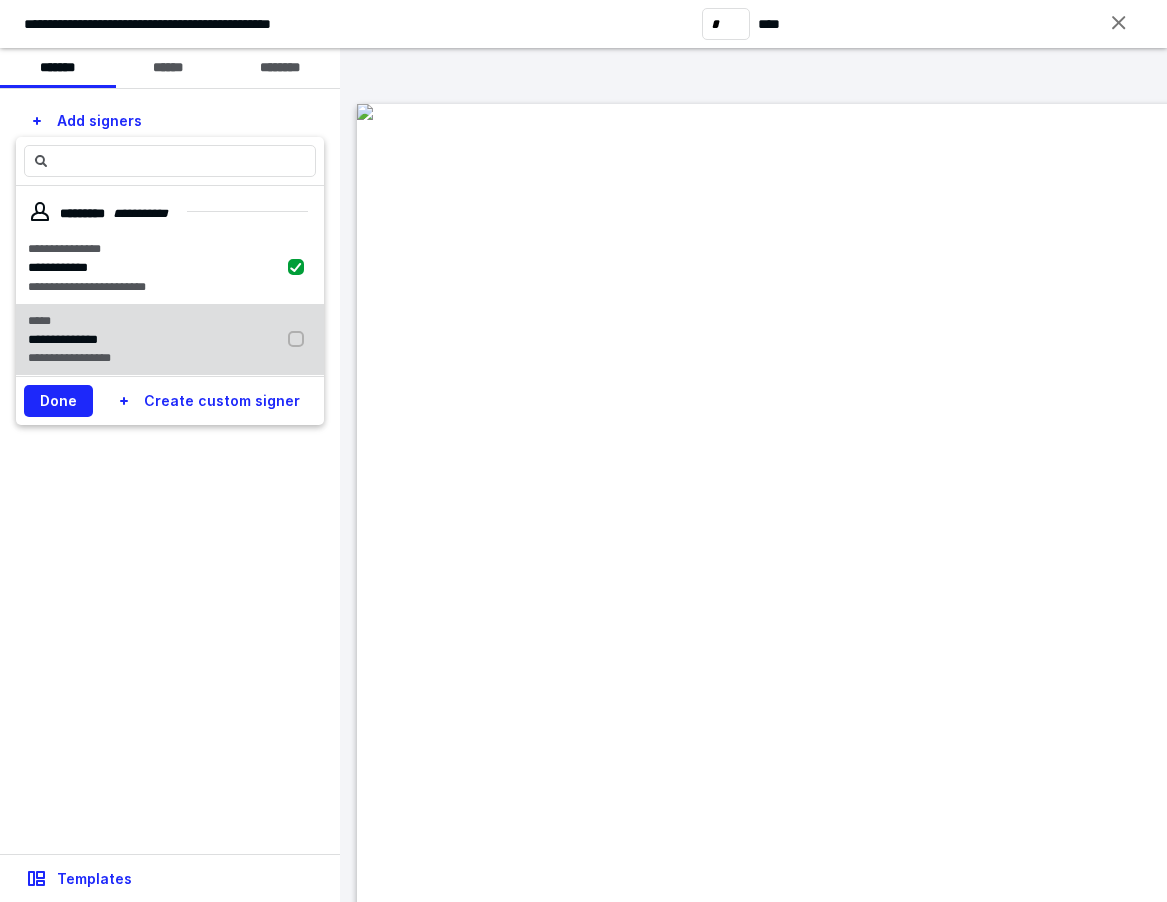 click on "**********" at bounding box center [69, 358] 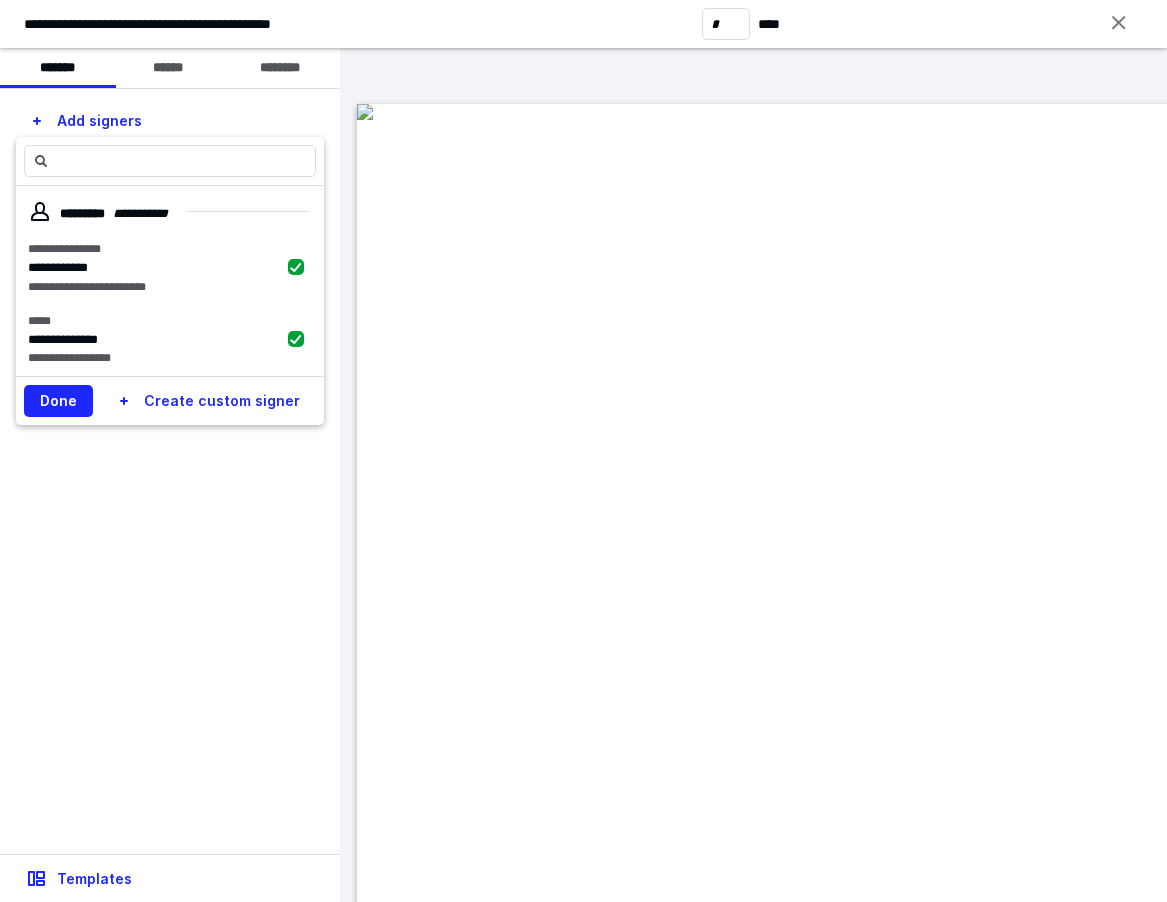 checkbox on "true" 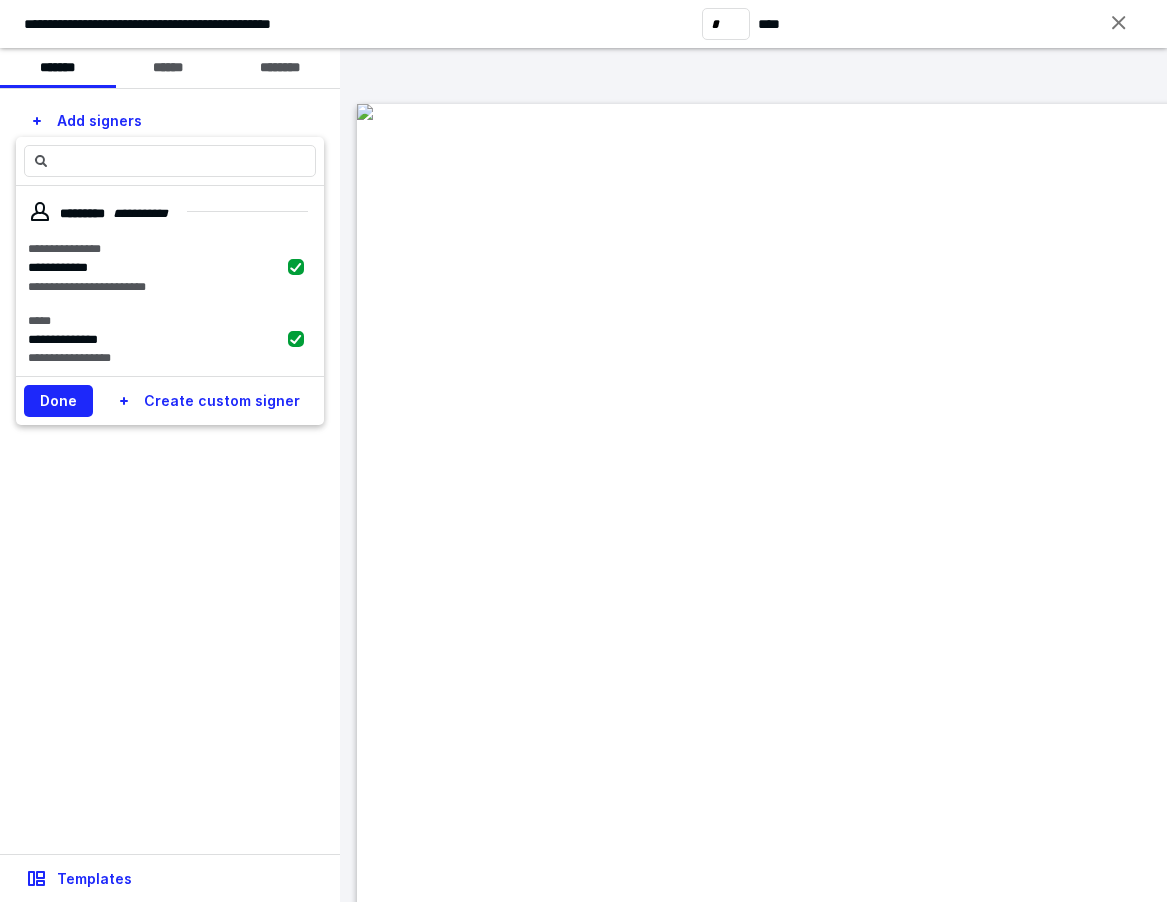 click on "Done" at bounding box center (58, 401) 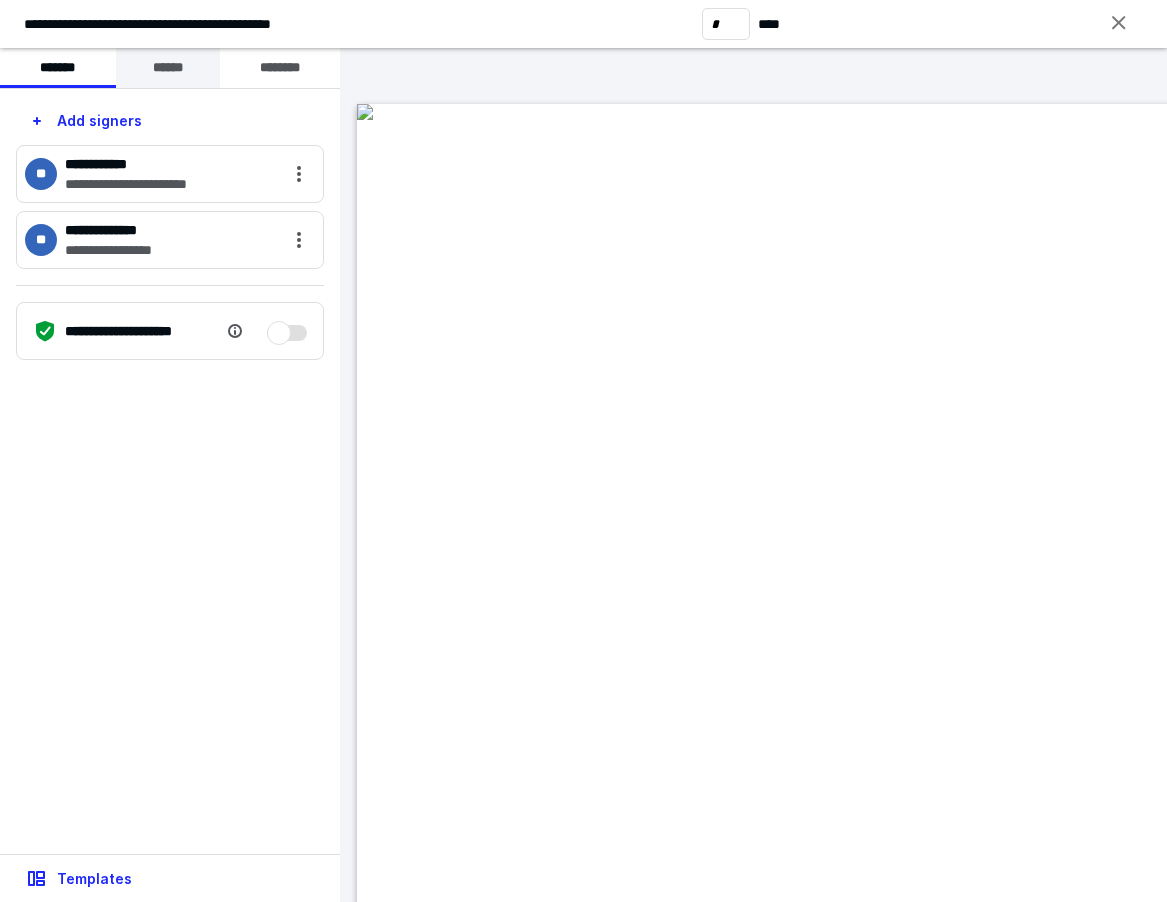 click on "******" at bounding box center (168, 68) 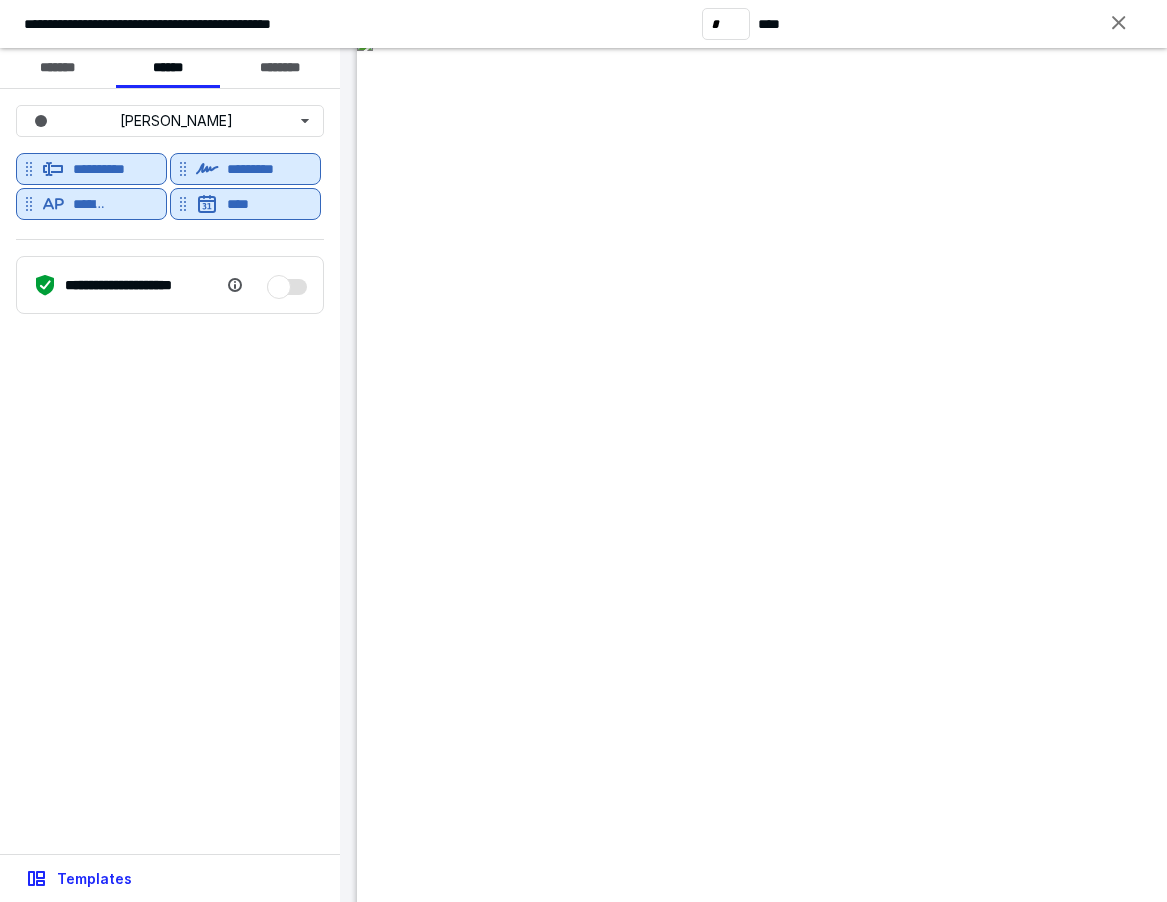 scroll, scrollTop: 3387, scrollLeft: 0, axis: vertical 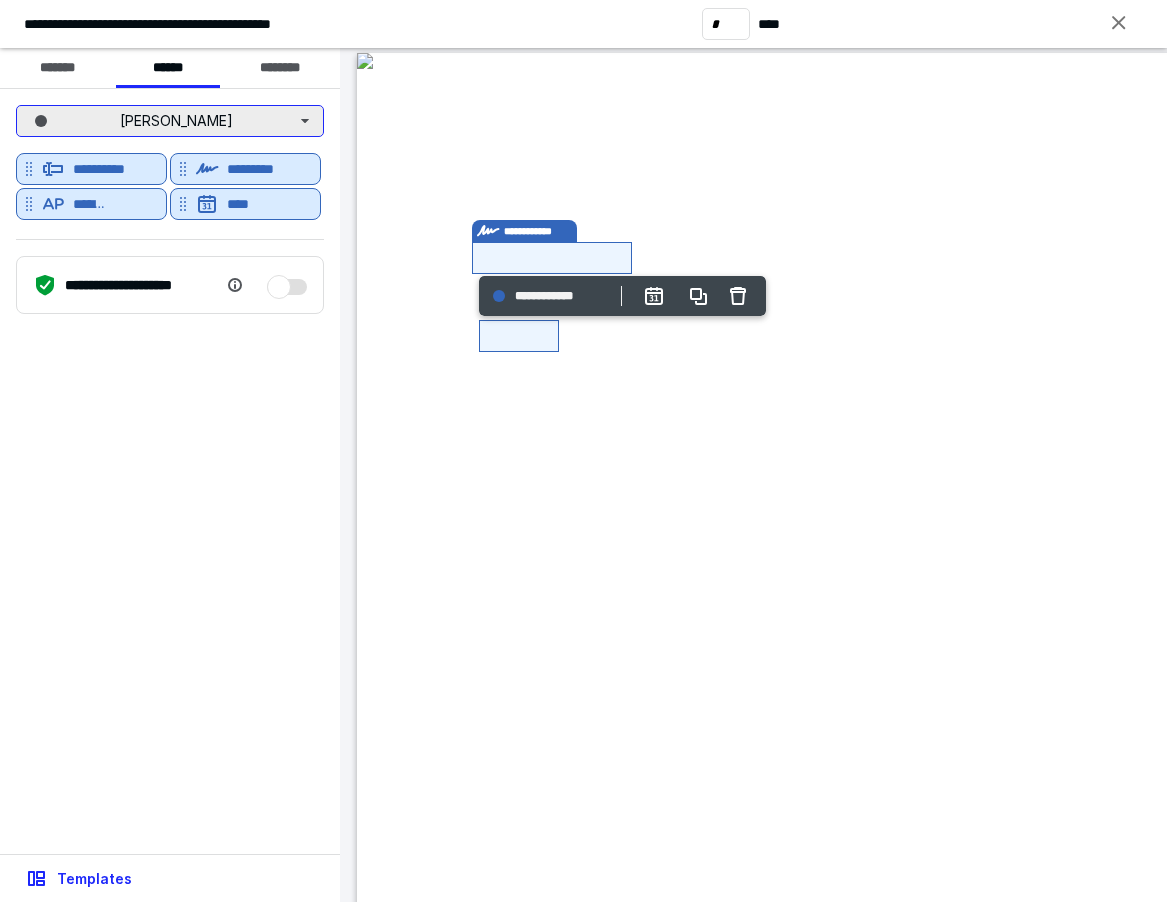 click on "[PERSON_NAME]" at bounding box center (170, 121) 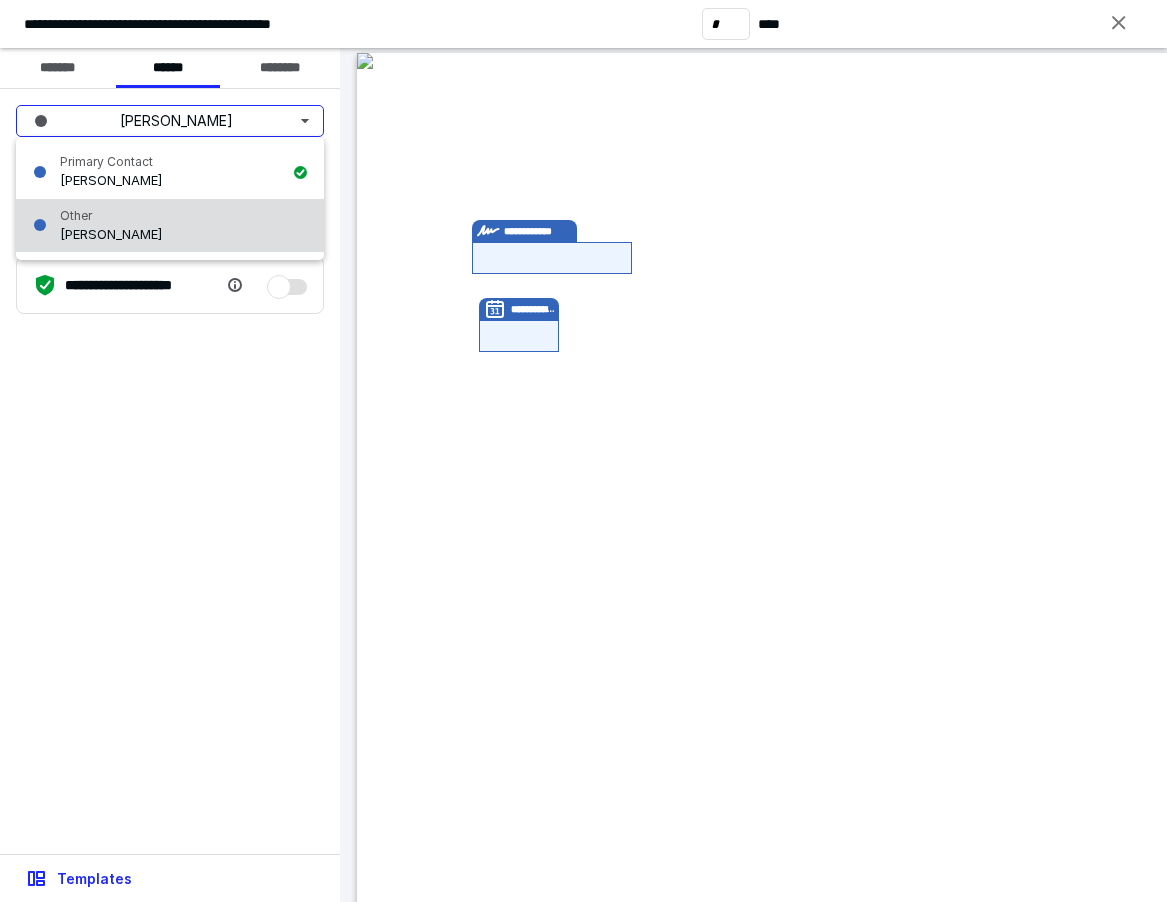 drag, startPoint x: 133, startPoint y: 225, endPoint x: 193, endPoint y: 218, distance: 60.40695 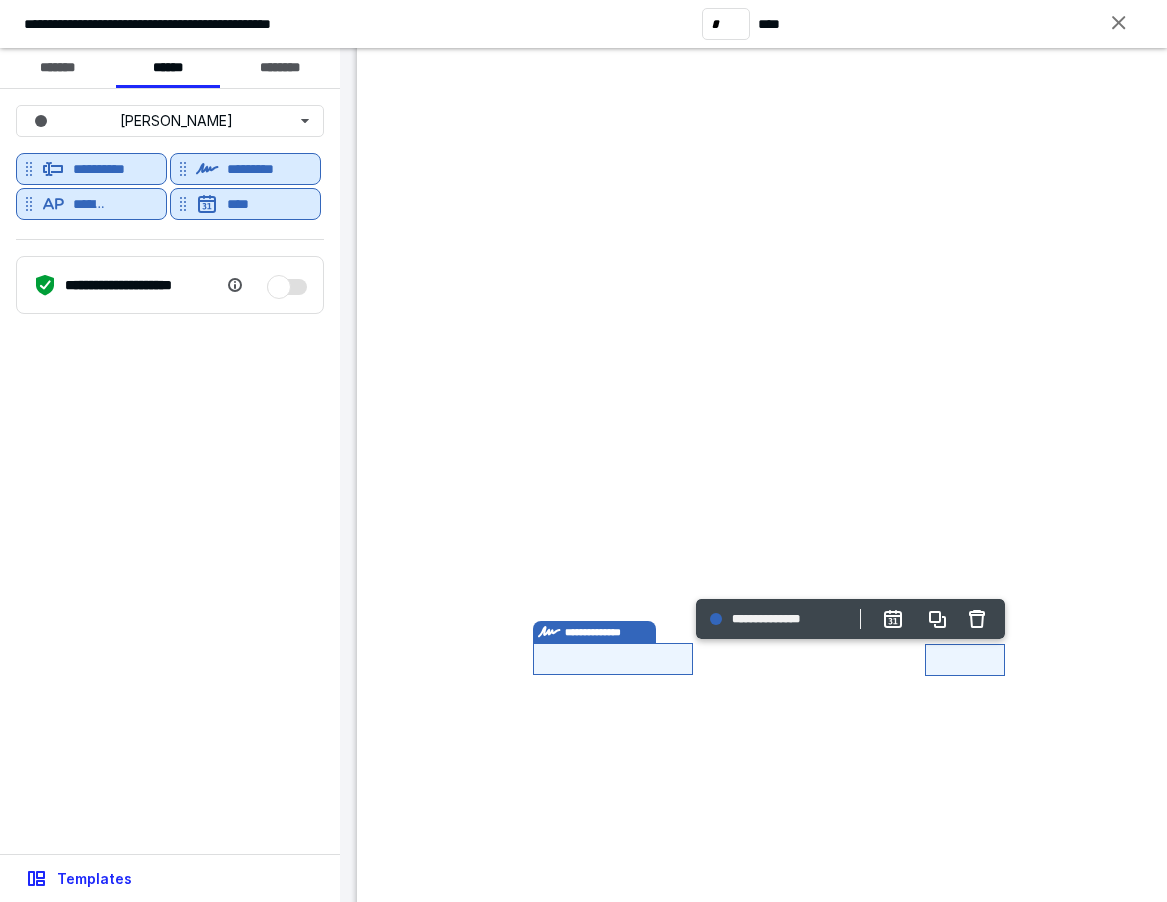 scroll, scrollTop: 9141, scrollLeft: 0, axis: vertical 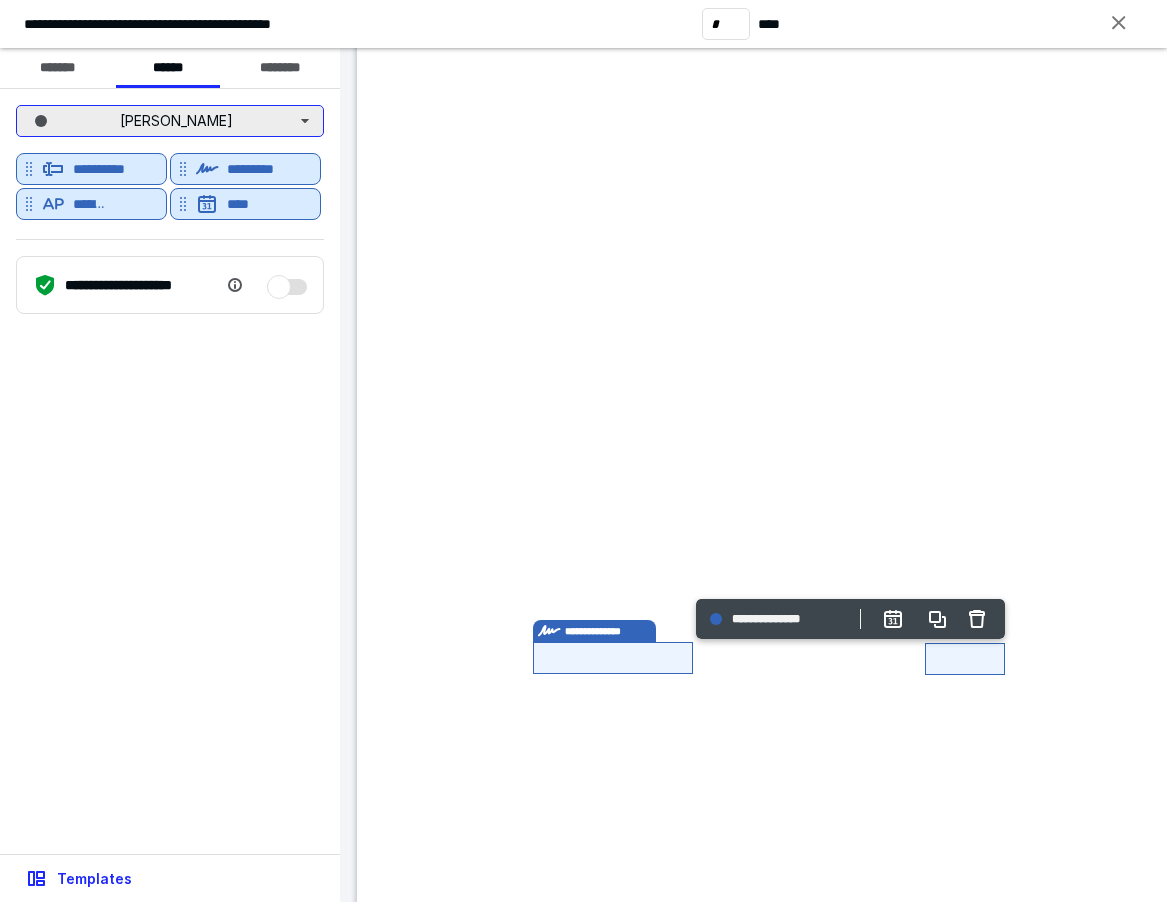 click on "[PERSON_NAME]" at bounding box center [170, 121] 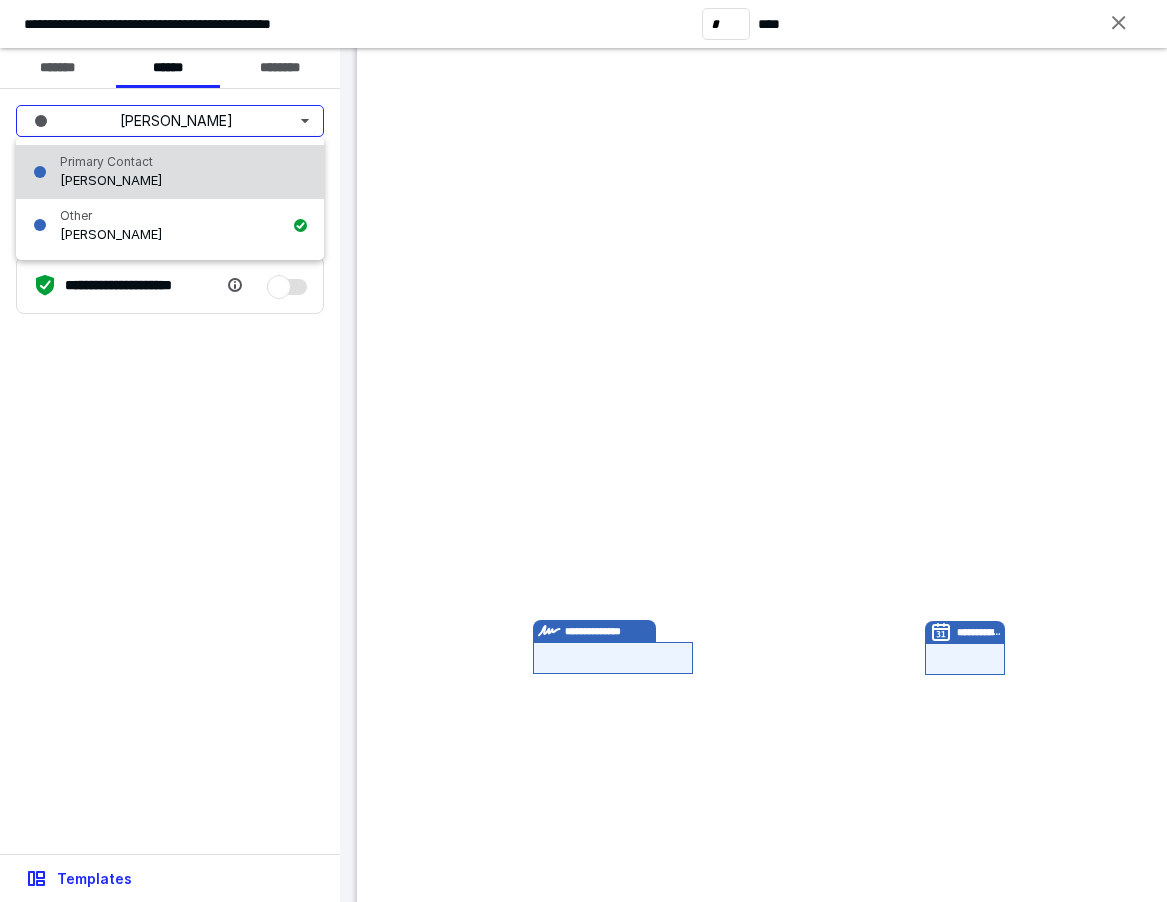click on "[PERSON_NAME]" at bounding box center (111, 180) 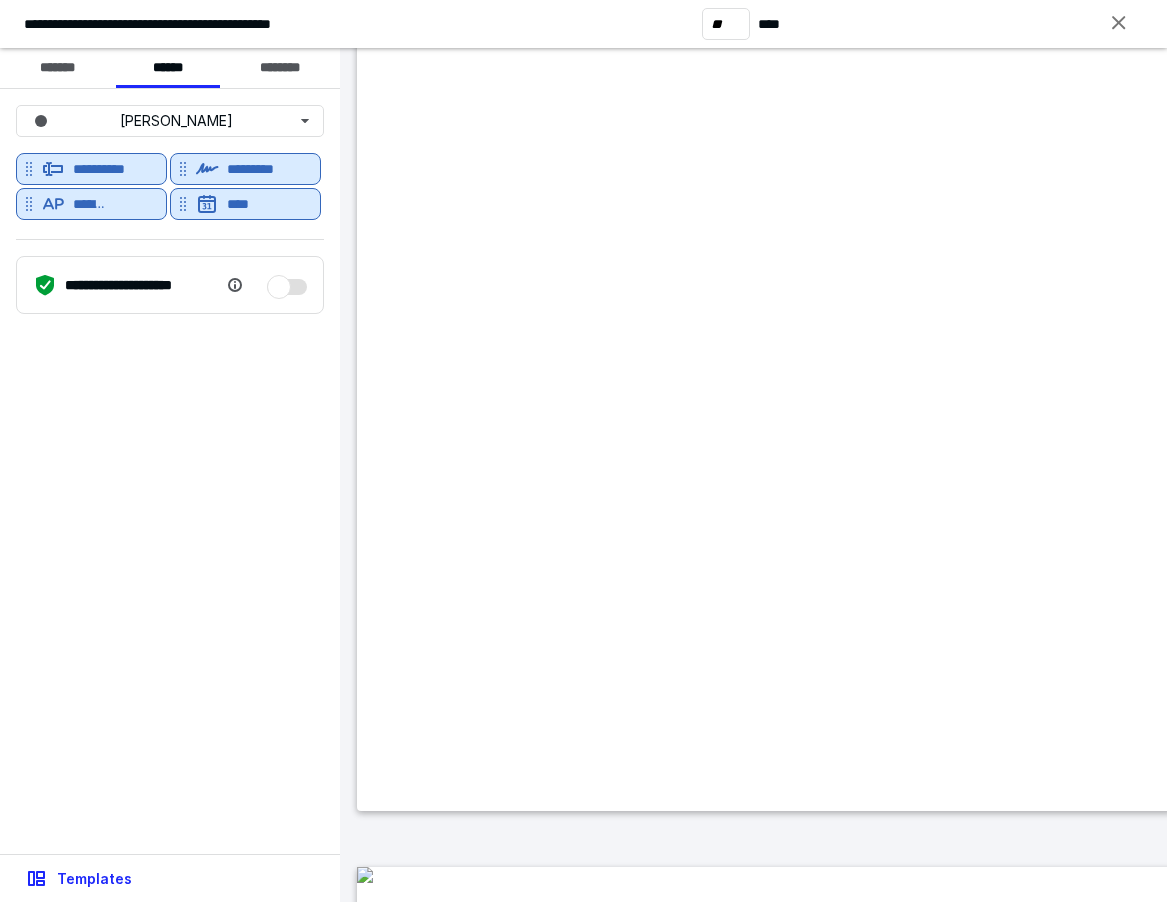 scroll, scrollTop: 10381, scrollLeft: 0, axis: vertical 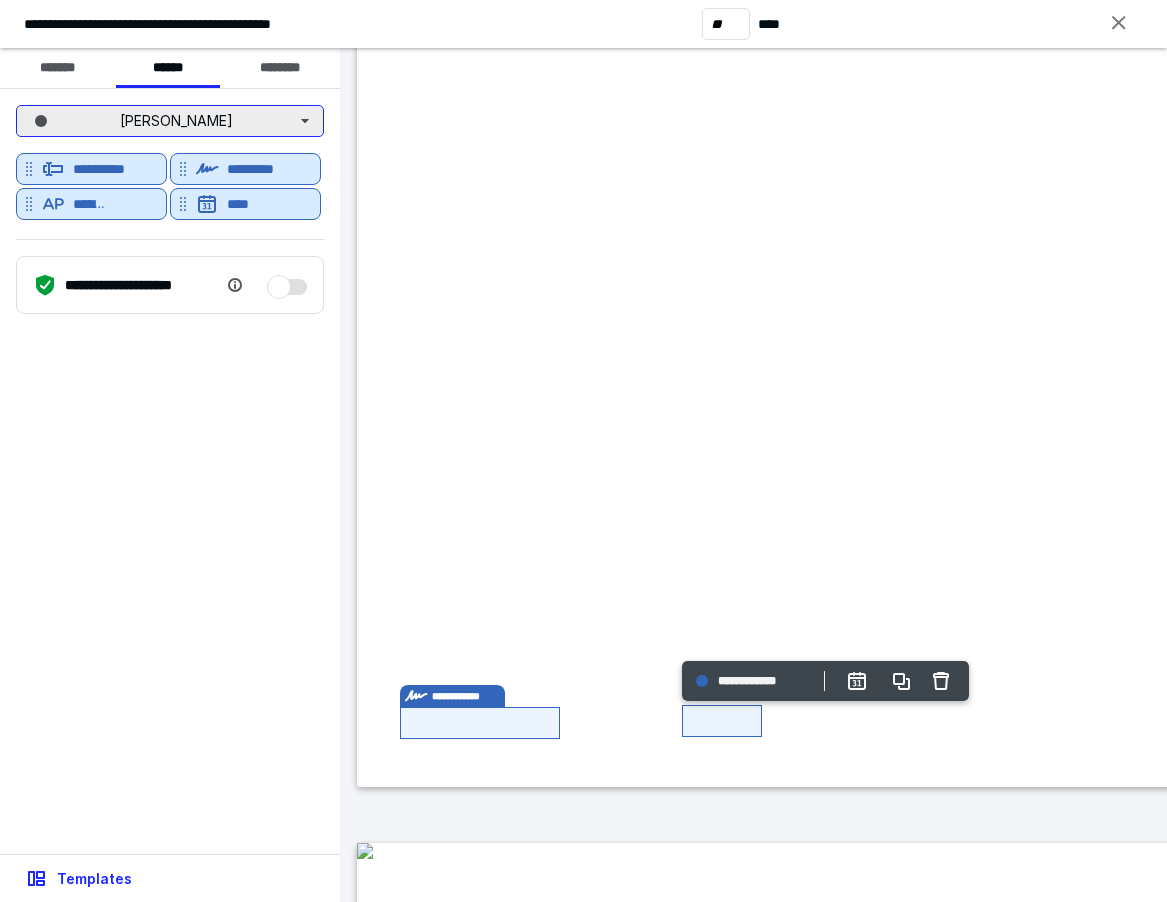 click on "[PERSON_NAME]" at bounding box center (170, 121) 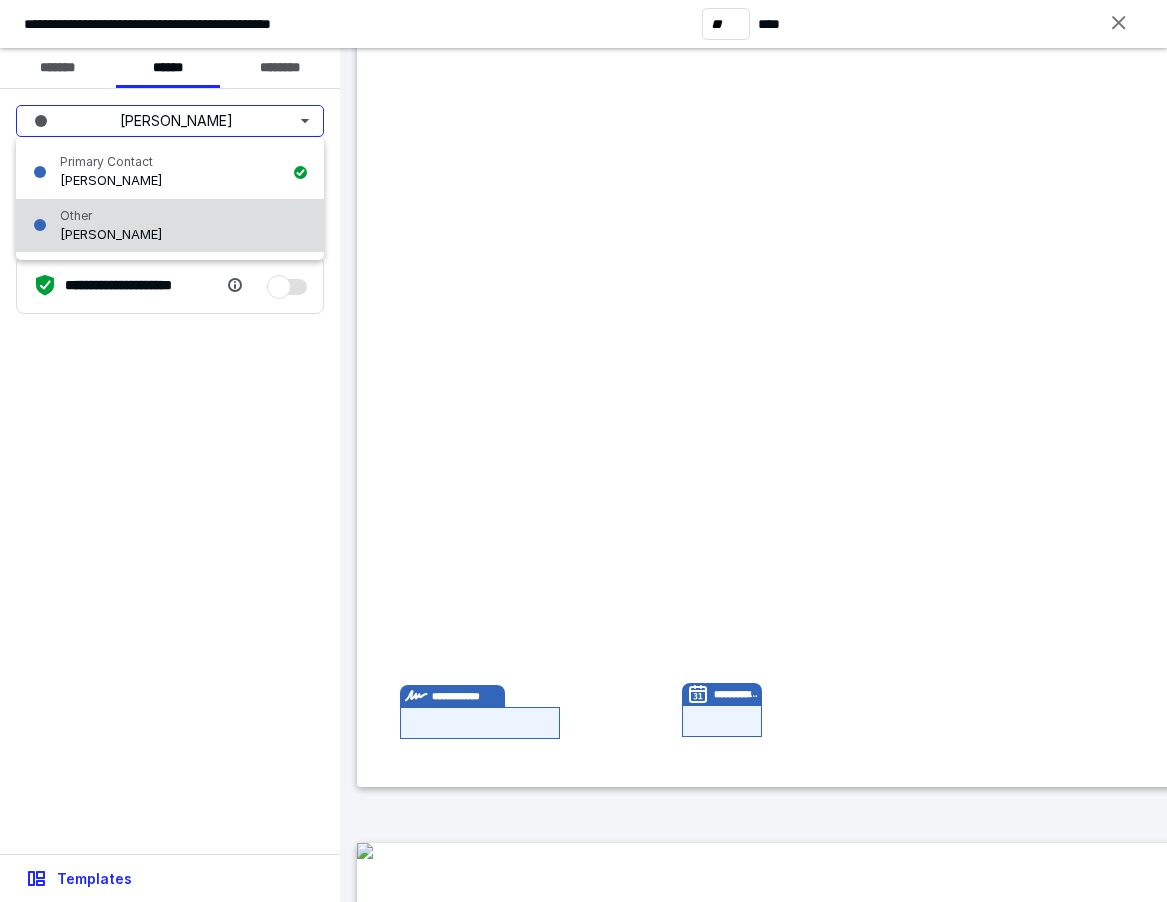 click on "[PERSON_NAME]" at bounding box center (111, 234) 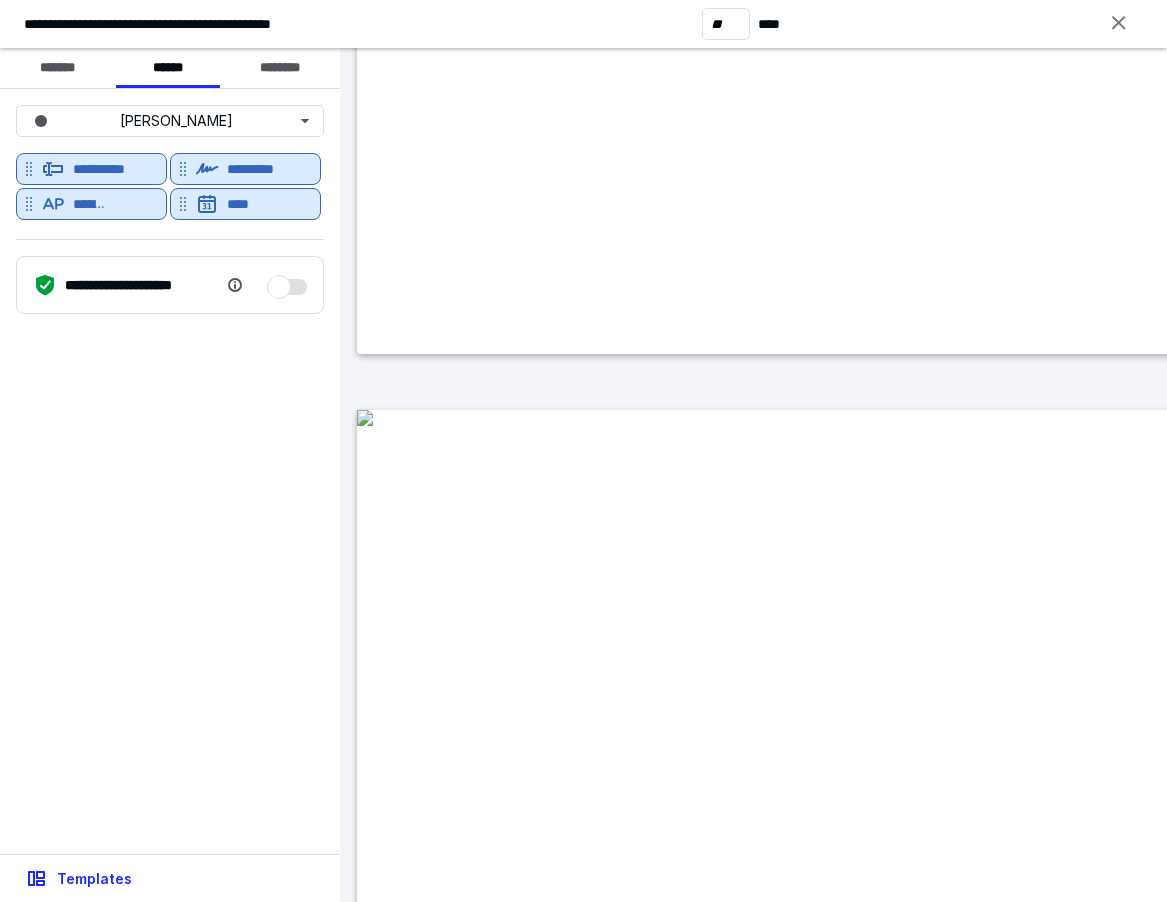type on "**" 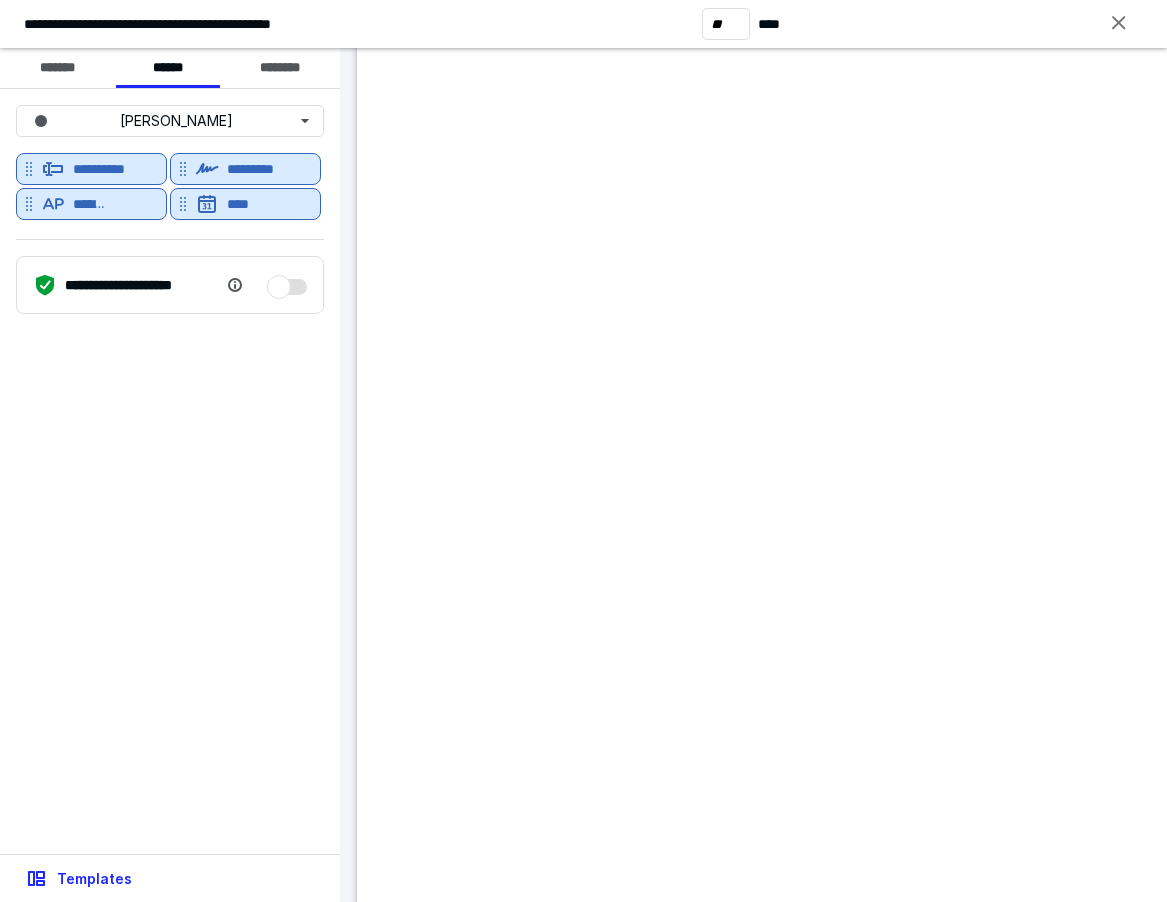 scroll, scrollTop: 14627, scrollLeft: 0, axis: vertical 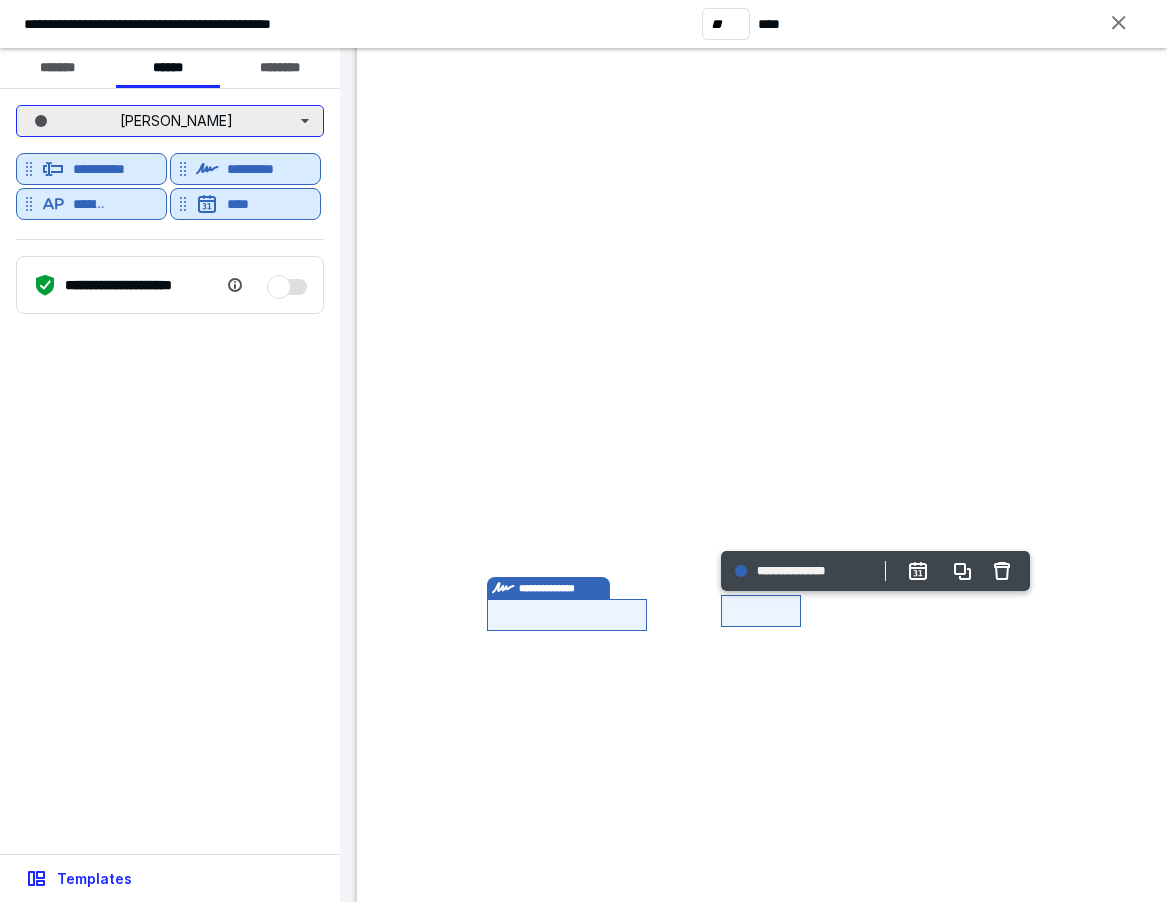 click on "[PERSON_NAME]" at bounding box center (170, 121) 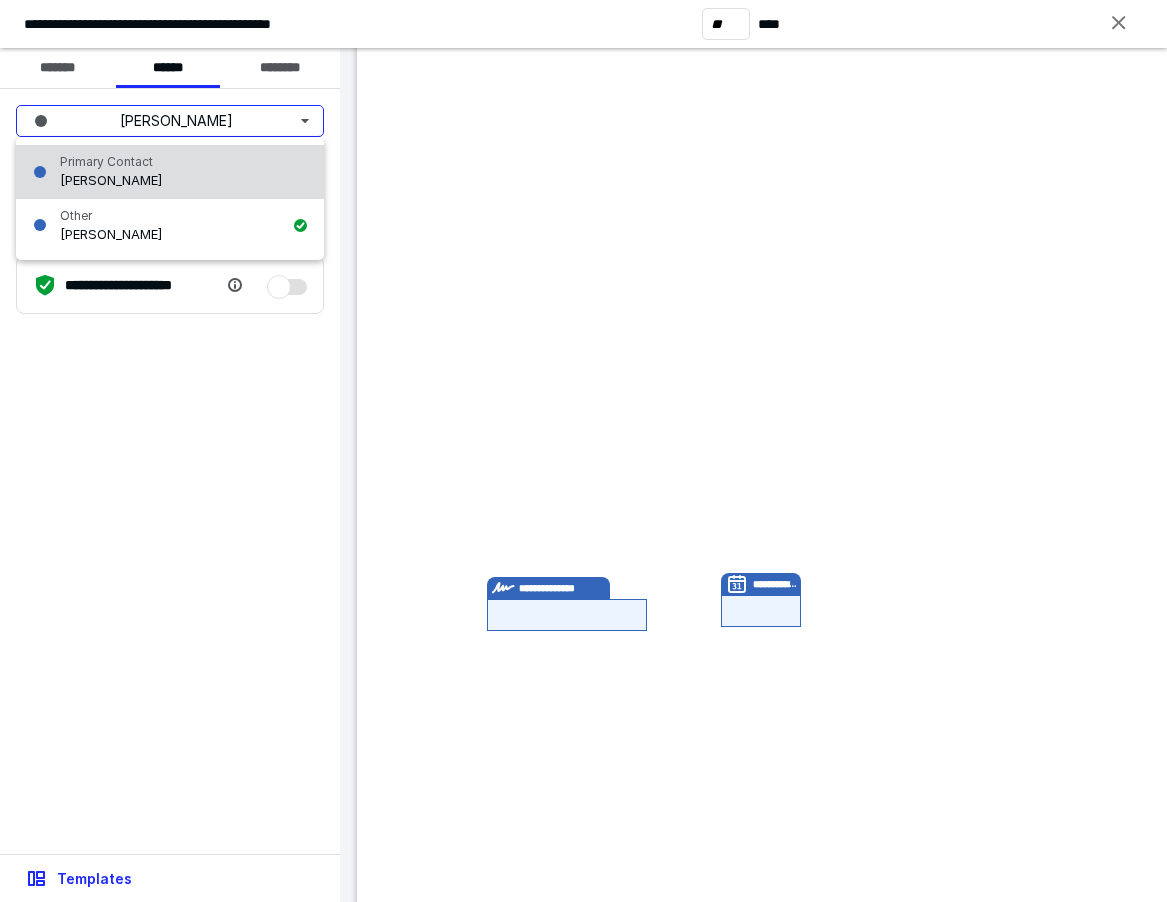 click on "Primary Contact" at bounding box center [111, 162] 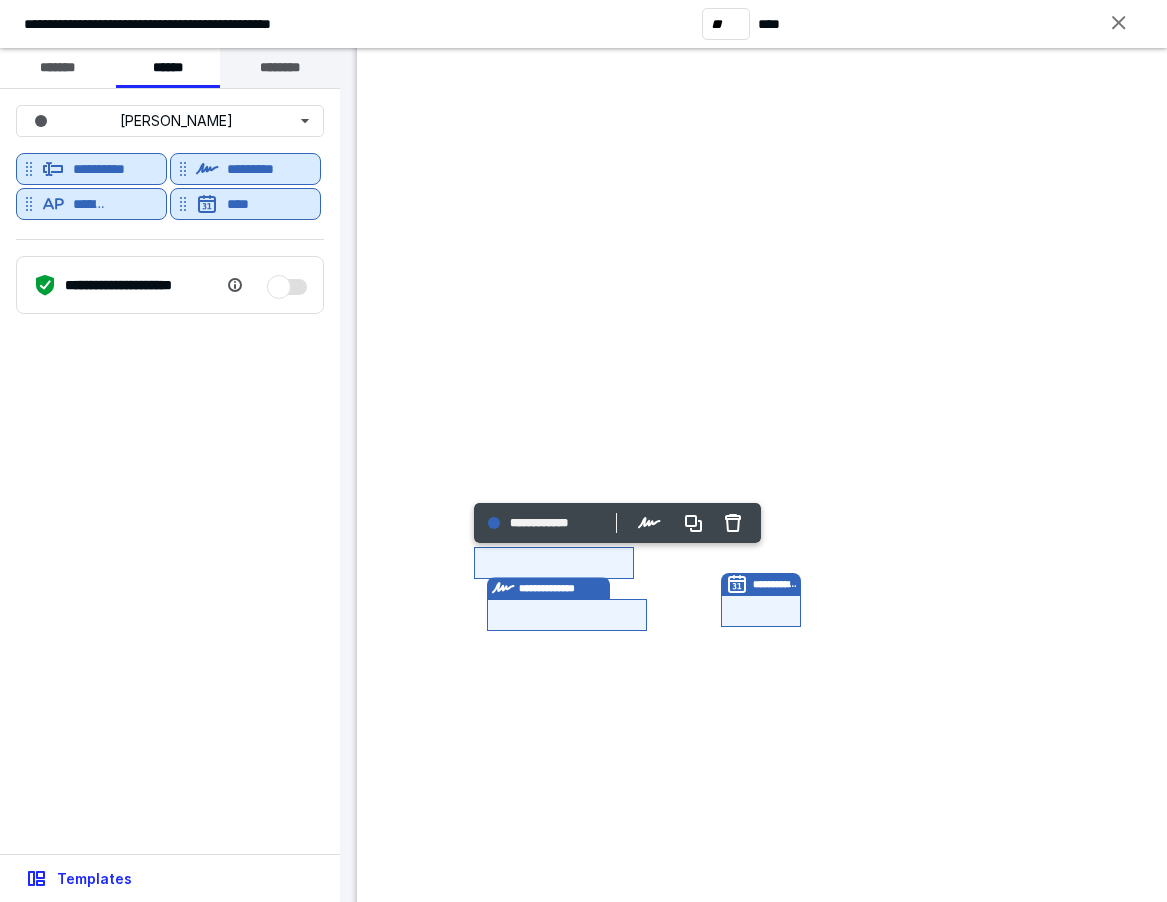click on "********" at bounding box center (280, 68) 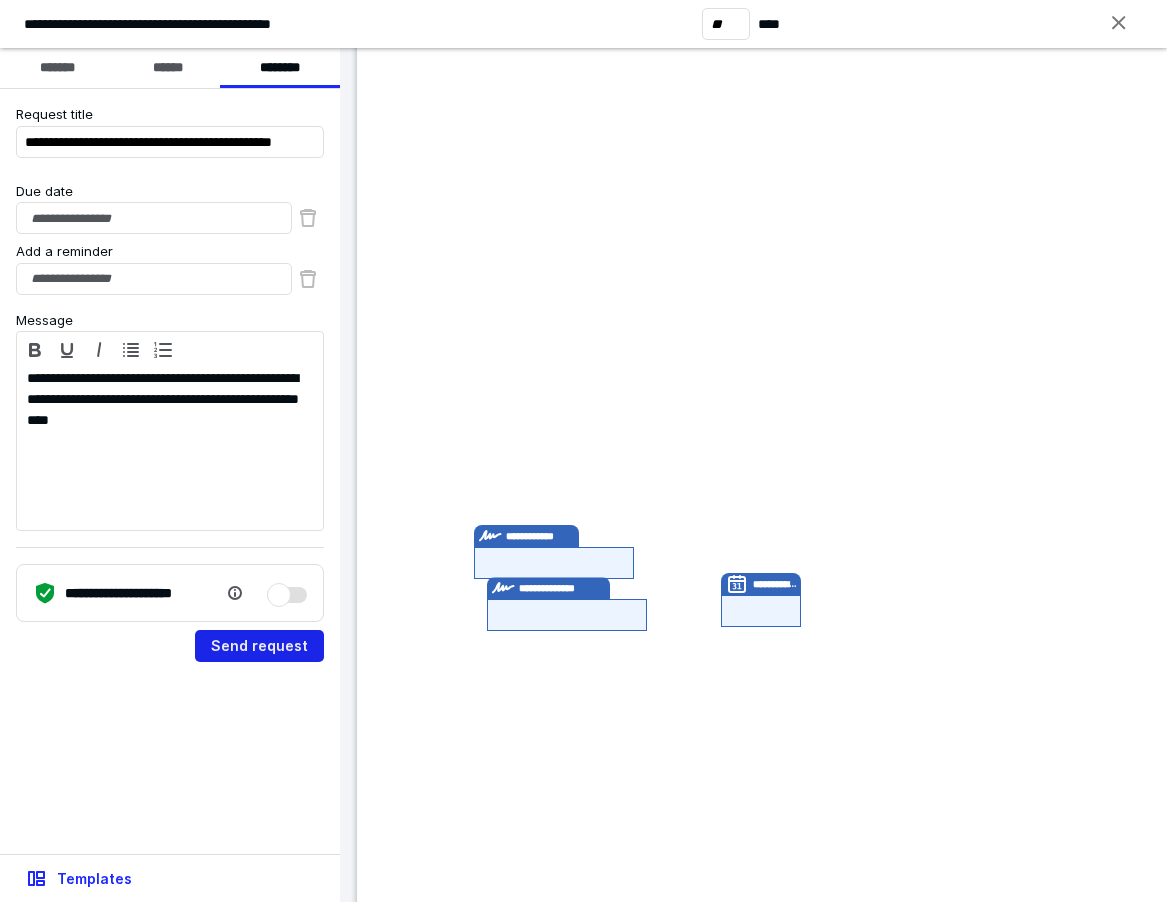 click on "Send request" at bounding box center [259, 646] 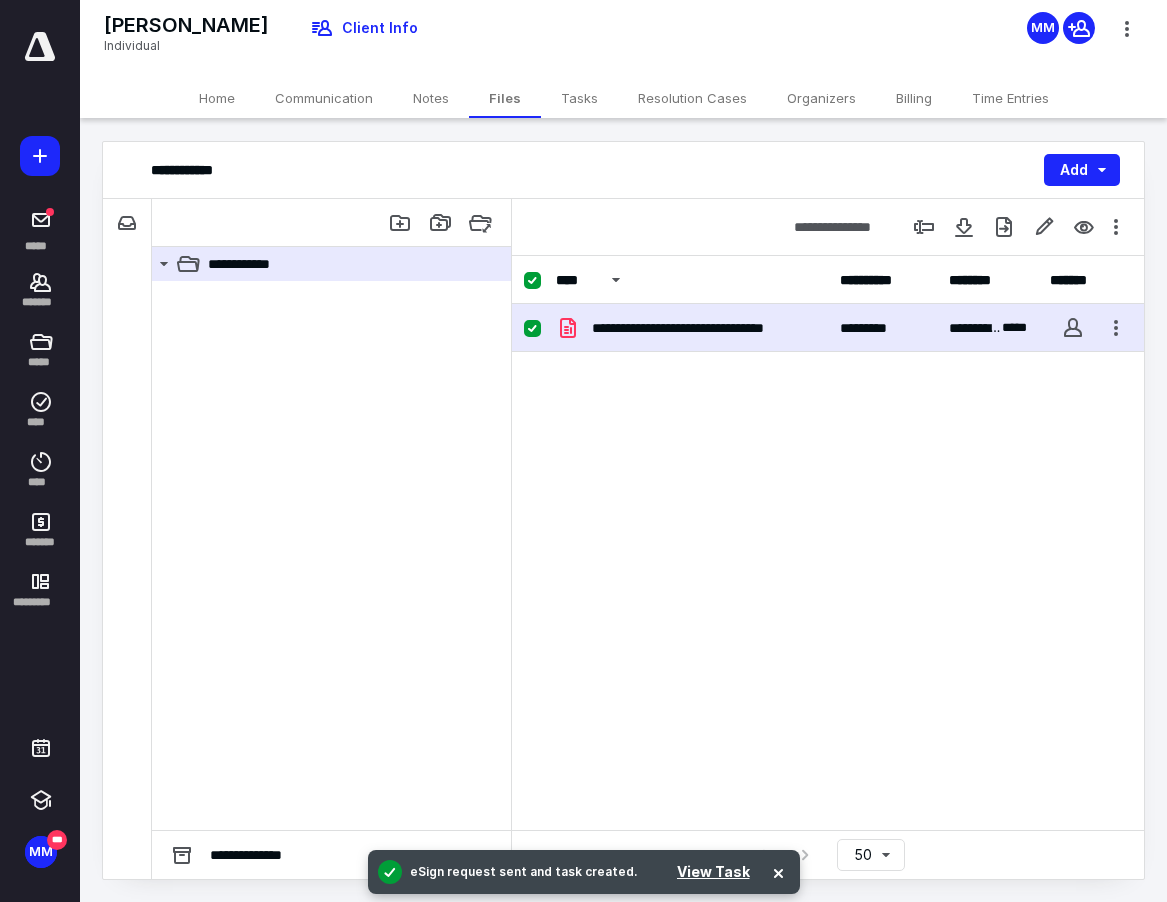 click on "Home" at bounding box center [217, 98] 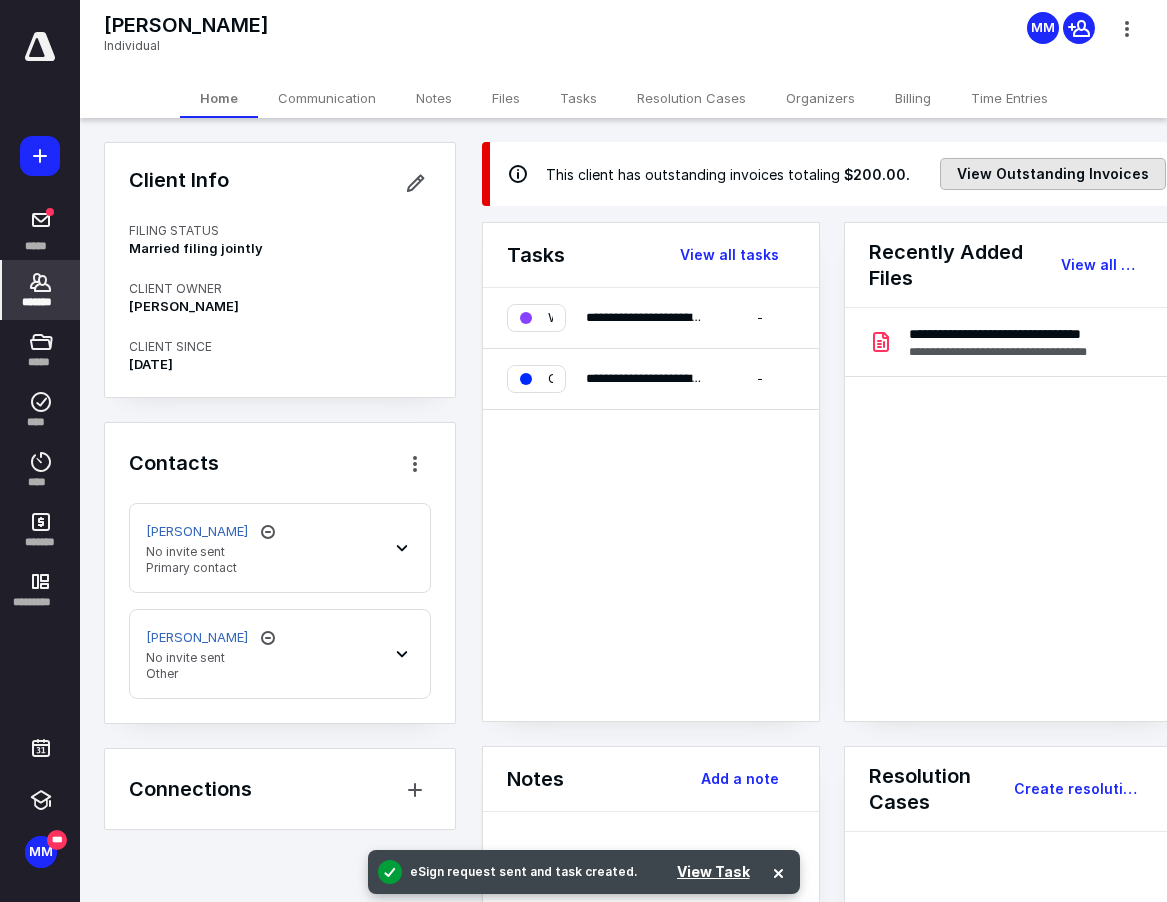 click on "View Outstanding Invoices" at bounding box center (1053, 174) 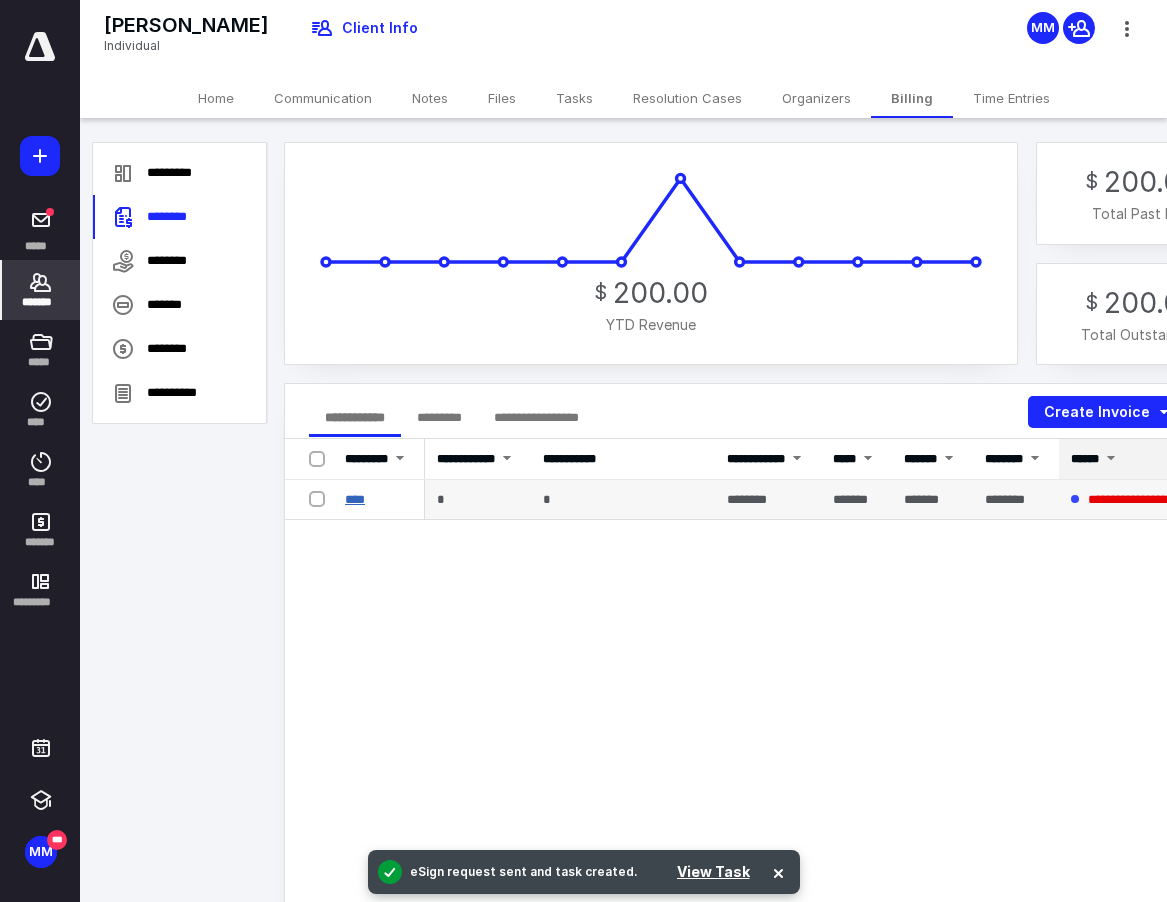 click on "****" at bounding box center (355, 499) 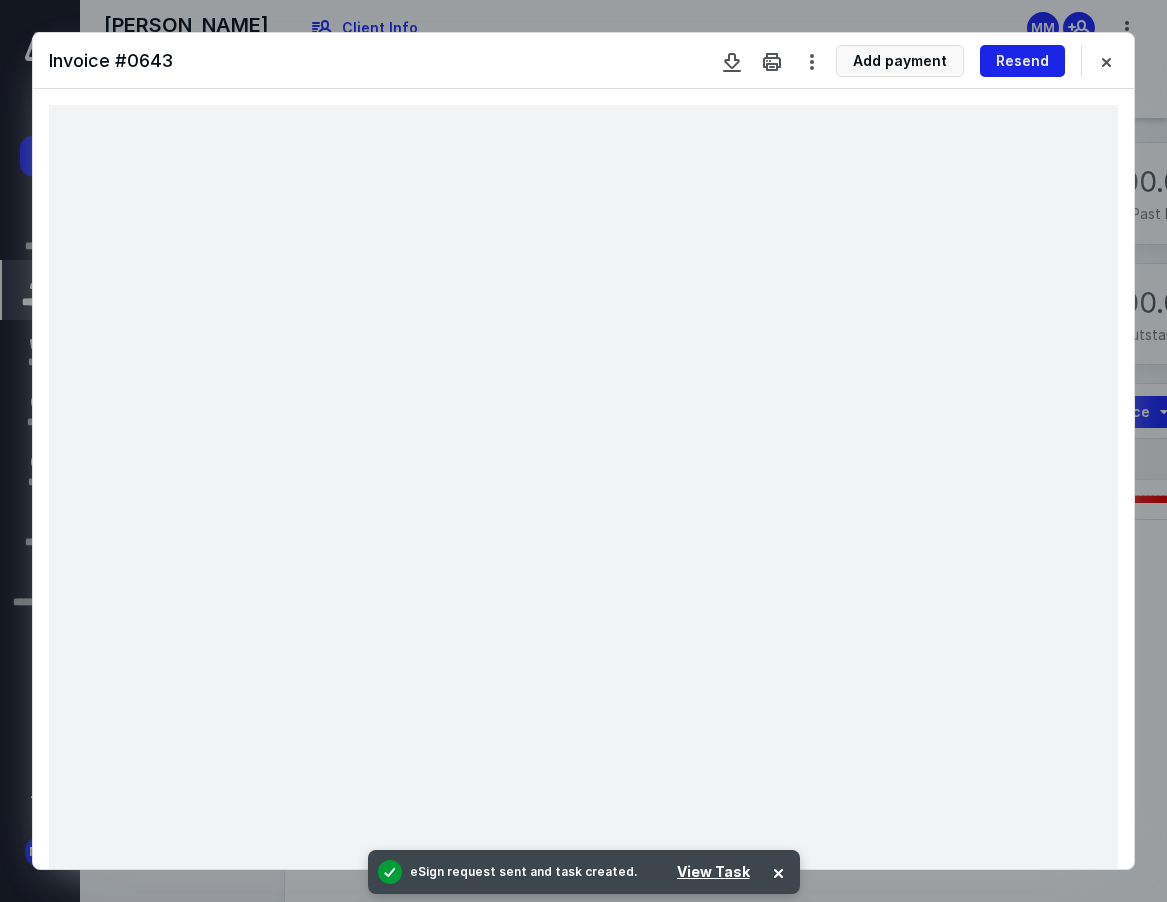 click on "Resend" at bounding box center (1022, 61) 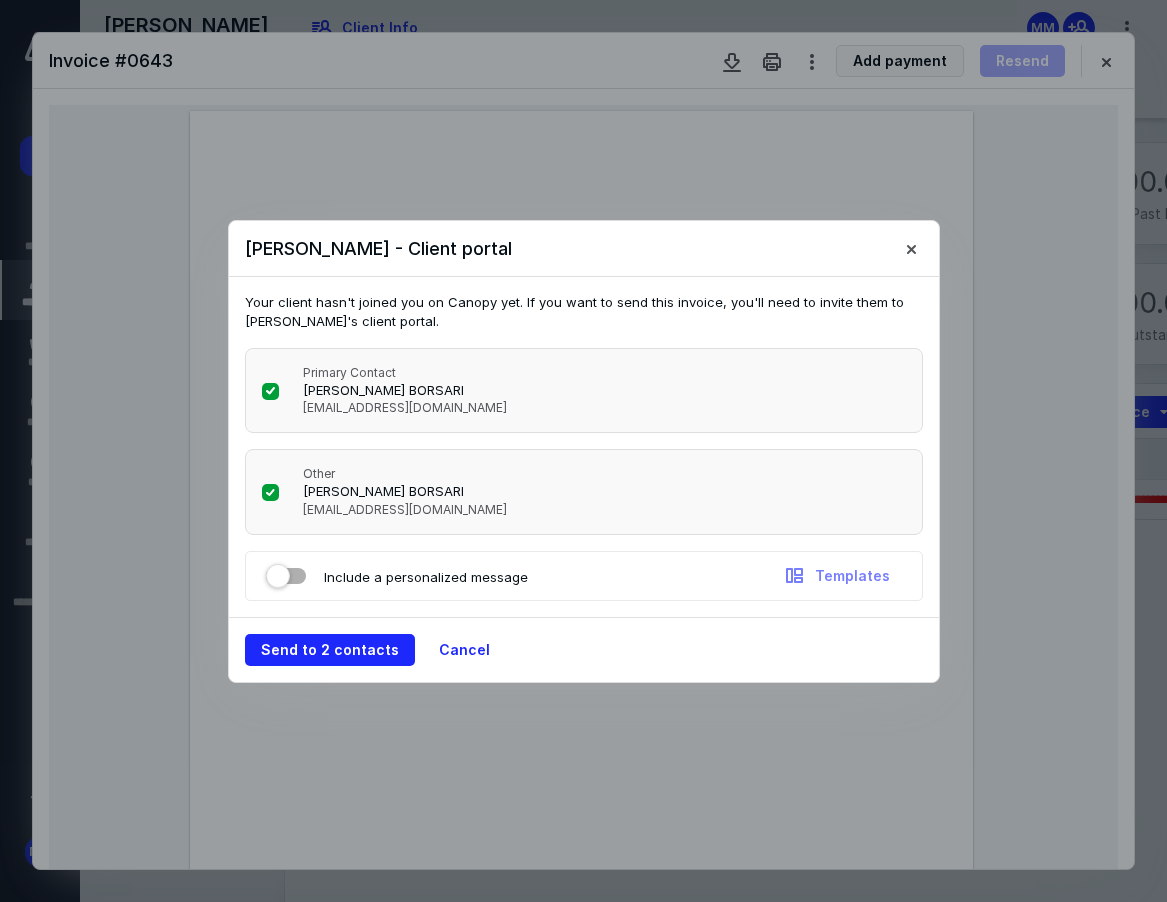 drag, startPoint x: 273, startPoint y: 494, endPoint x: 316, endPoint y: 719, distance: 229.07204 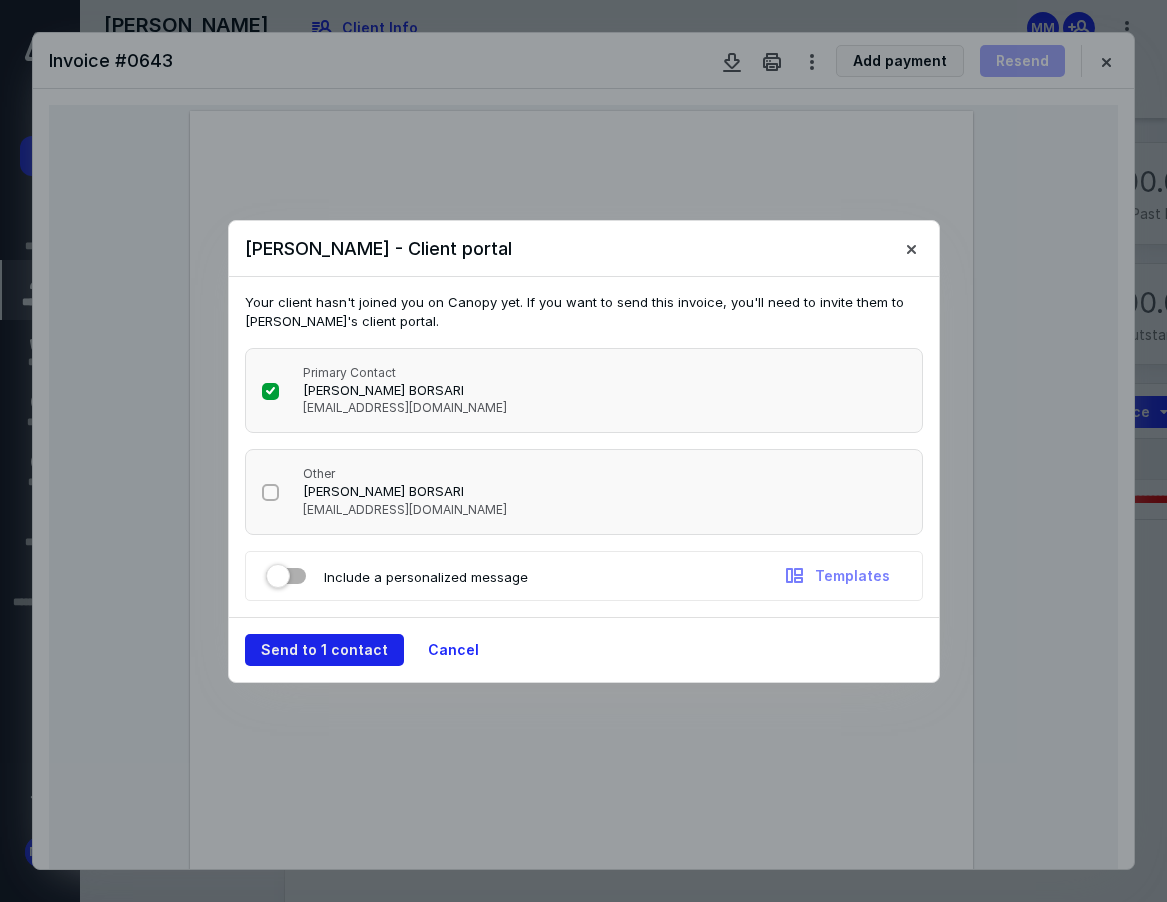 click on "Send to 1 contact" at bounding box center (324, 650) 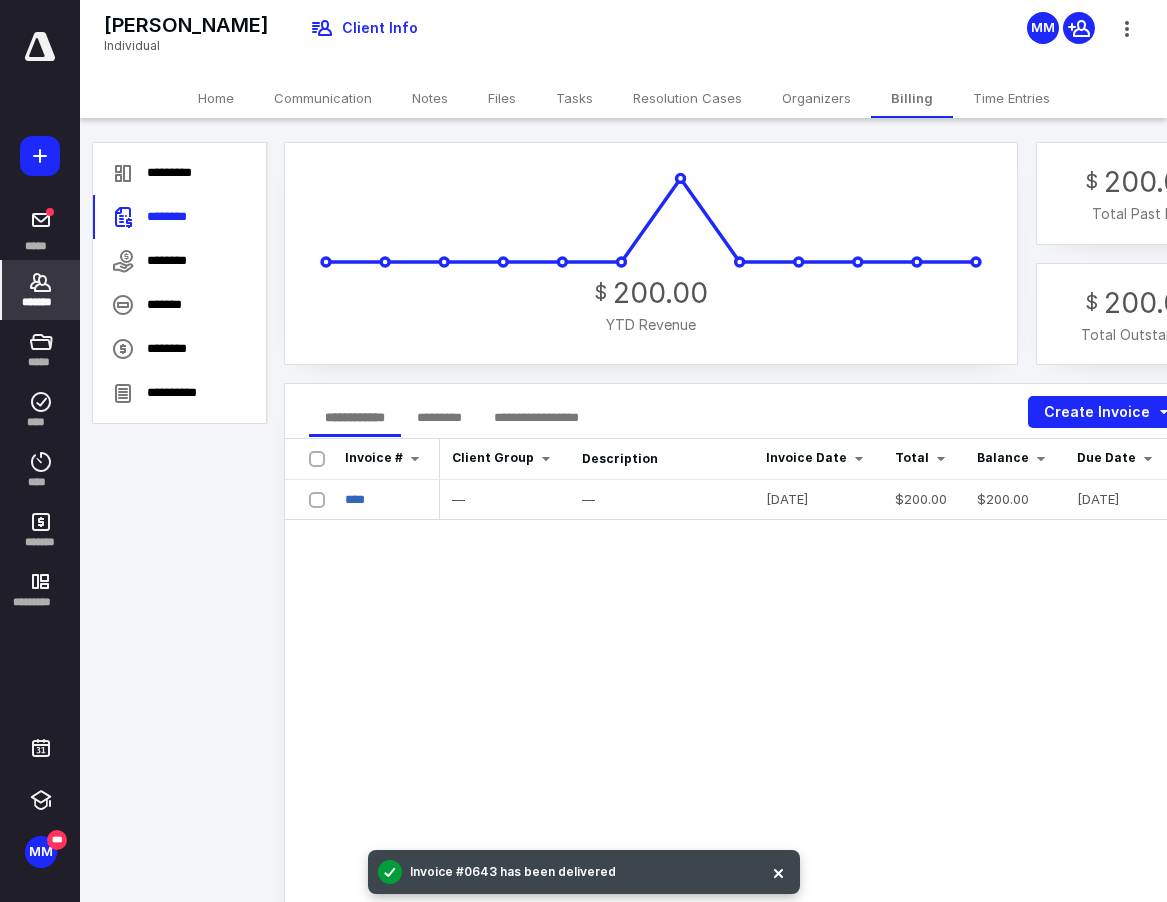 click on "Home" at bounding box center [216, 98] 